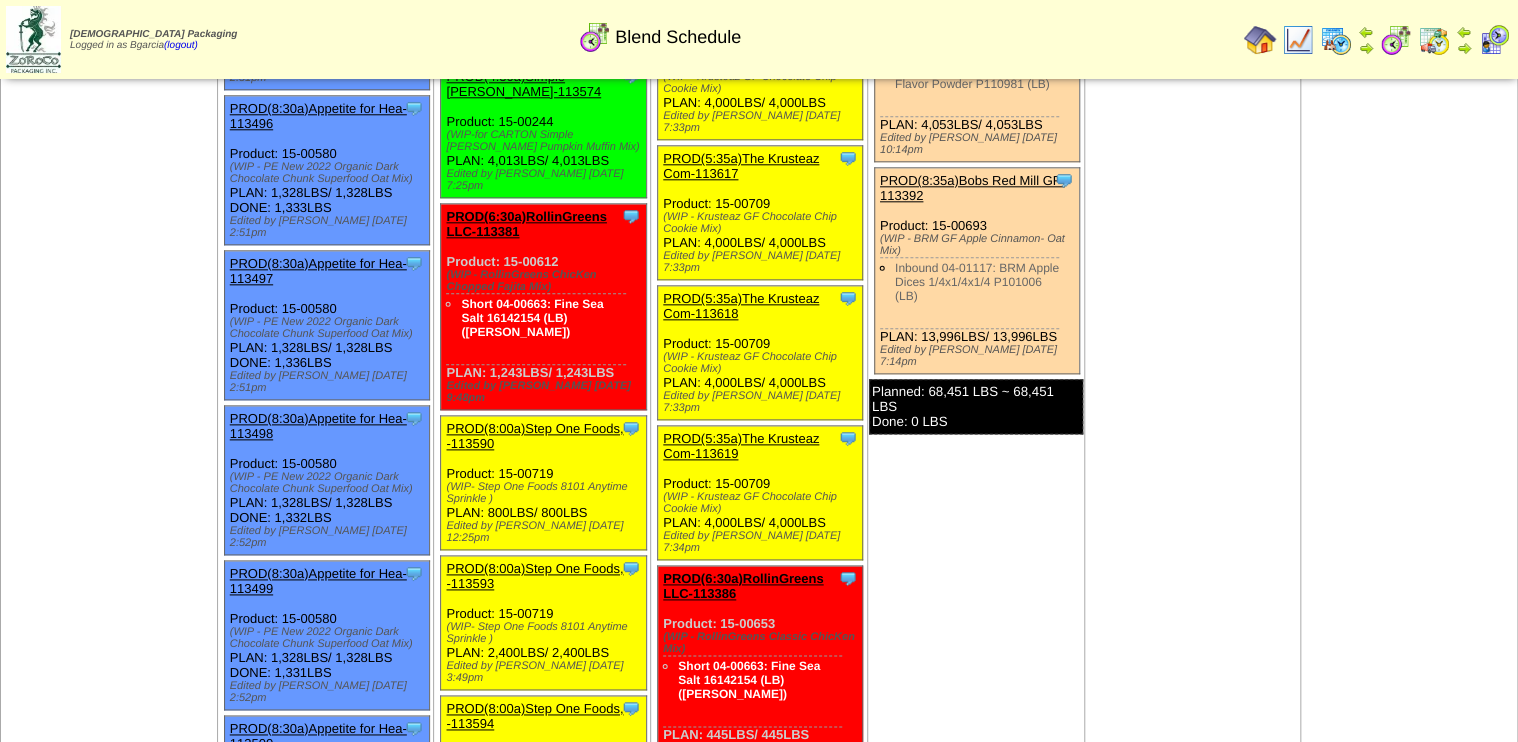 scroll, scrollTop: 960, scrollLeft: 0, axis: vertical 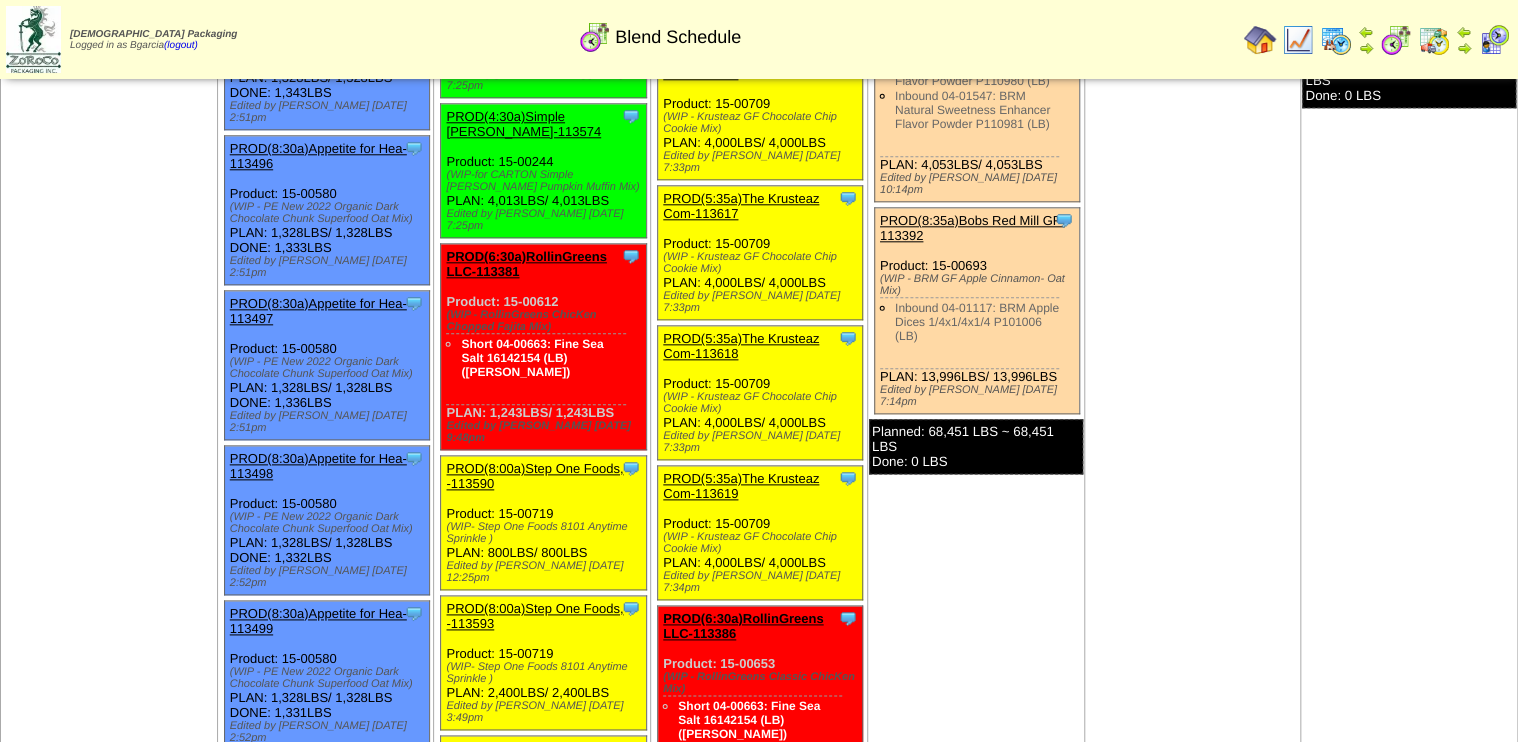 click at bounding box center [1434, 40] 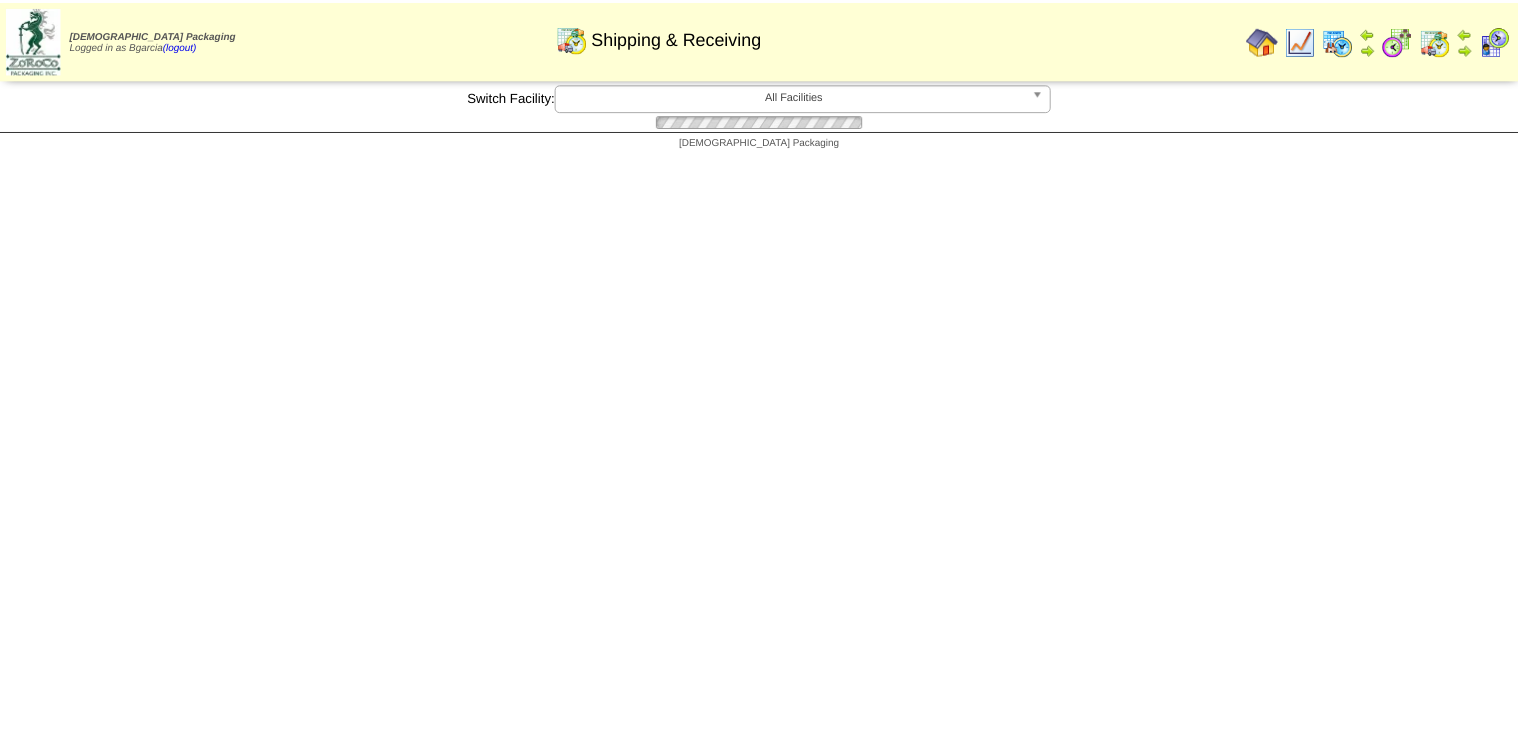 scroll, scrollTop: 0, scrollLeft: 0, axis: both 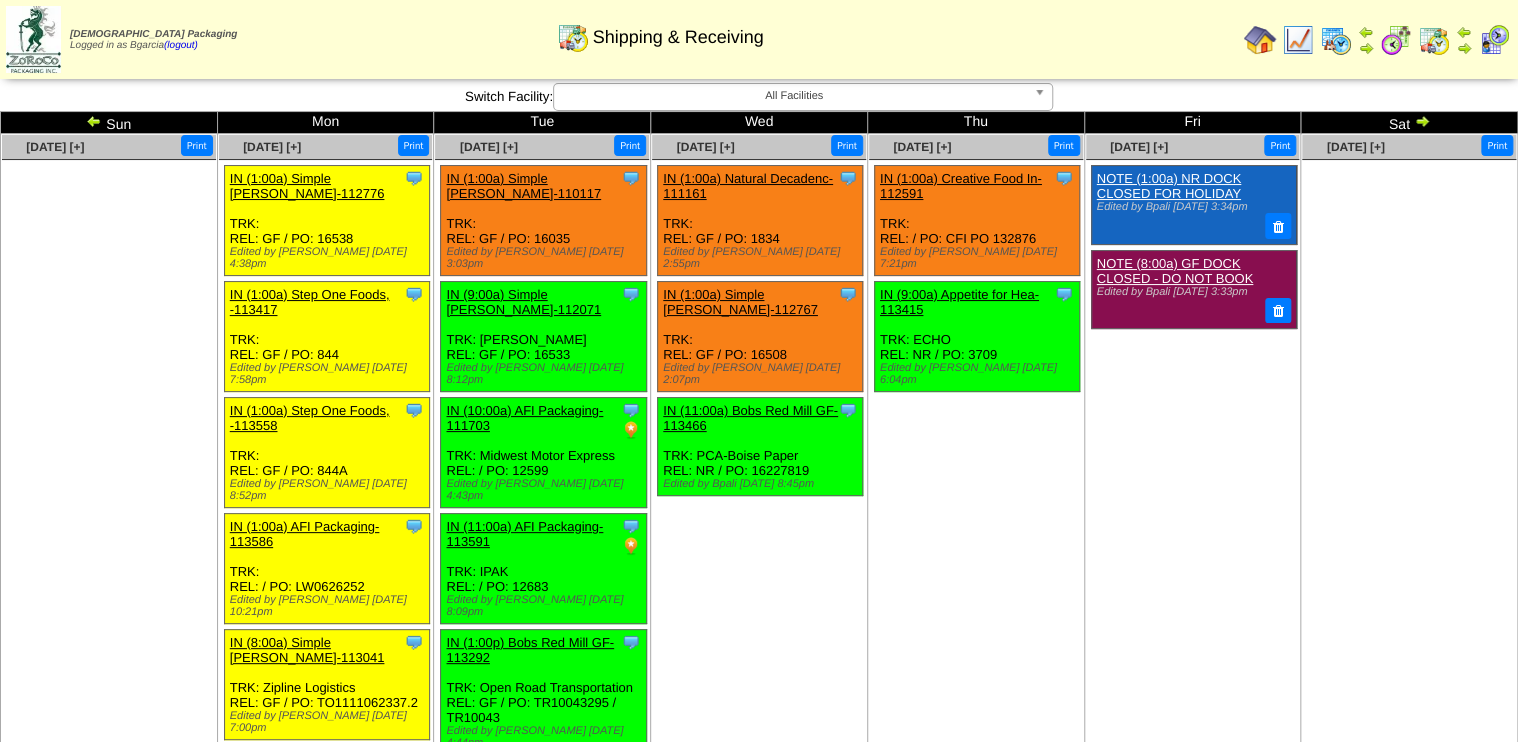 click on "Jul 03                        [+]
Print
Clone Item
IN
(1:00a)
Creative Food In-112591
Creative Food Innovations, LLC" at bounding box center (975, 672) 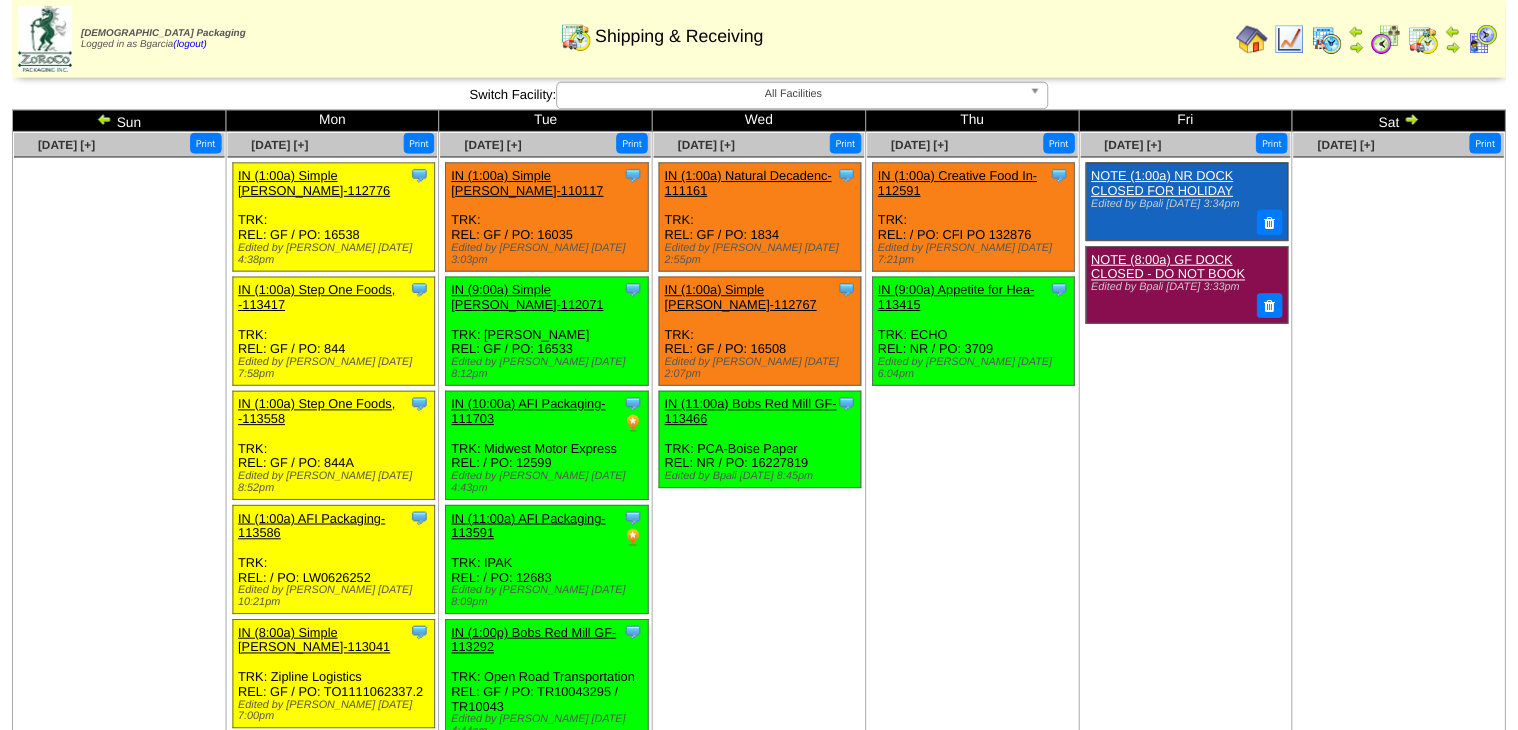 scroll, scrollTop: 960, scrollLeft: 0, axis: vertical 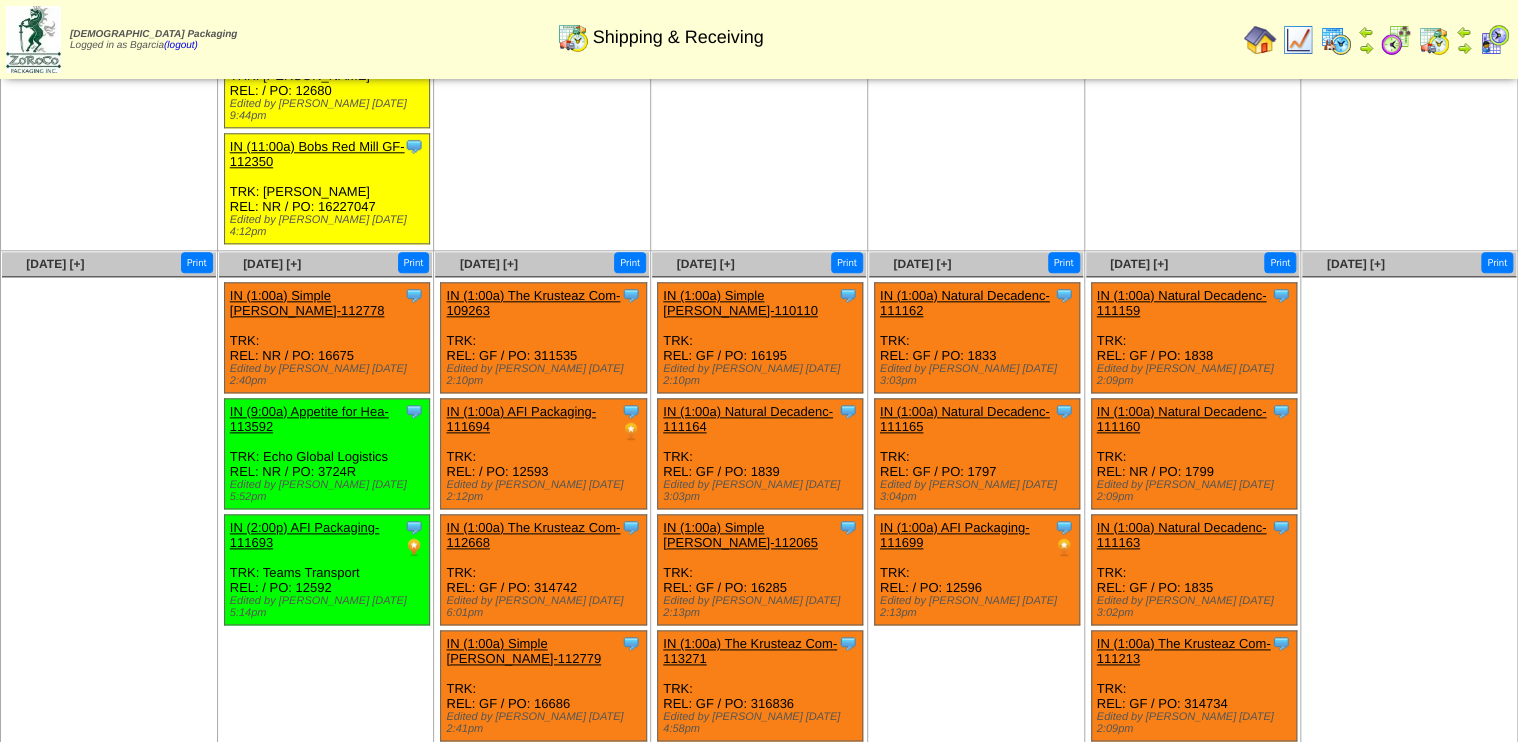 click on "IN
(1:00a)
AFI Packaging-111694" at bounding box center (521, 419) 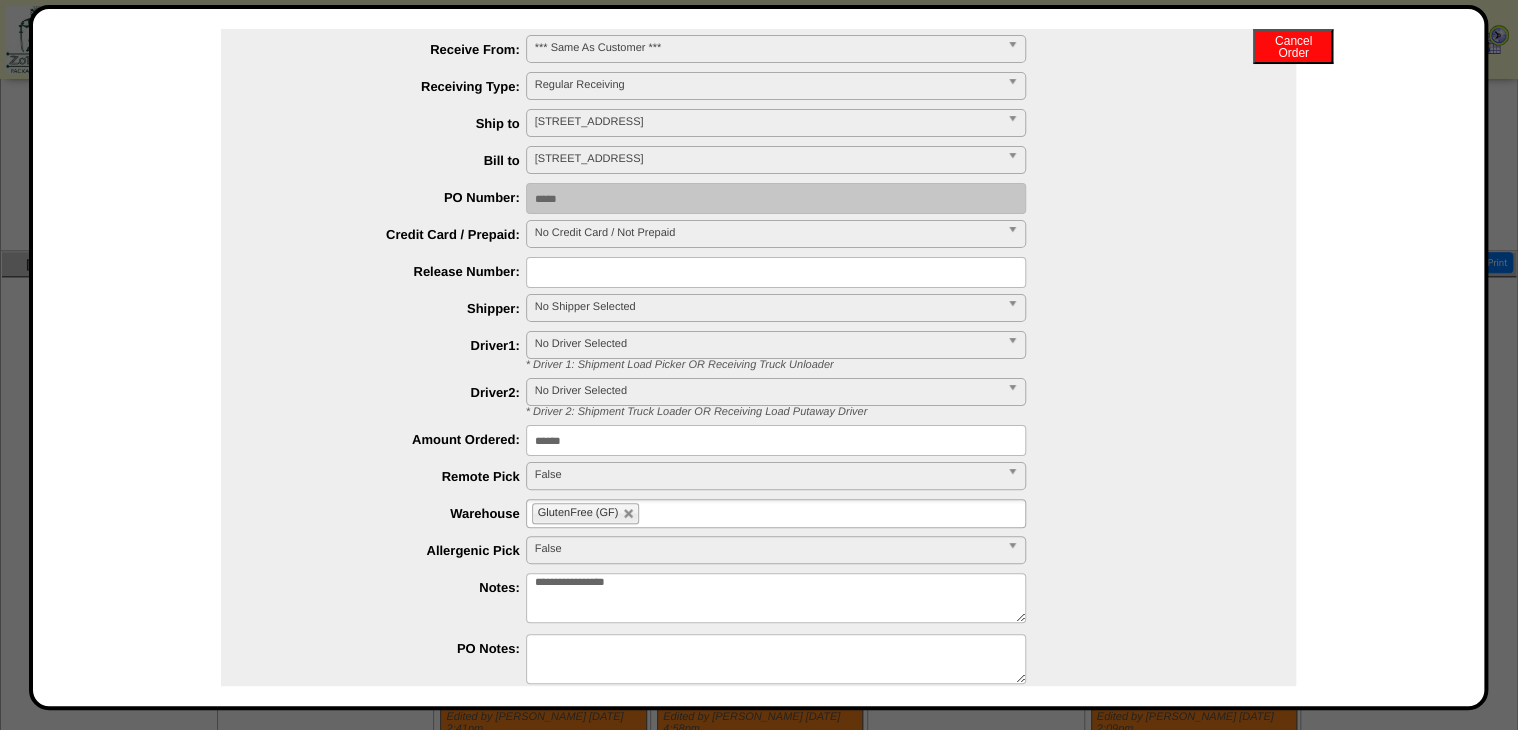 scroll, scrollTop: 307, scrollLeft: 0, axis: vertical 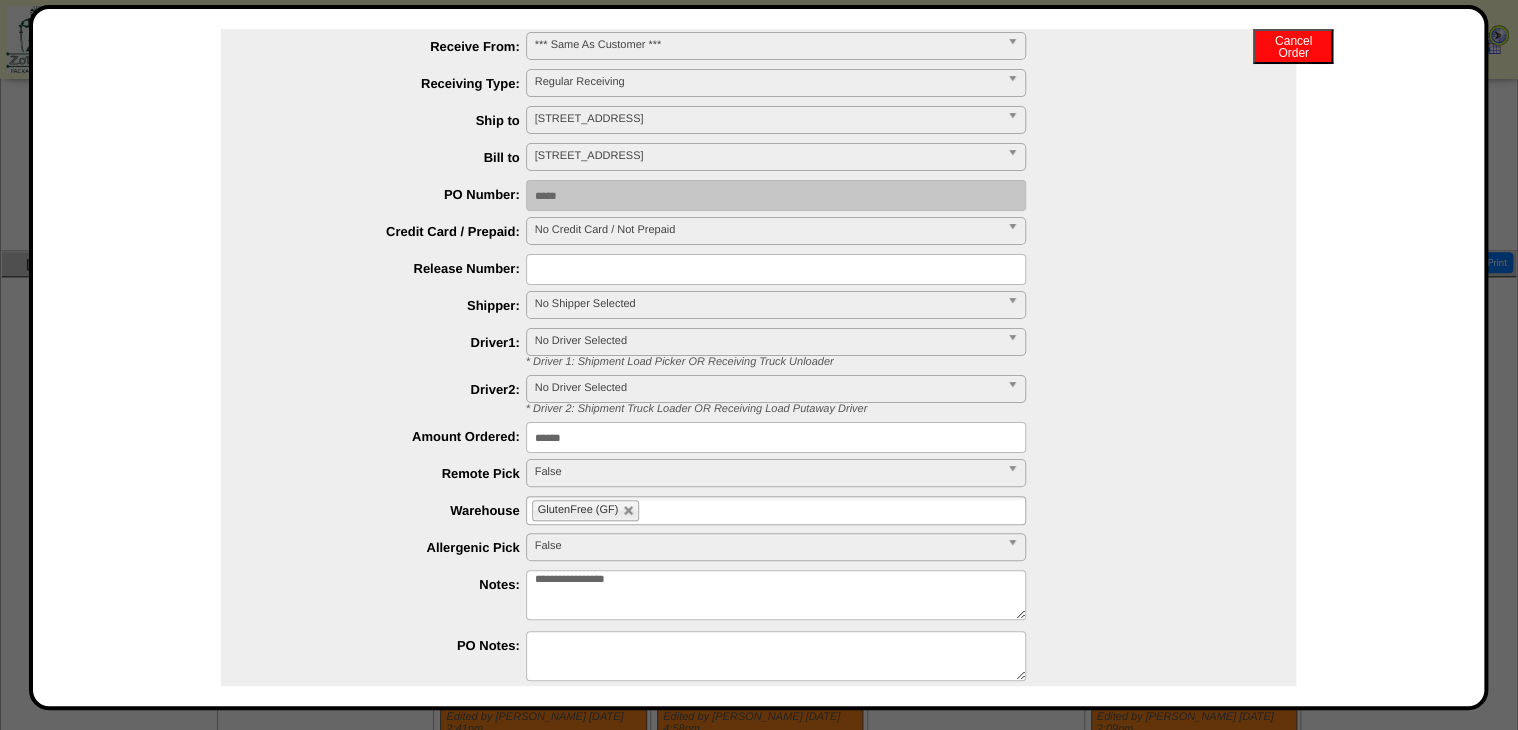 drag, startPoint x: 586, startPoint y: 446, endPoint x: 480, endPoint y: 455, distance: 106.381386 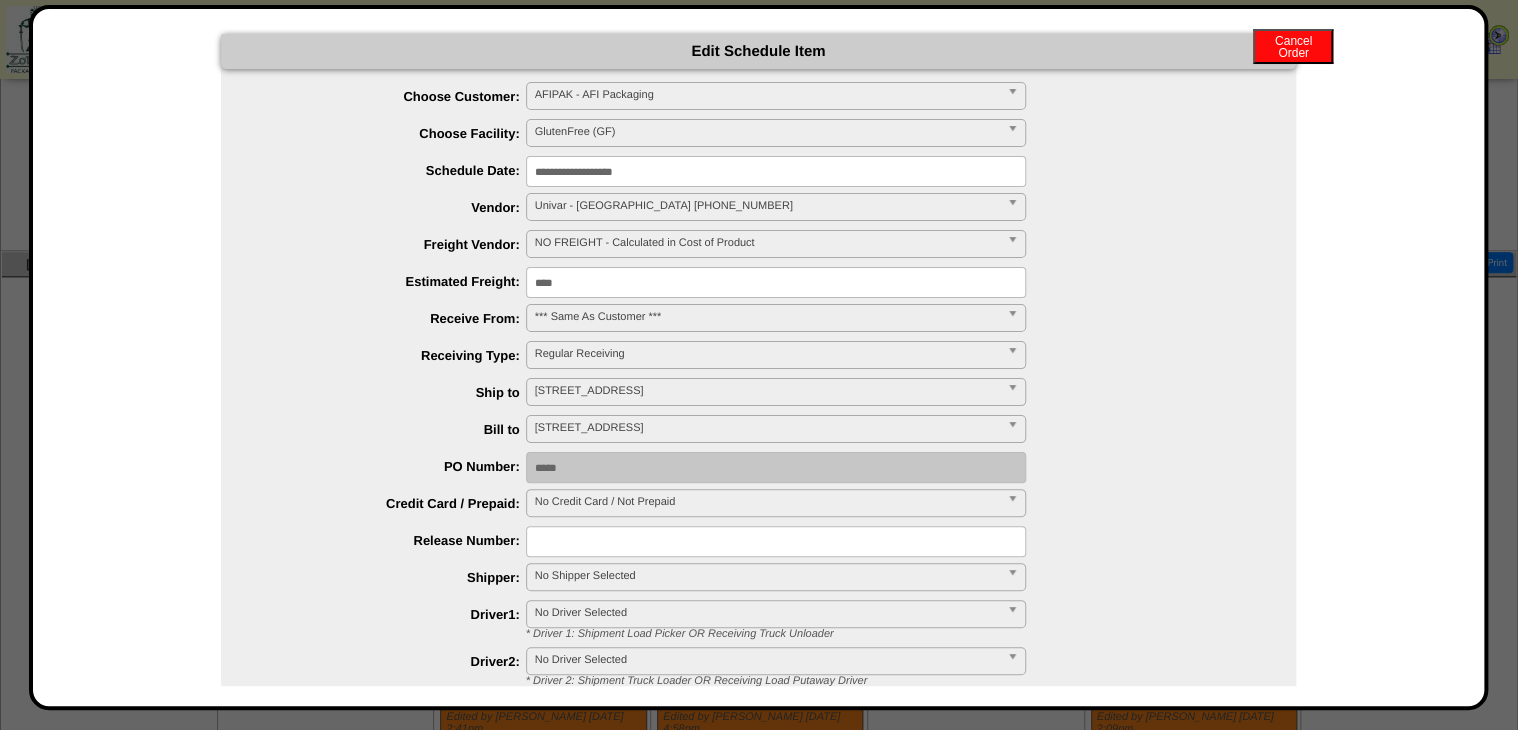 scroll, scrollTop: 0, scrollLeft: 0, axis: both 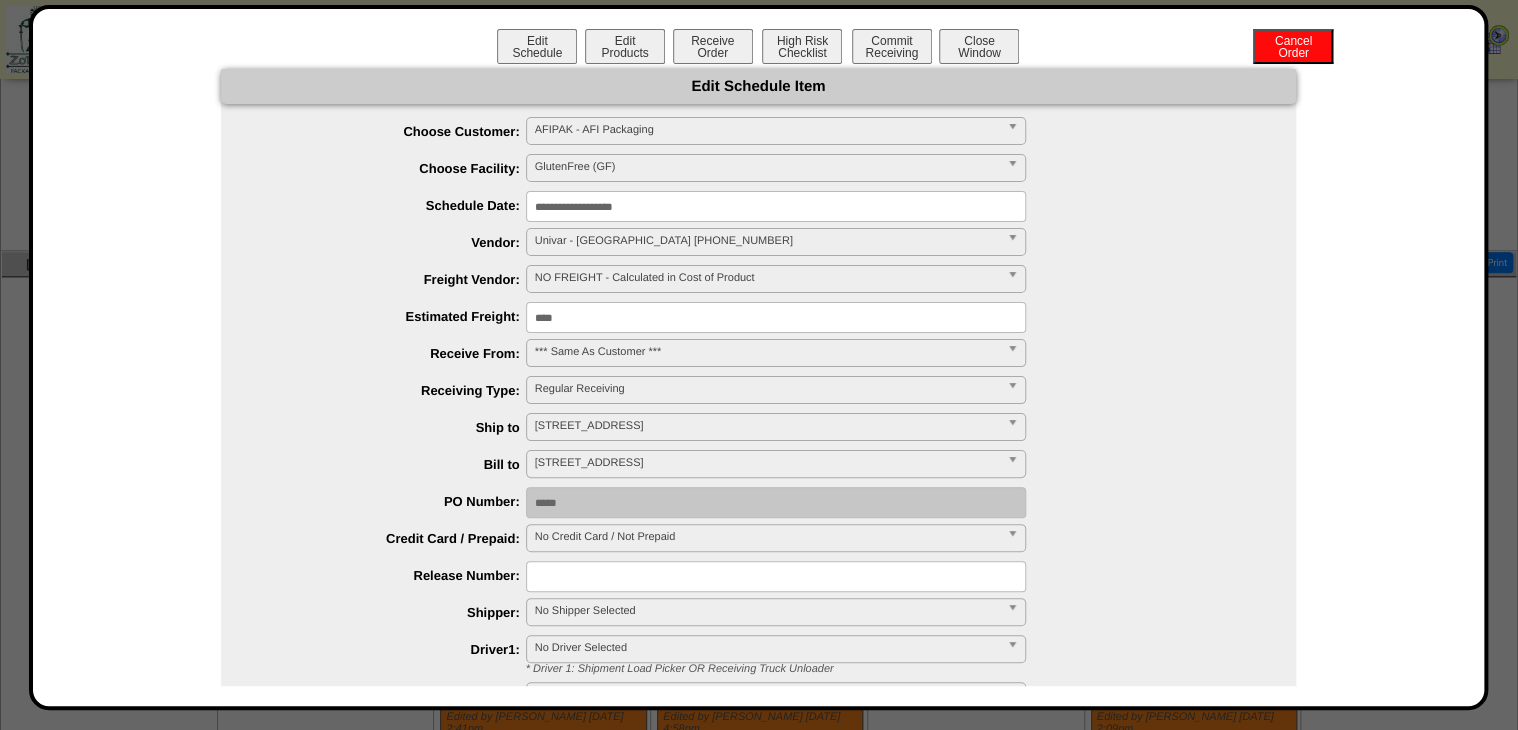 type on "***" 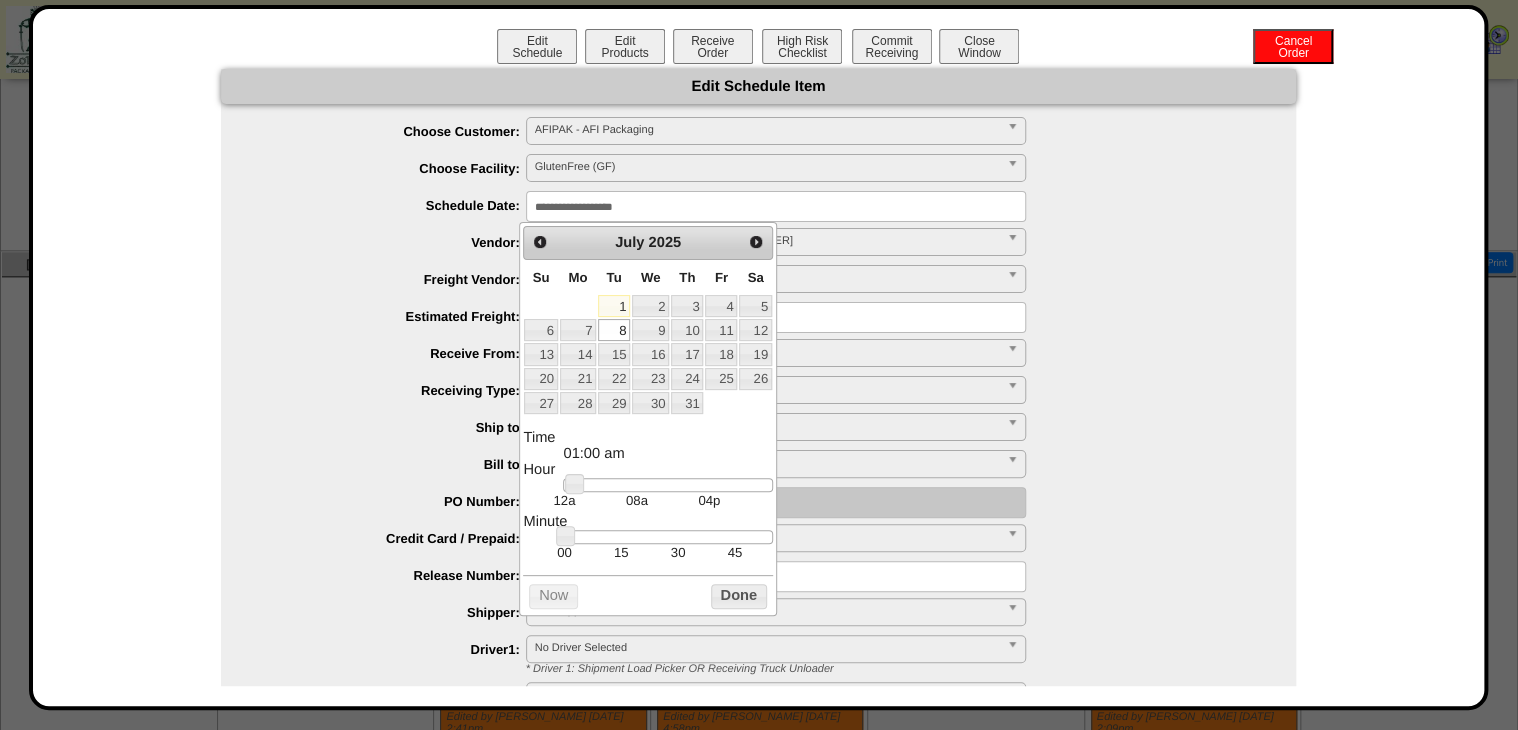 click on "1" at bounding box center (614, 306) 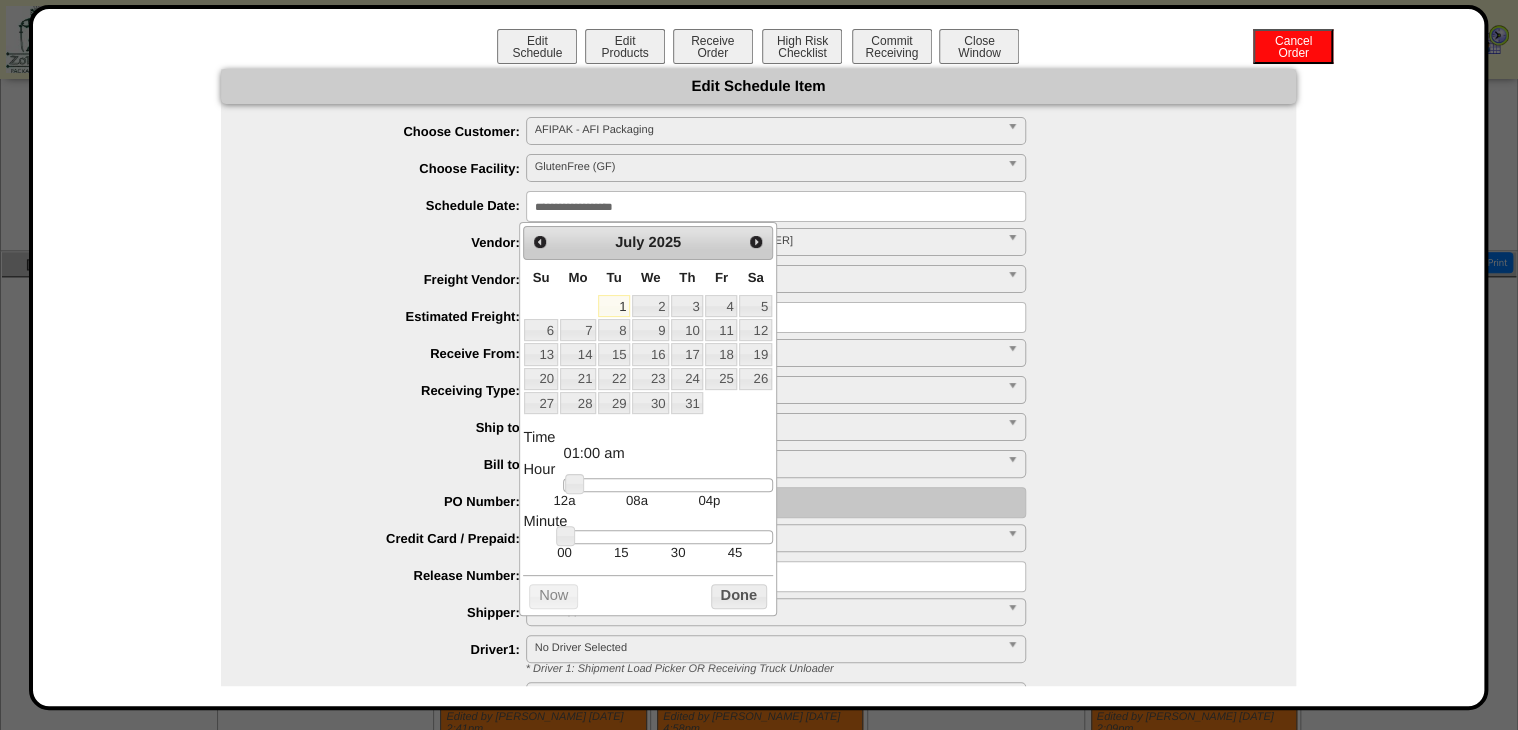 click on "Done" at bounding box center (739, 596) 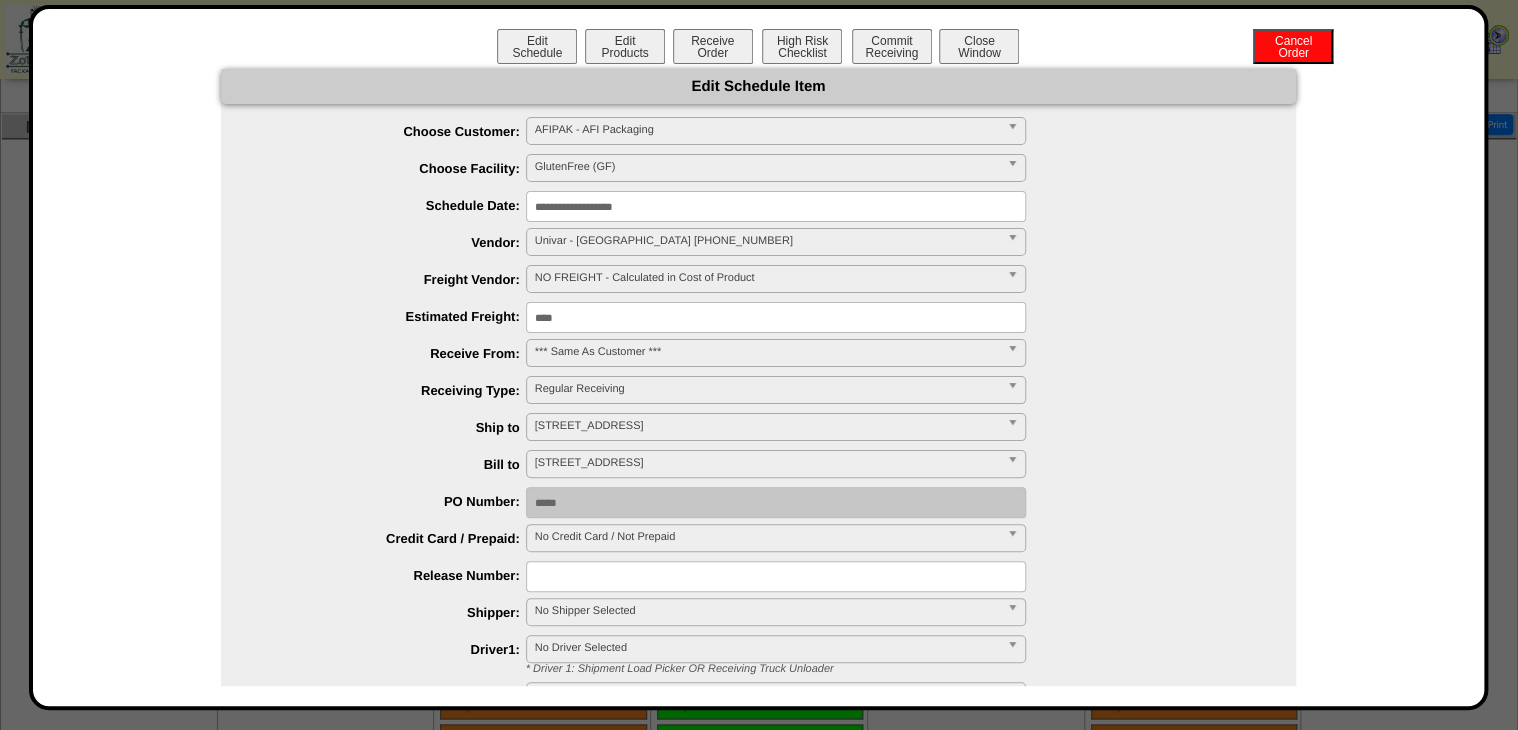 scroll, scrollTop: 1284, scrollLeft: 0, axis: vertical 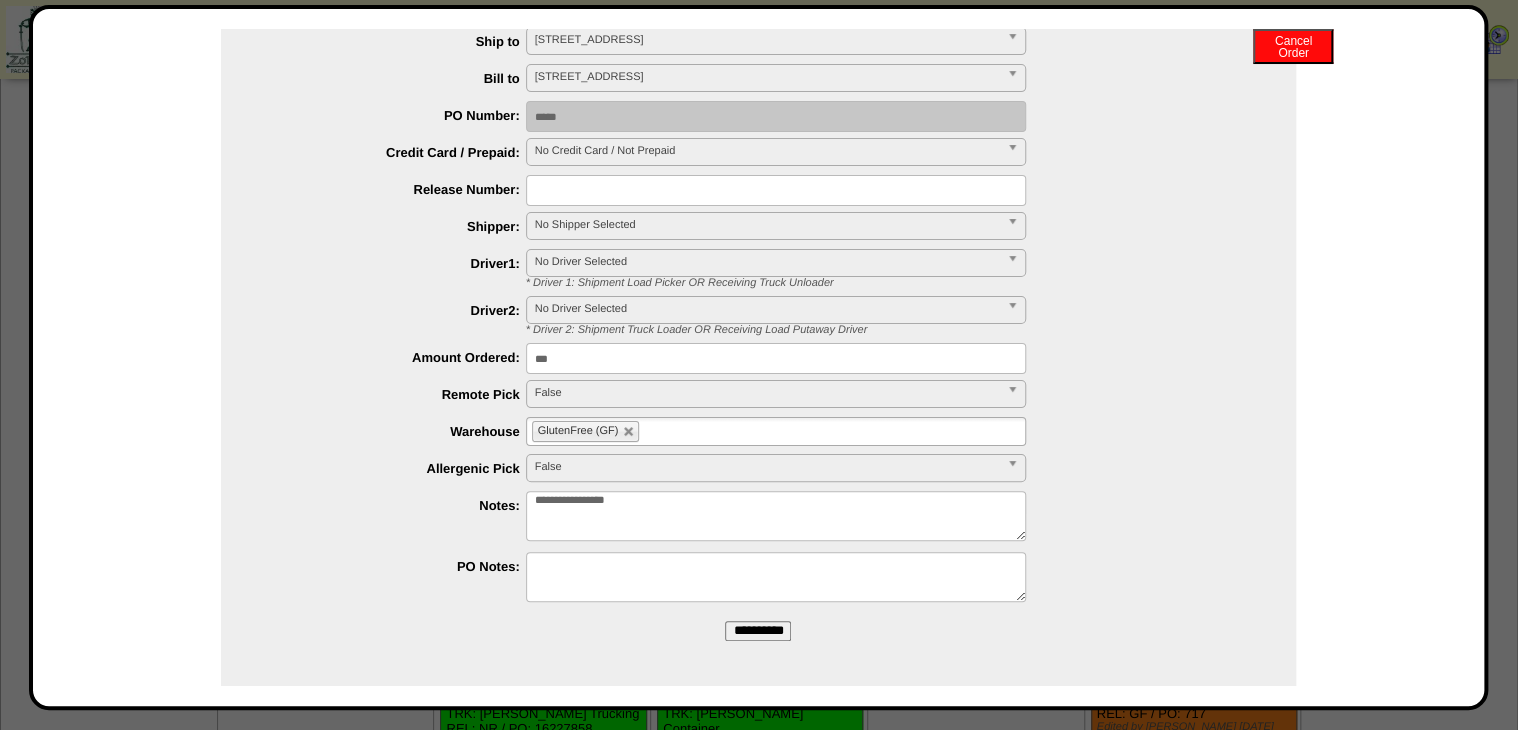 click on "**********" at bounding box center [758, 631] 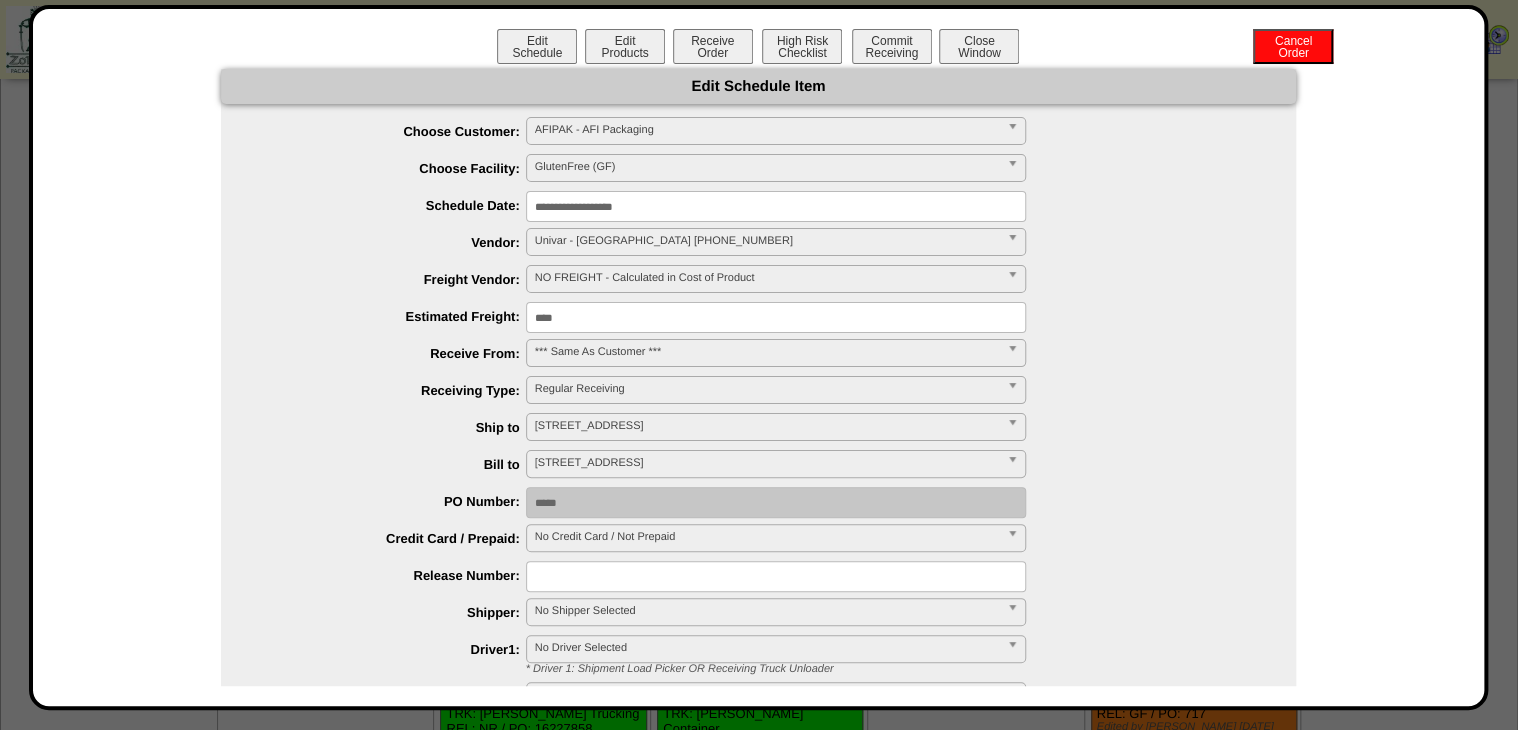 scroll, scrollTop: 0, scrollLeft: 0, axis: both 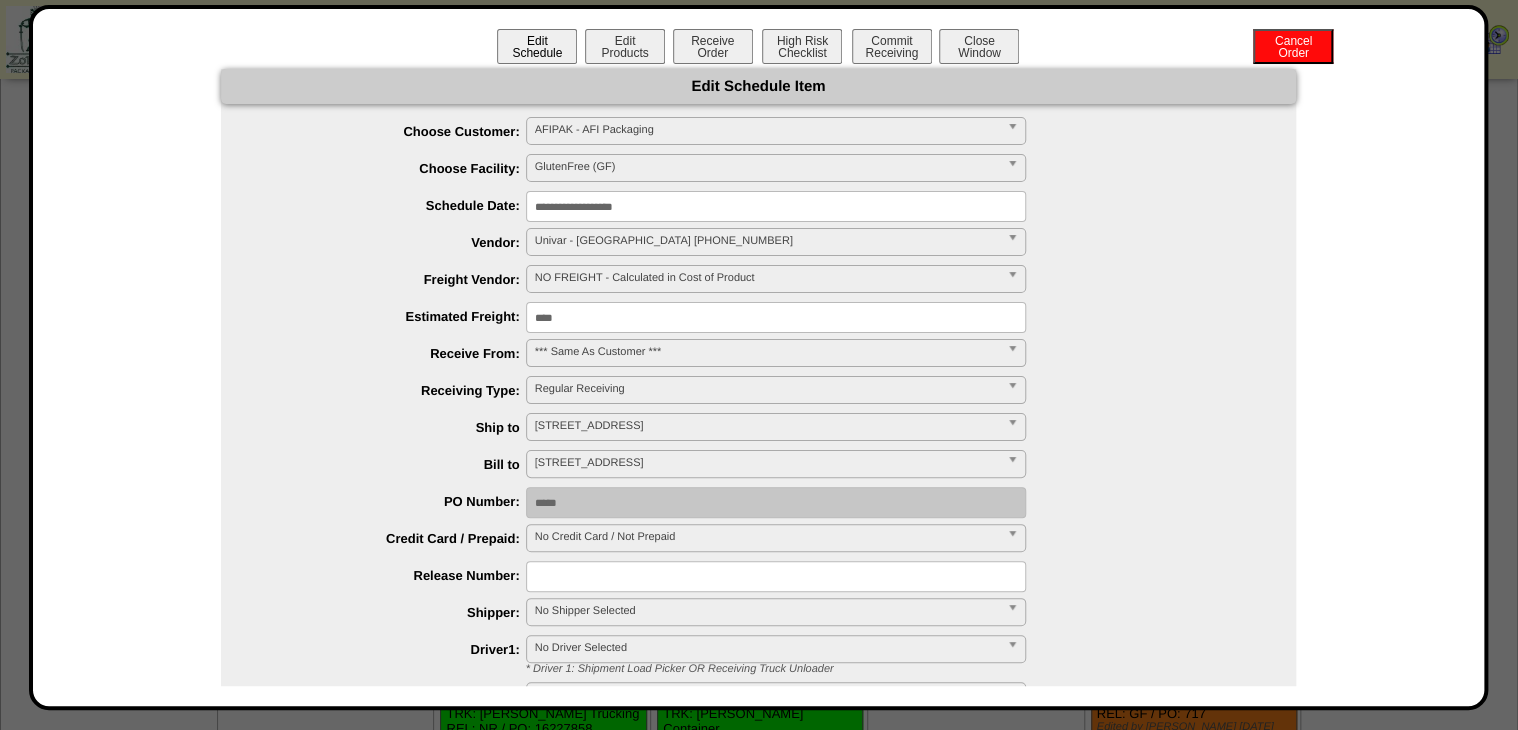 click on "Edit Schedule" at bounding box center [537, 46] 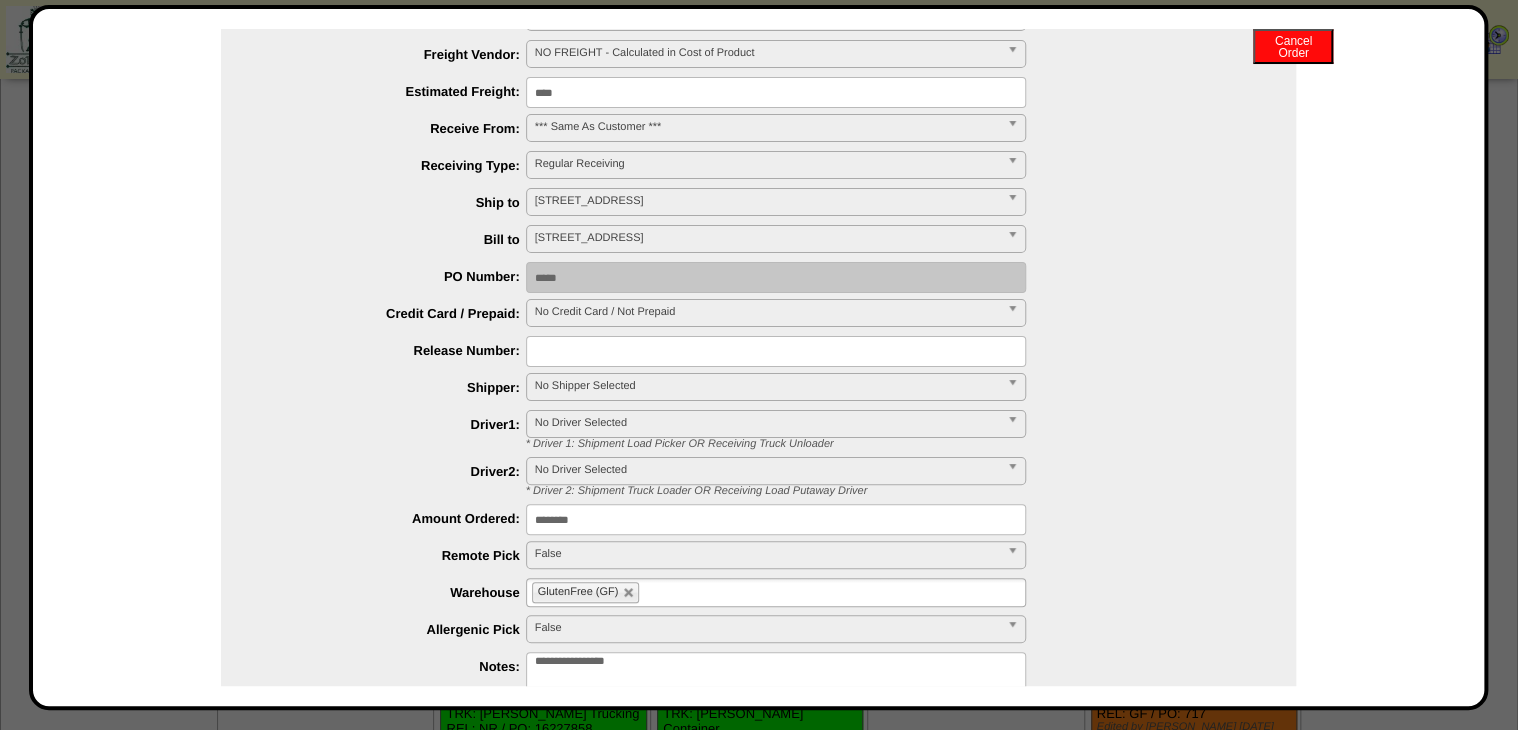 scroll, scrollTop: 320, scrollLeft: 0, axis: vertical 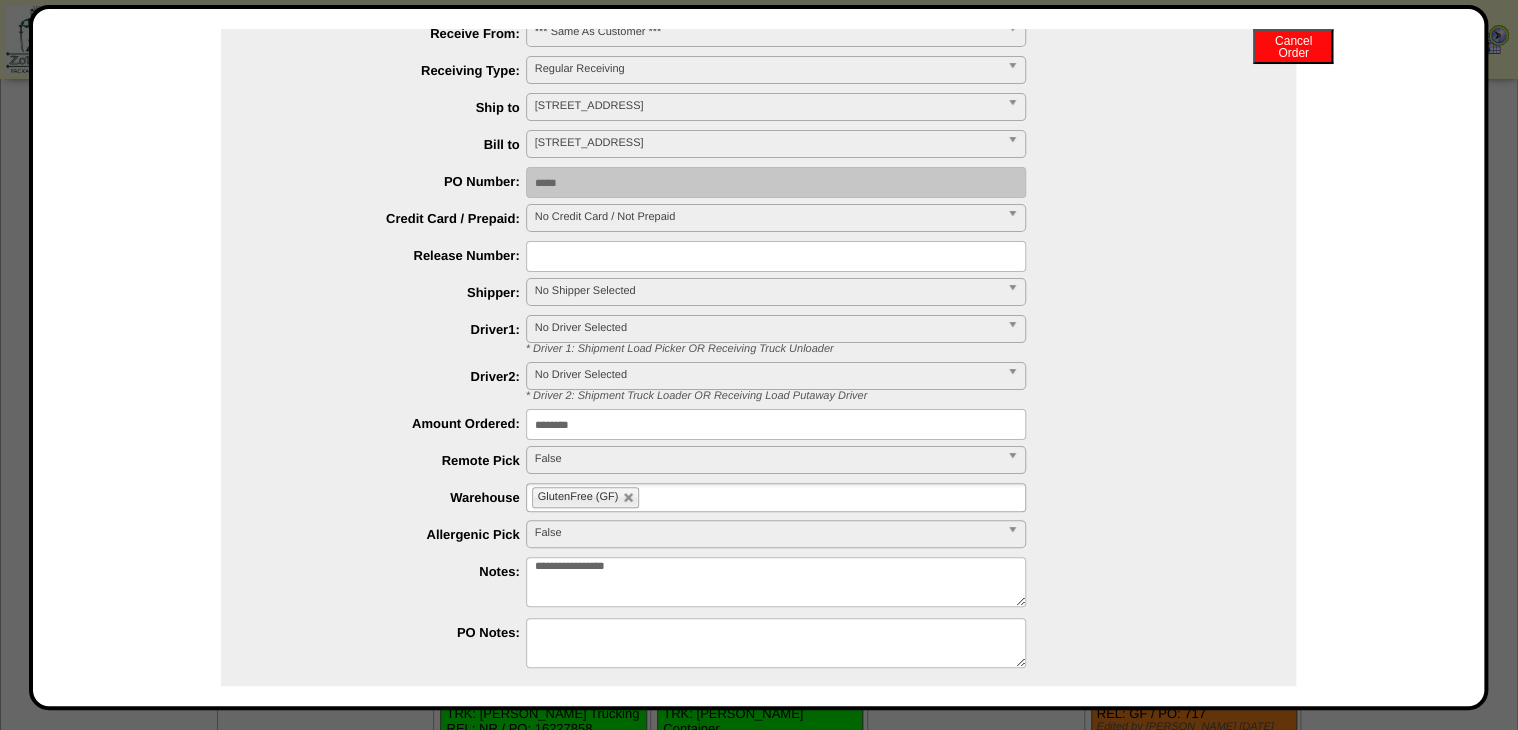 drag, startPoint x: 659, startPoint y: 574, endPoint x: 226, endPoint y: 624, distance: 435.8773 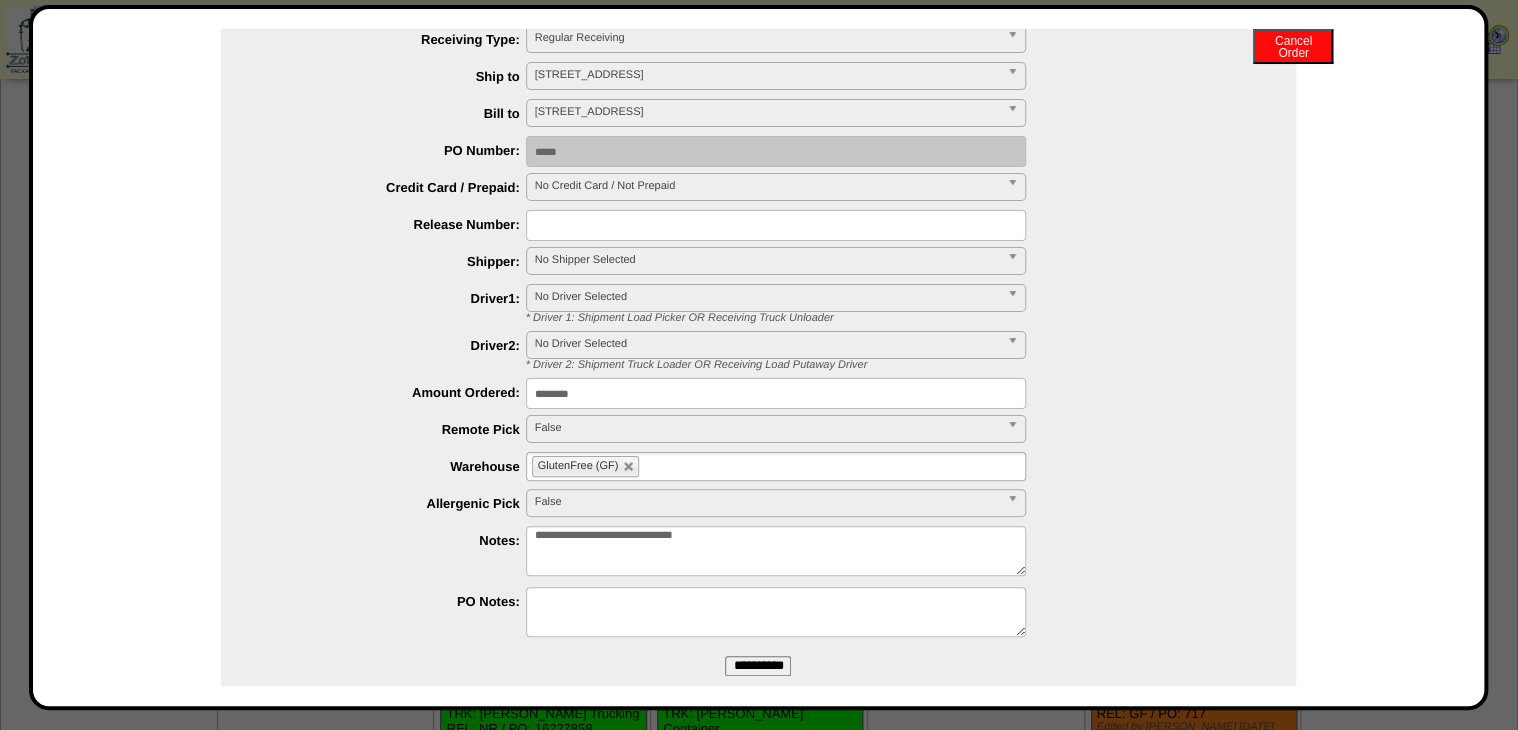scroll, scrollTop: 387, scrollLeft: 0, axis: vertical 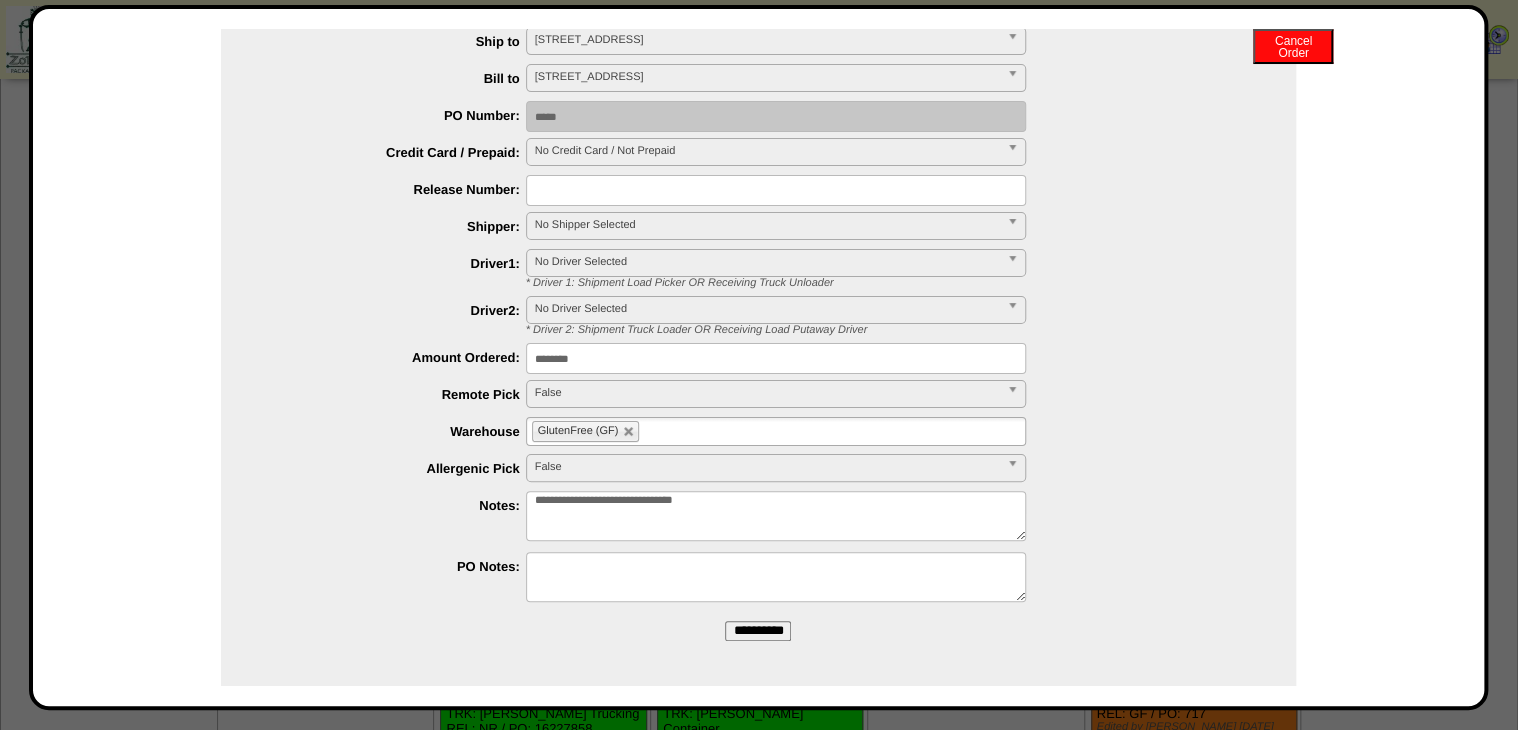 type on "**********" 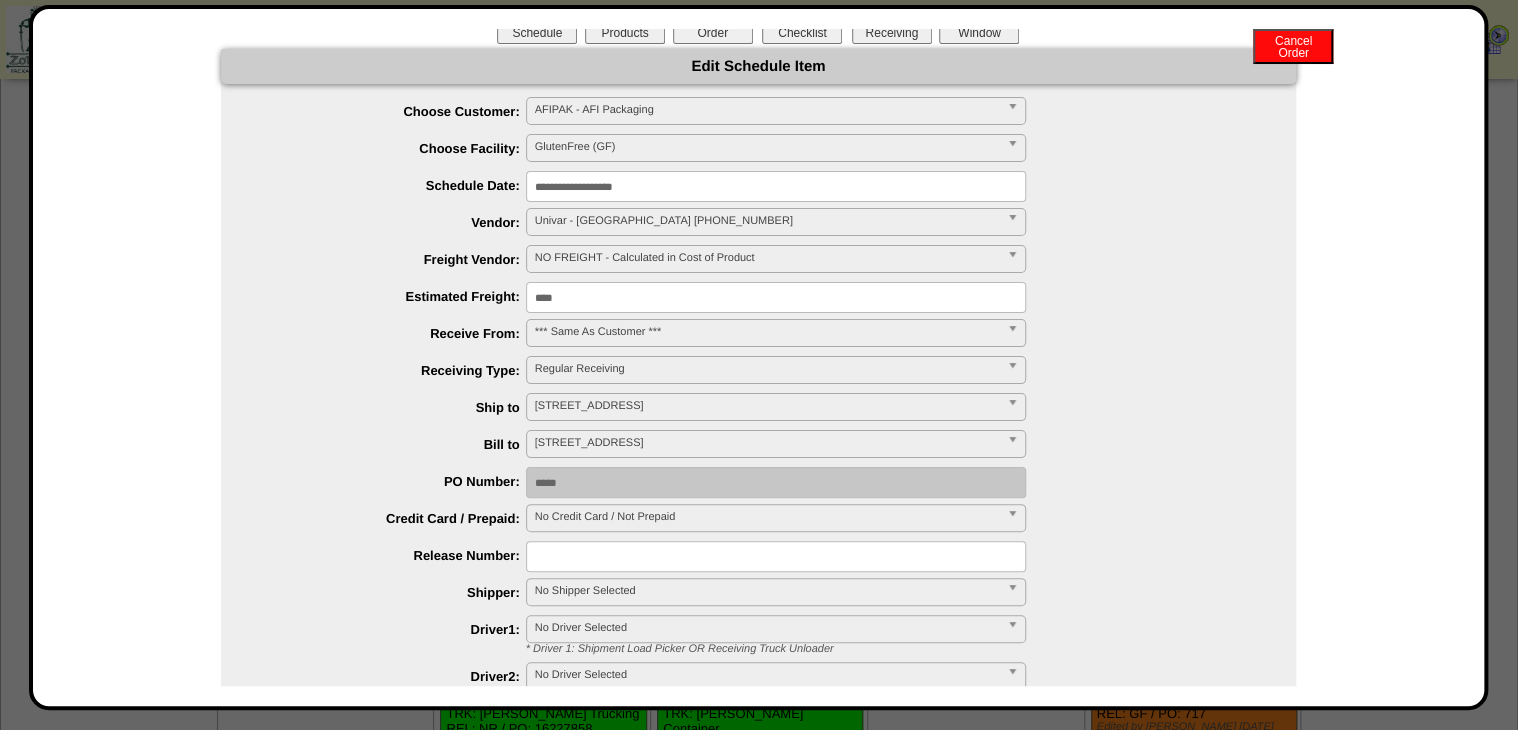 scroll, scrollTop: 0, scrollLeft: 0, axis: both 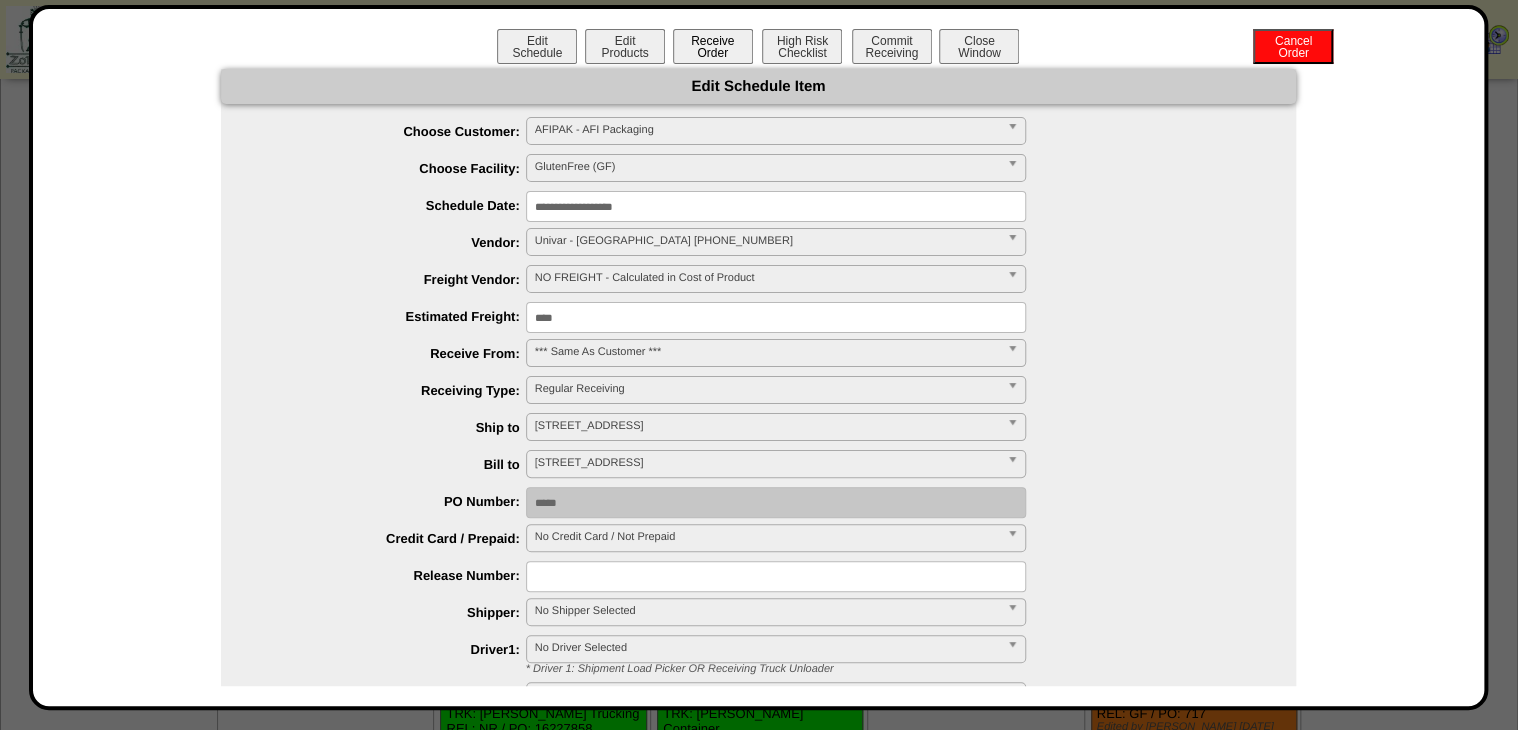 click on "Receive Order" at bounding box center (713, 46) 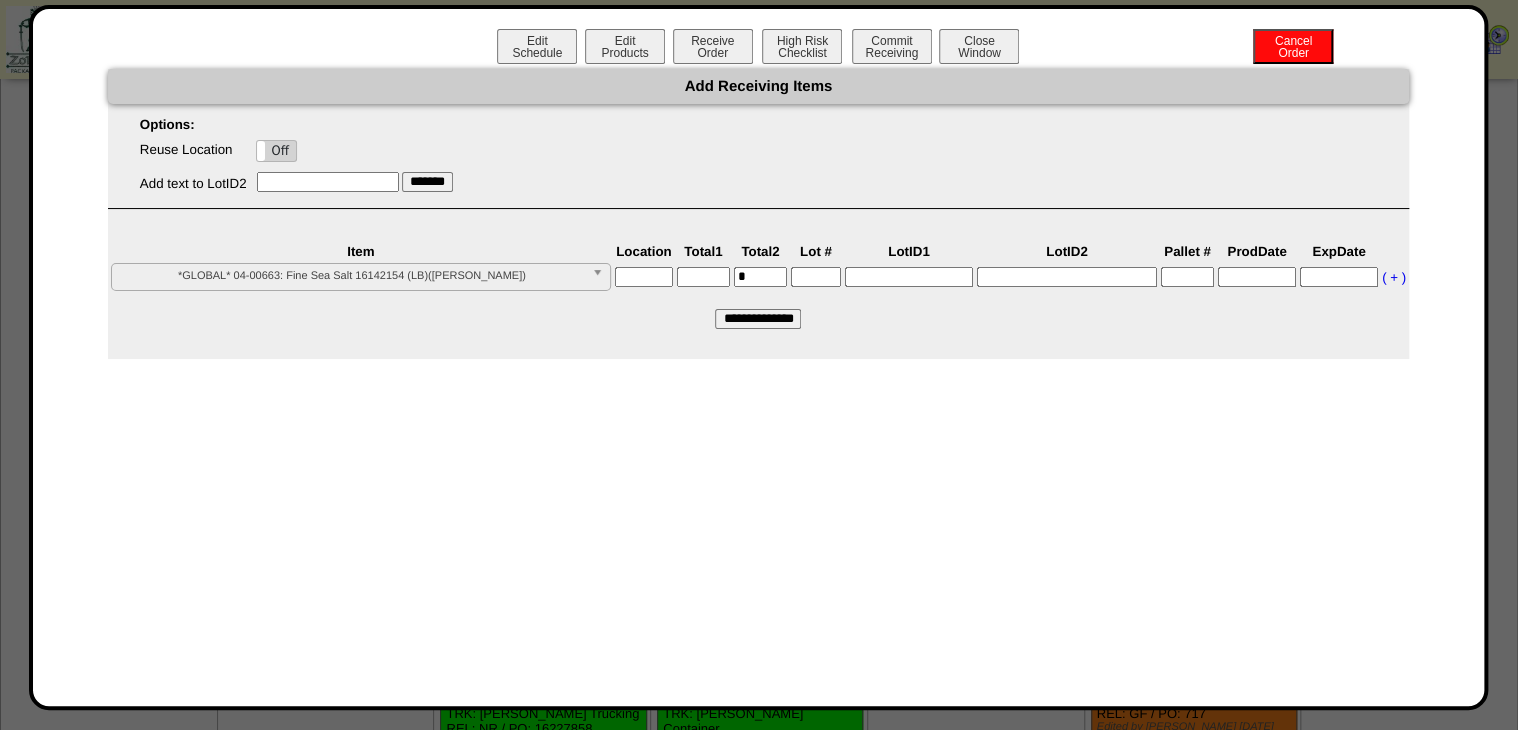 click at bounding box center (703, 277) 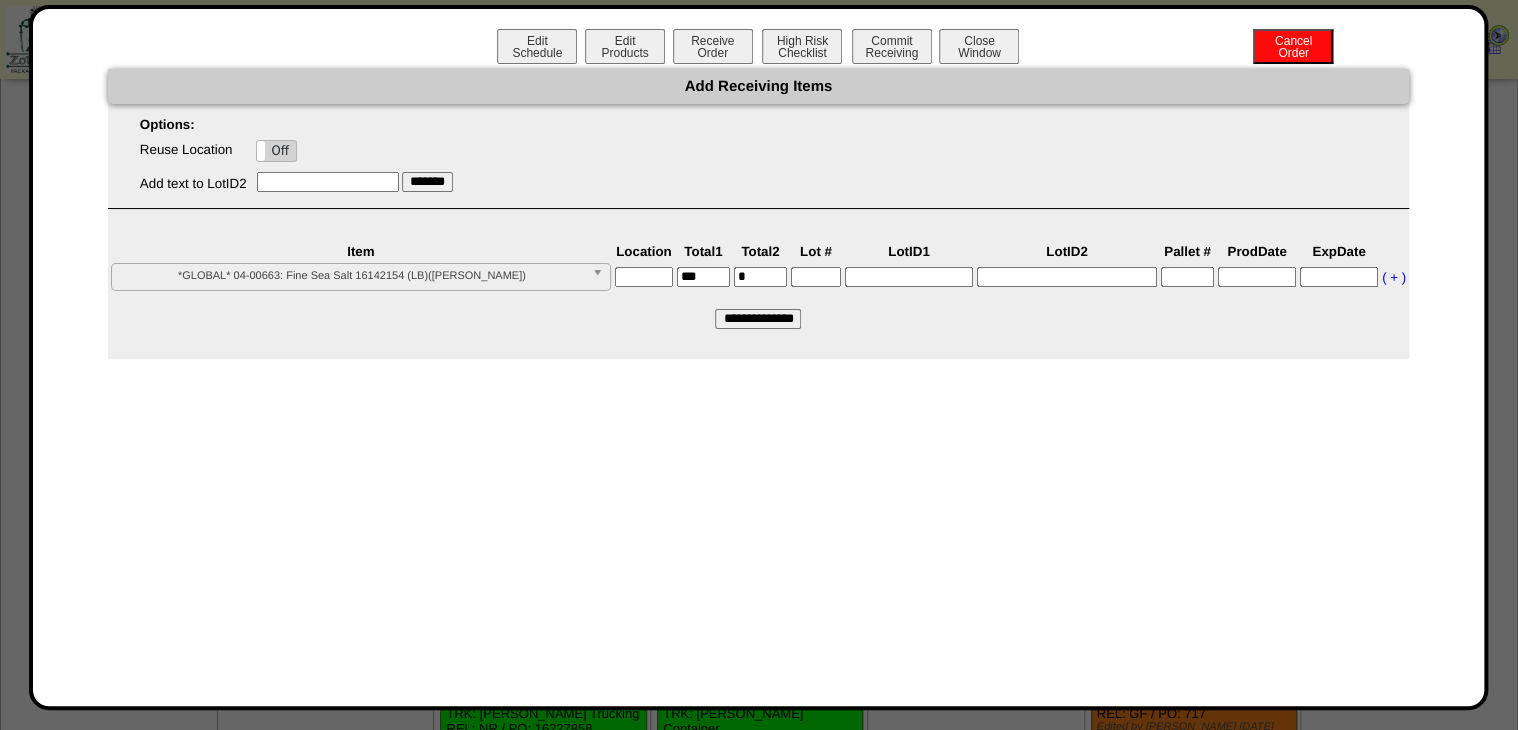 type on "***" 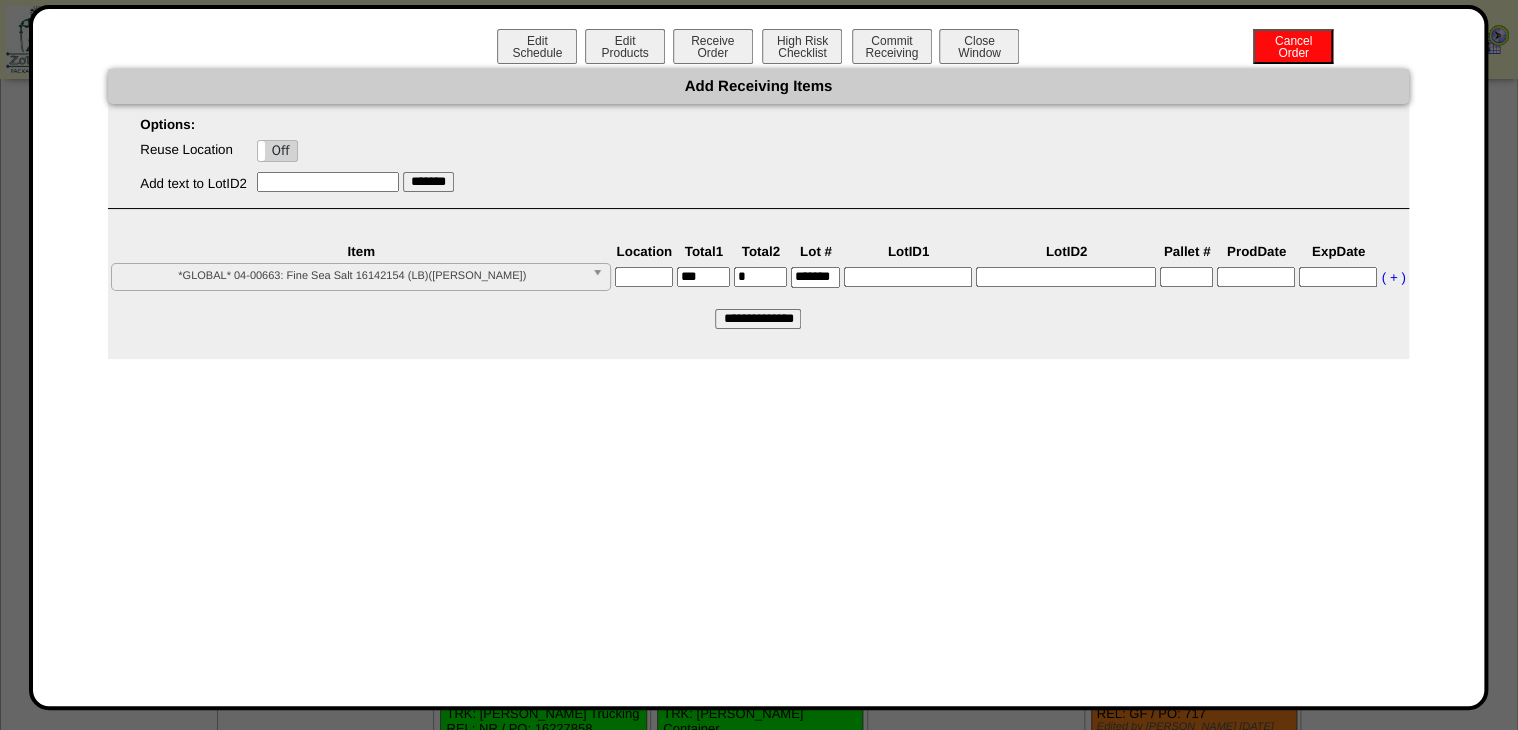 scroll, scrollTop: 0, scrollLeft: 9, axis: horizontal 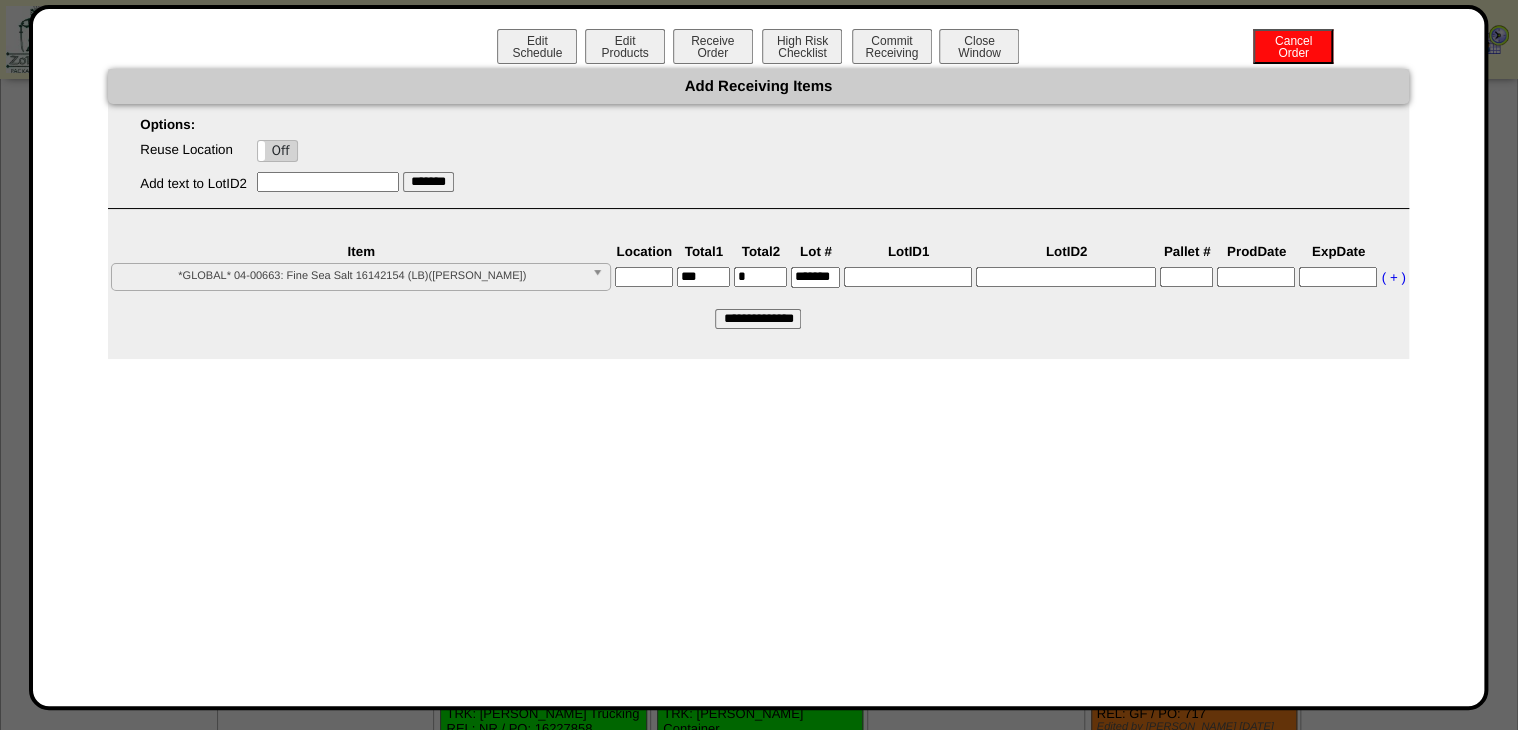 type on "*******" 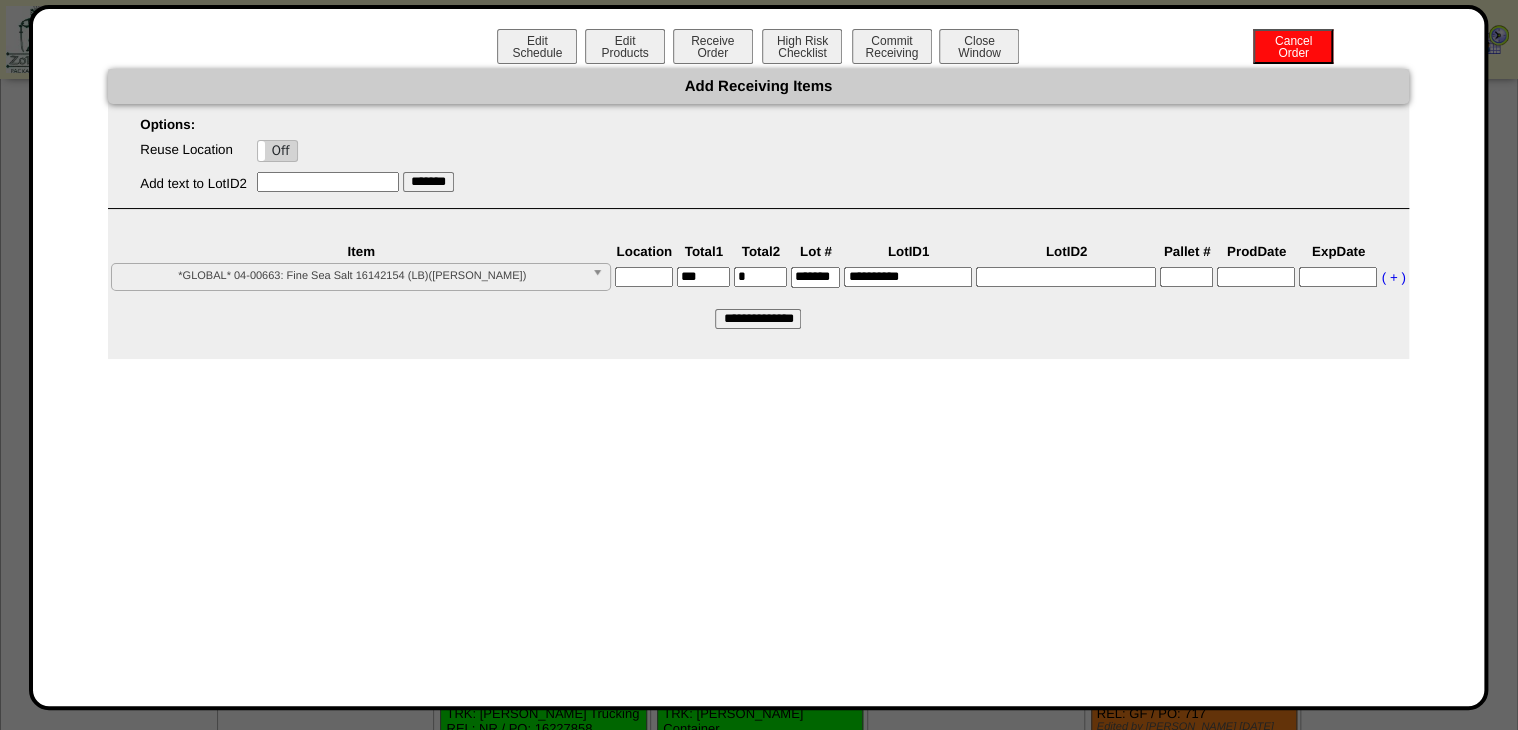 type on "**********" 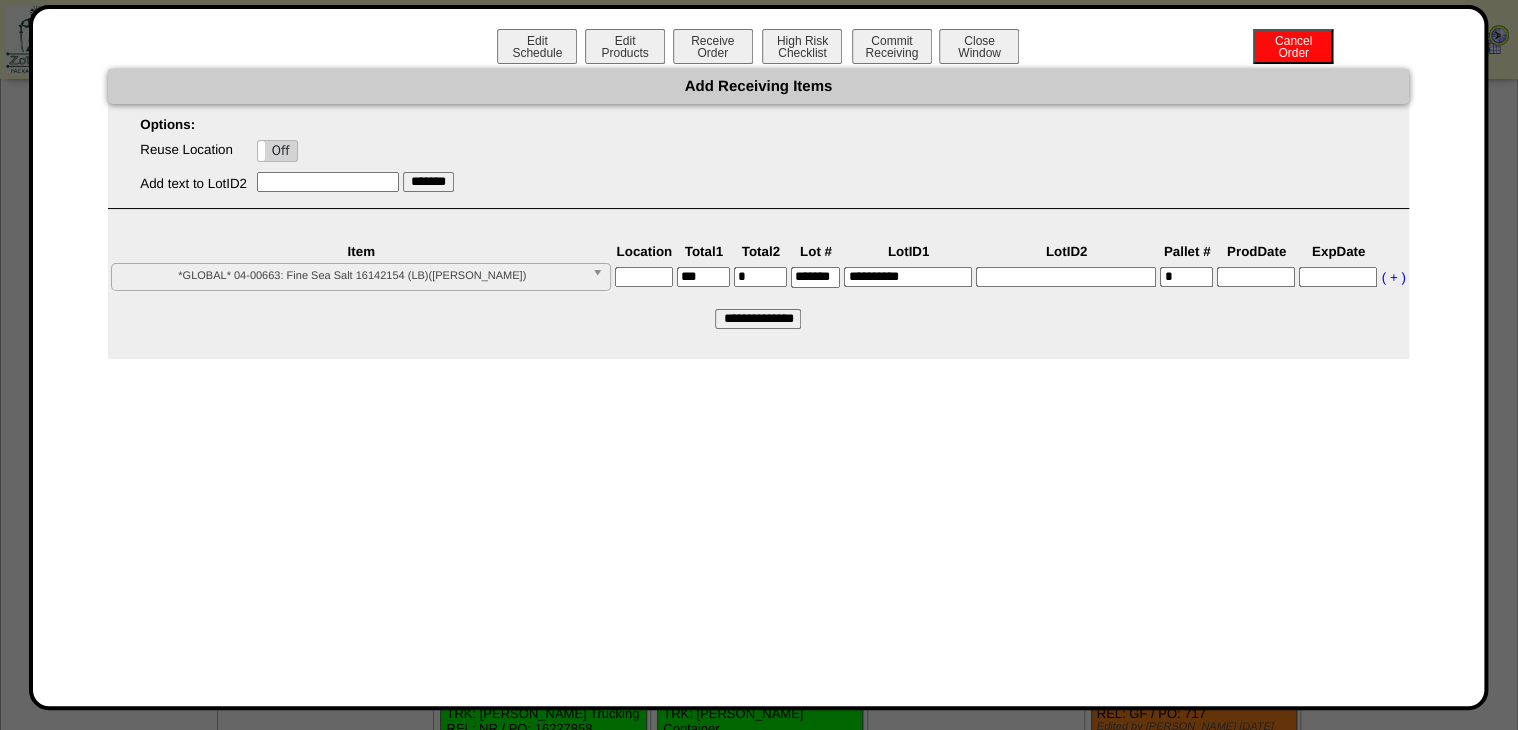 type on "*" 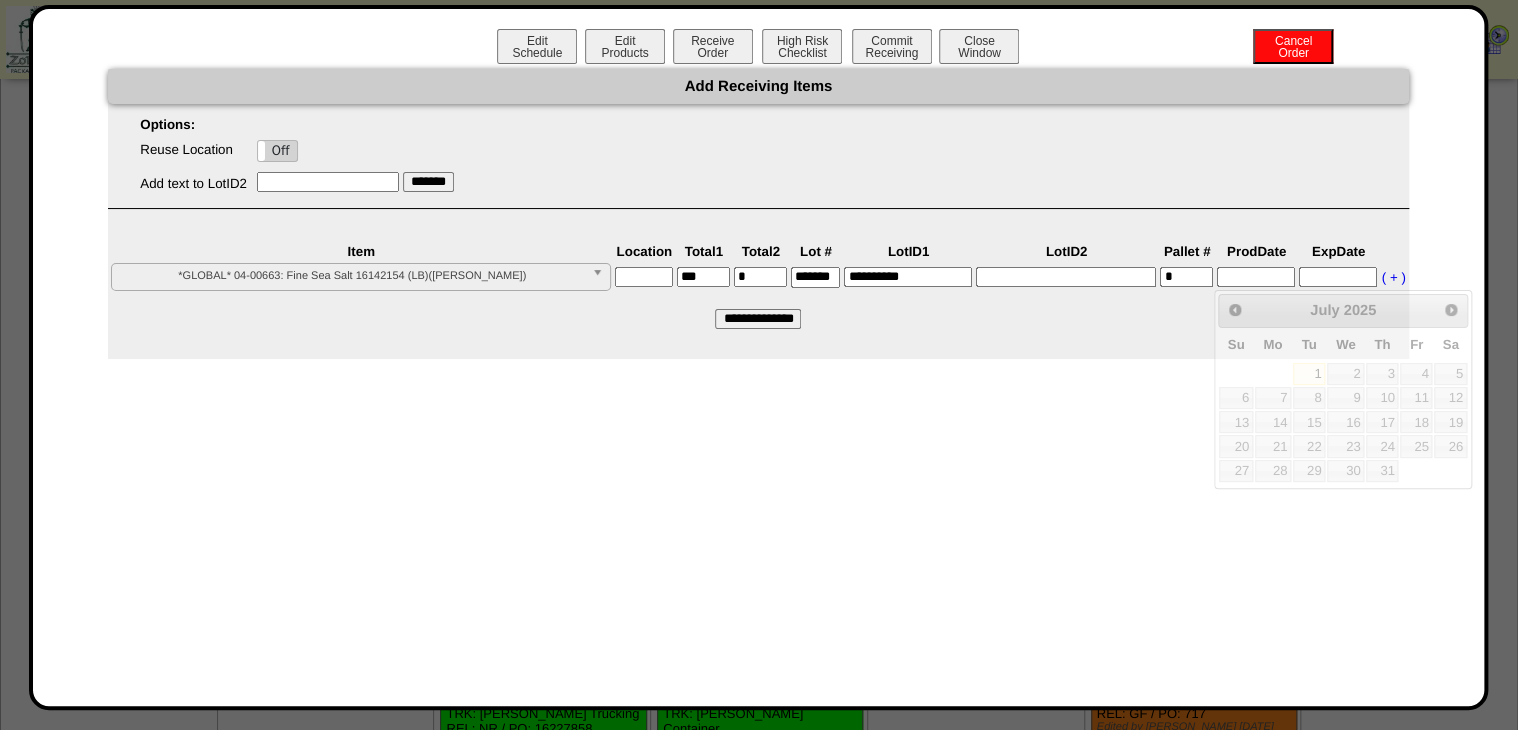 click at bounding box center (1256, 277) 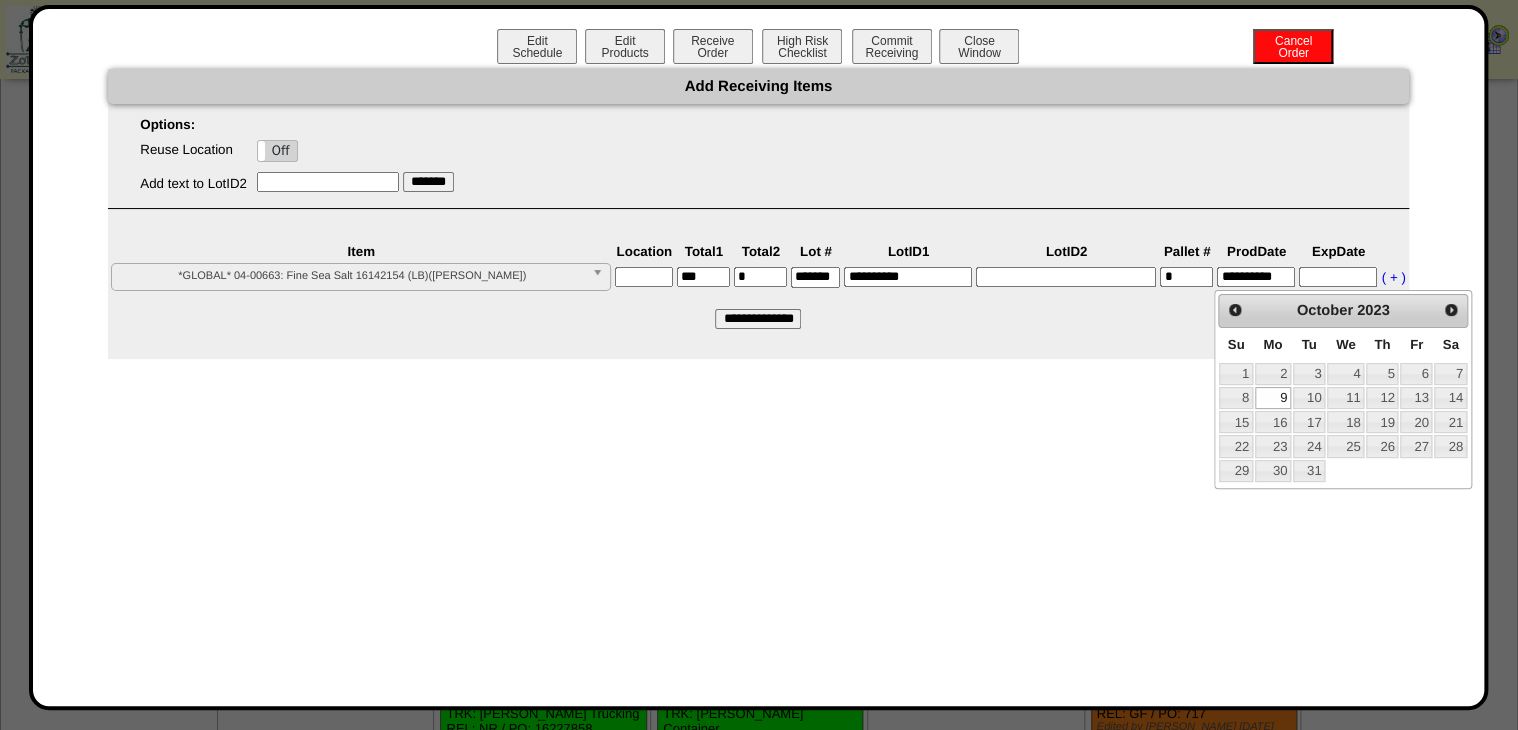 type on "**********" 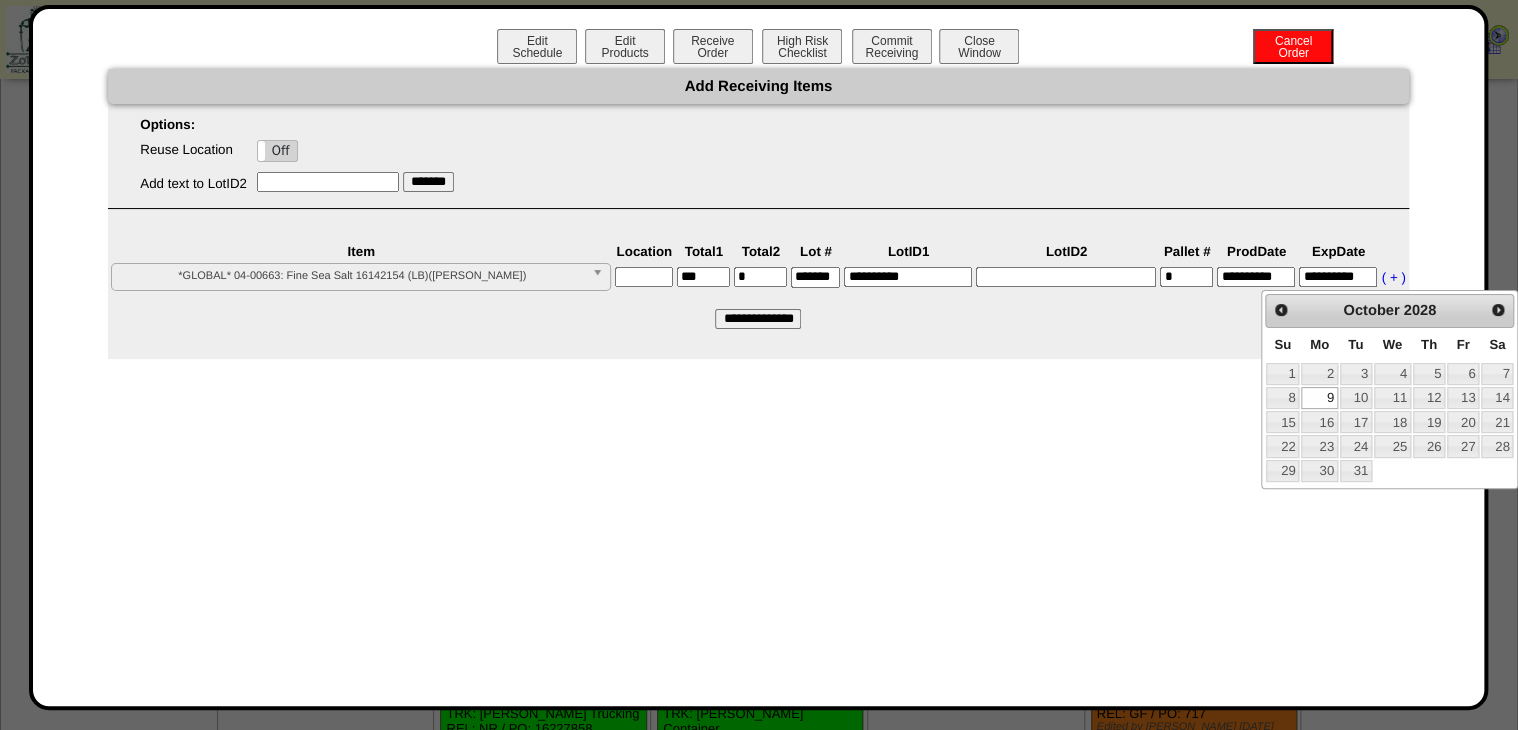 type on "**********" 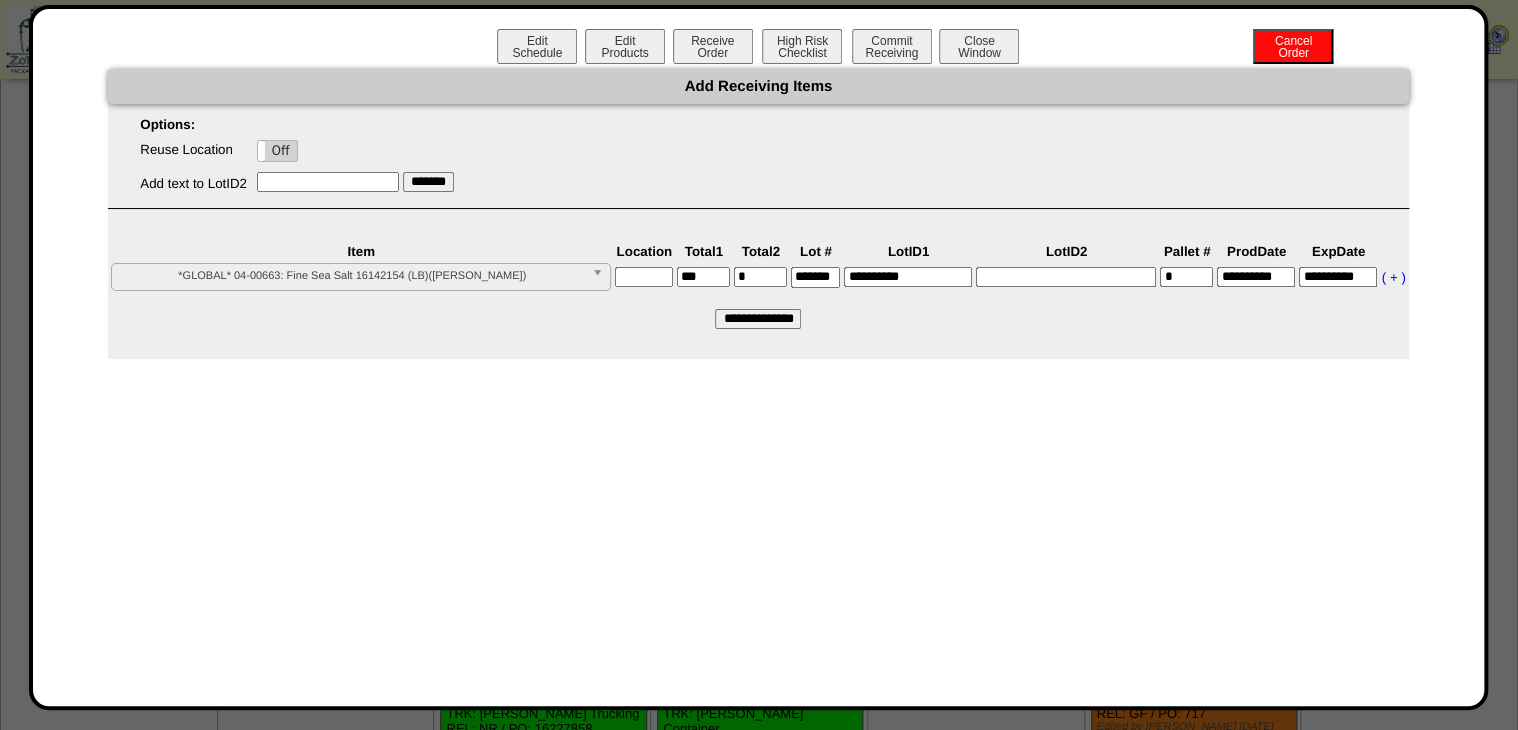 click at bounding box center (644, 277) 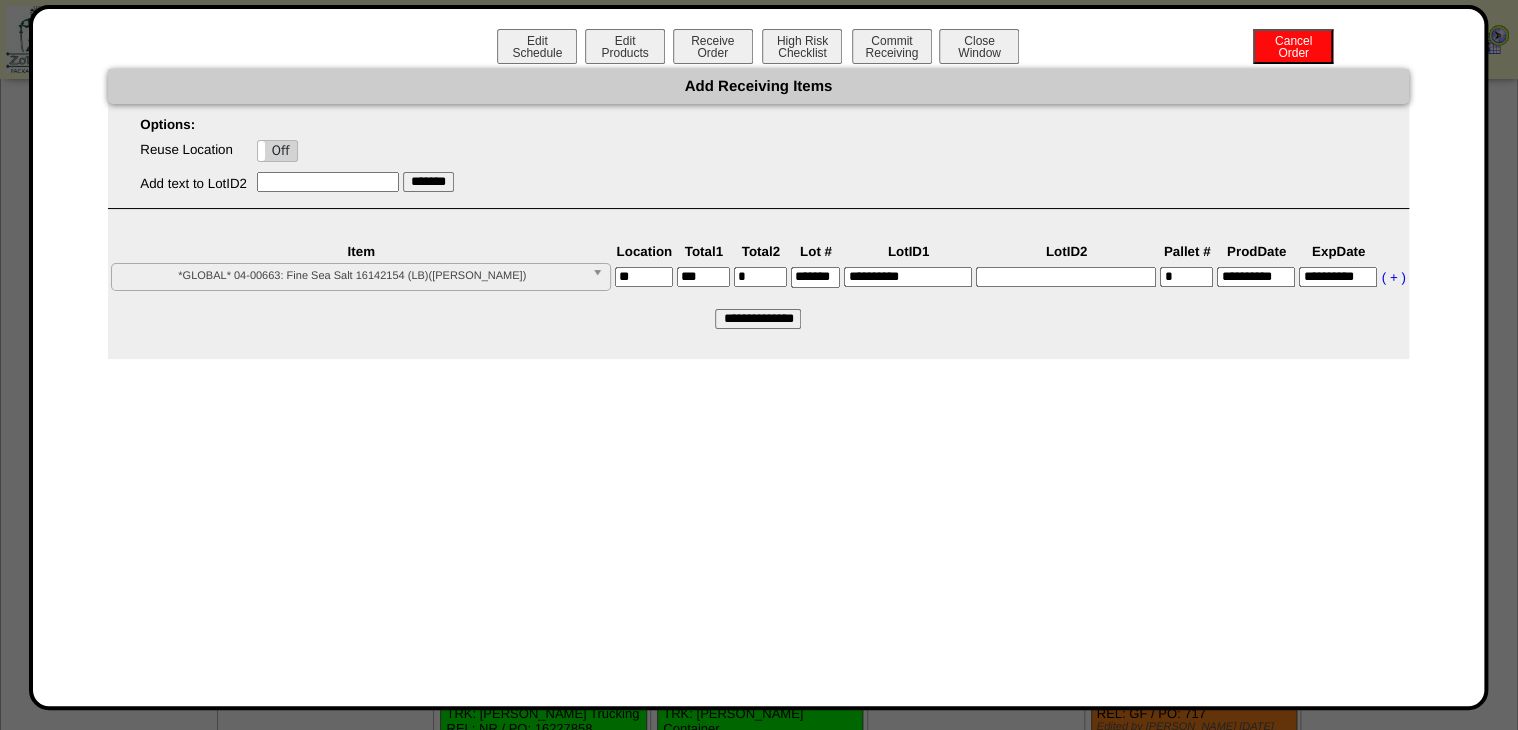 type on "*****" 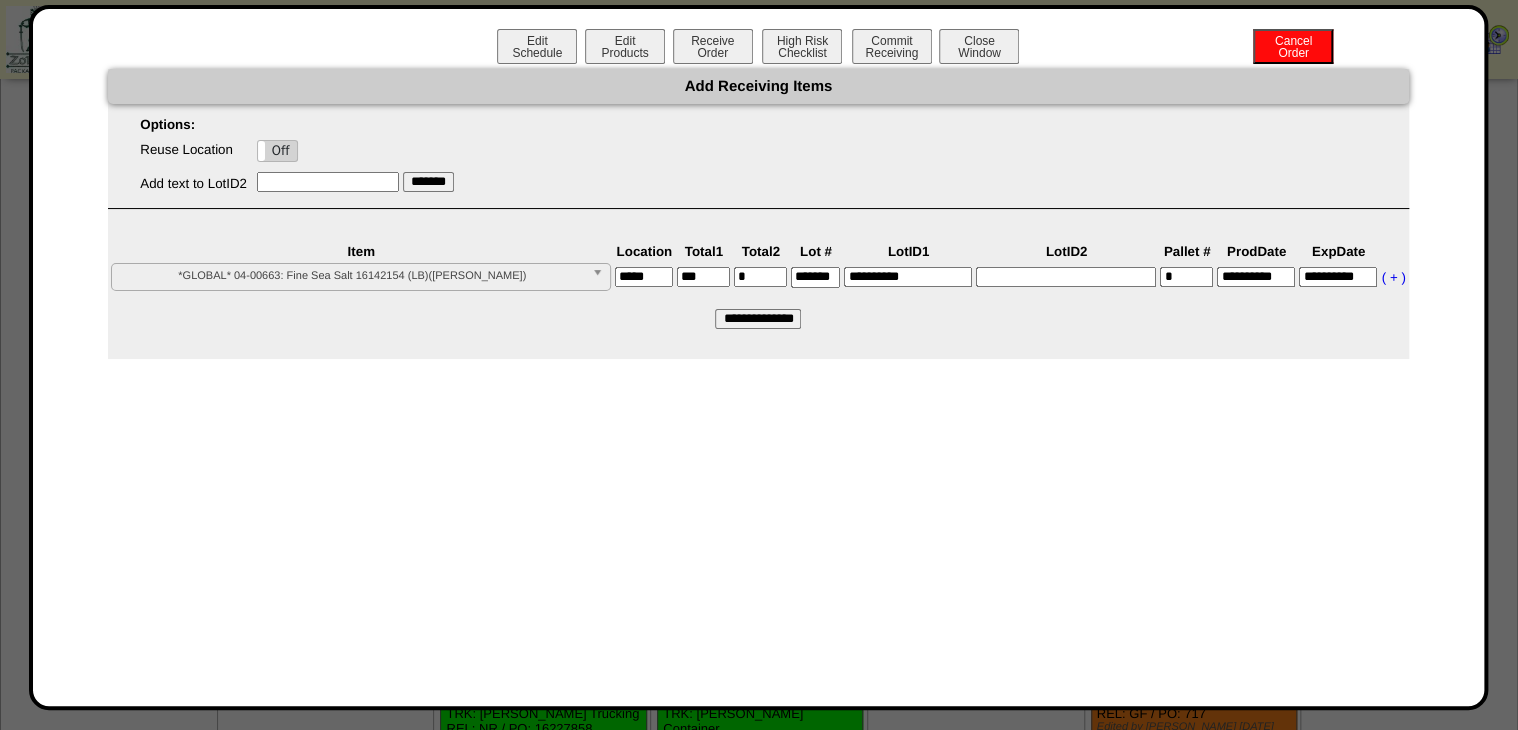 click on "**********" at bounding box center [758, 319] 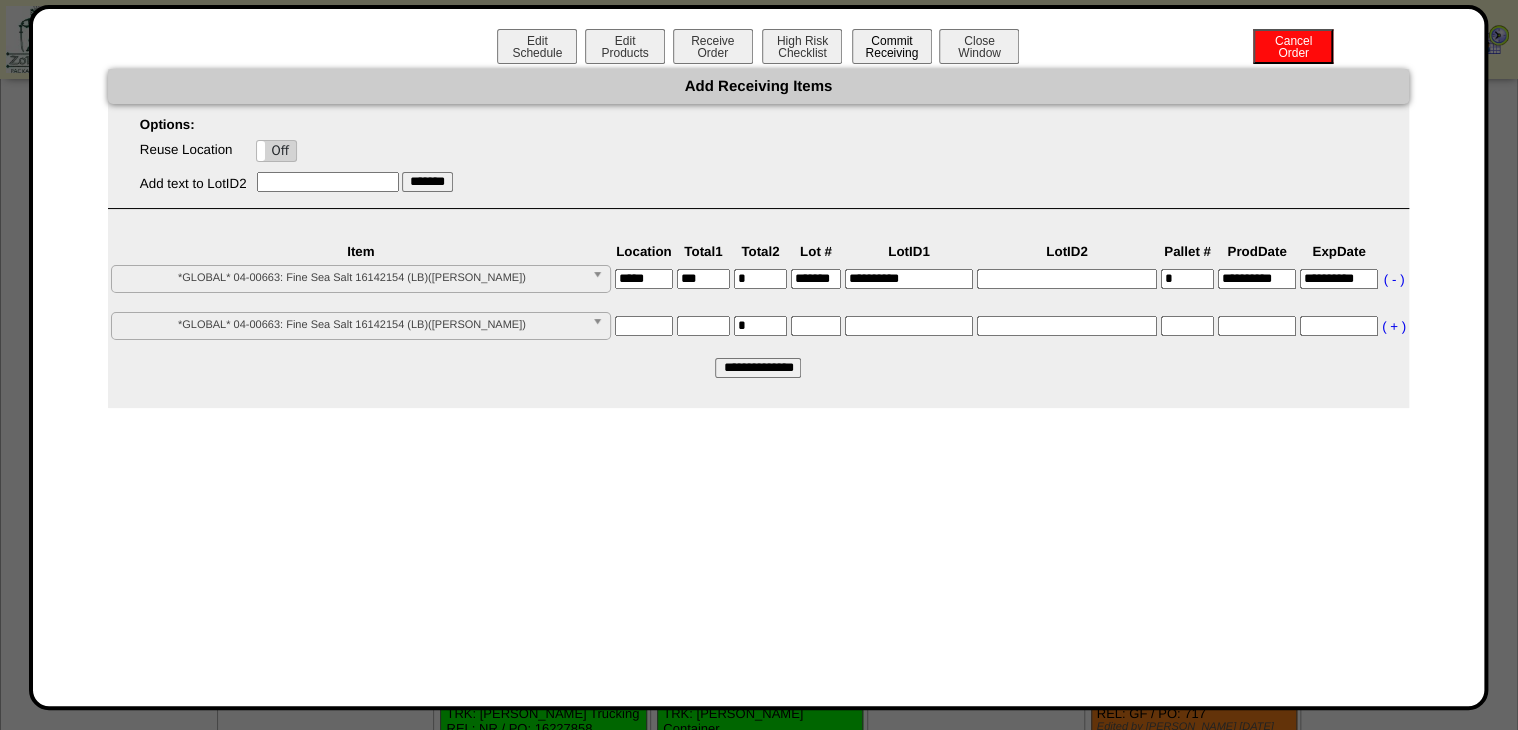 click on "Commit Receiving" at bounding box center (892, 46) 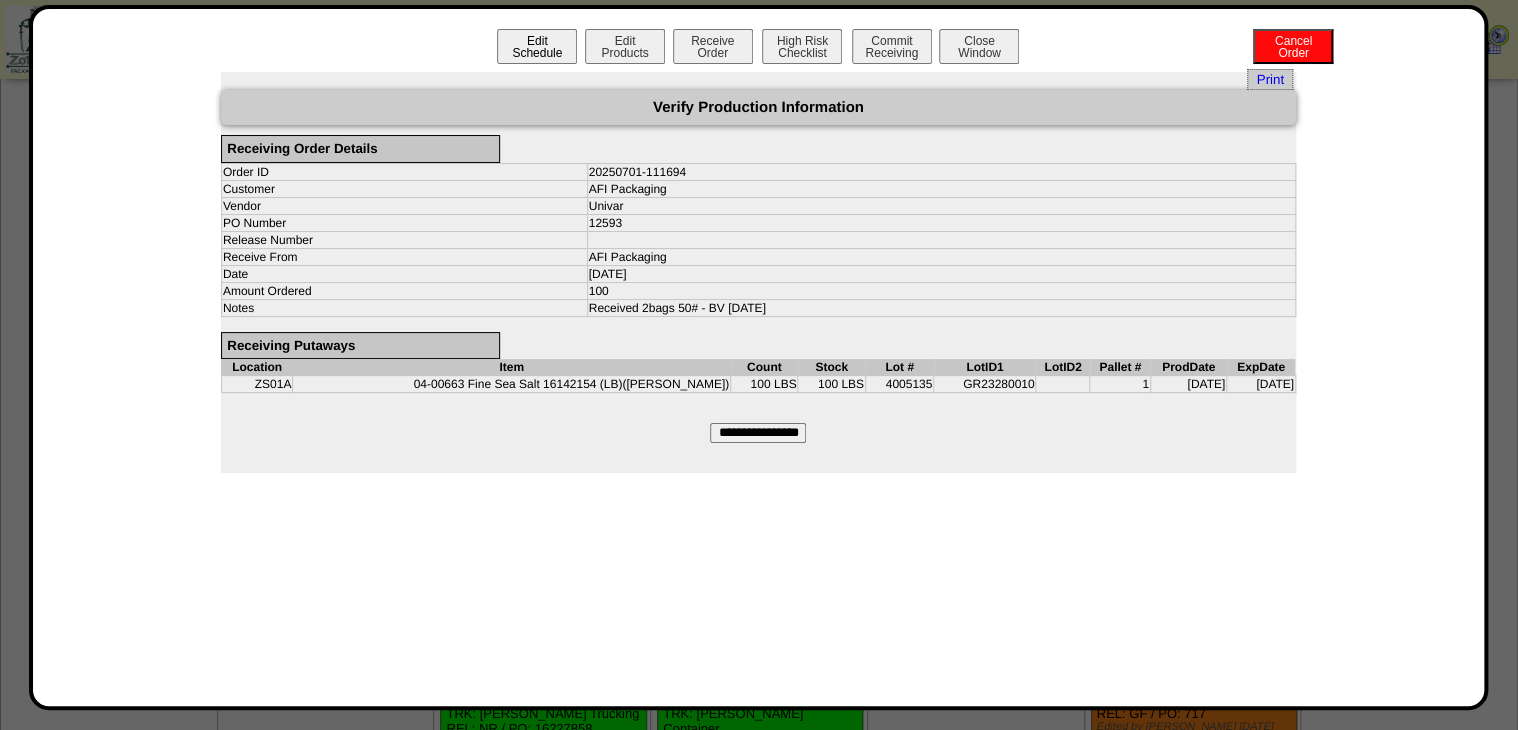 click on "Edit Schedule" at bounding box center [537, 46] 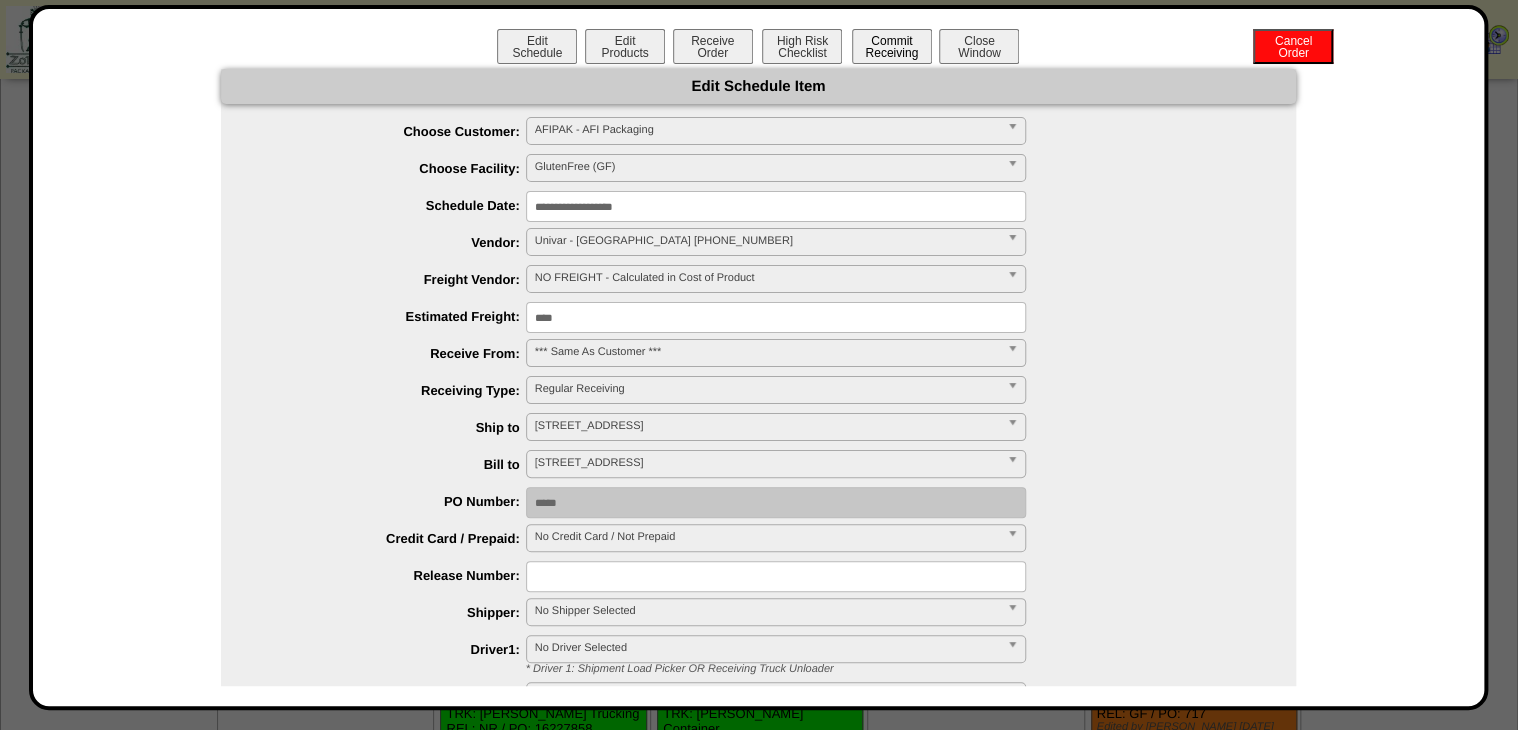 click on "Commit Receiving" at bounding box center [892, 46] 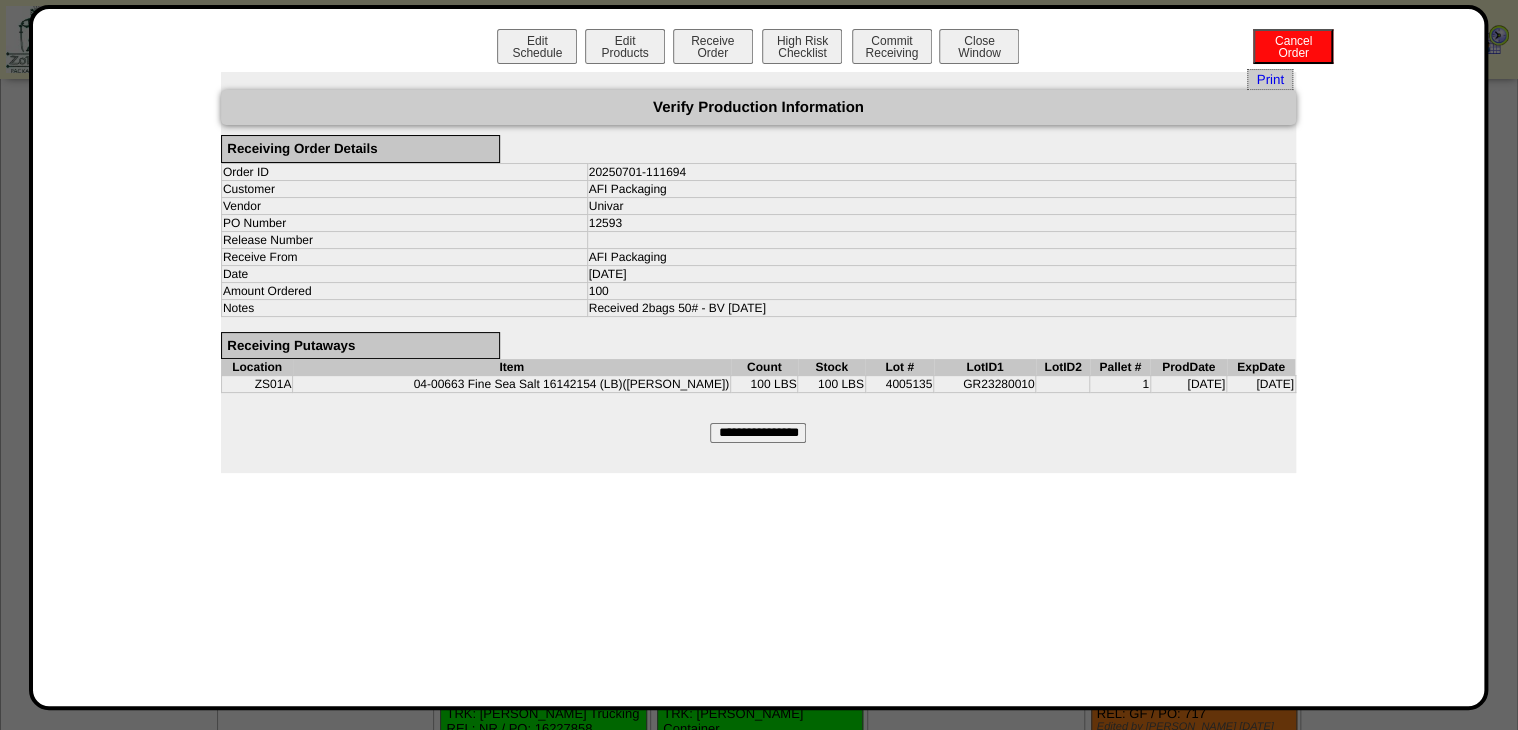 click on "**********" at bounding box center (758, 433) 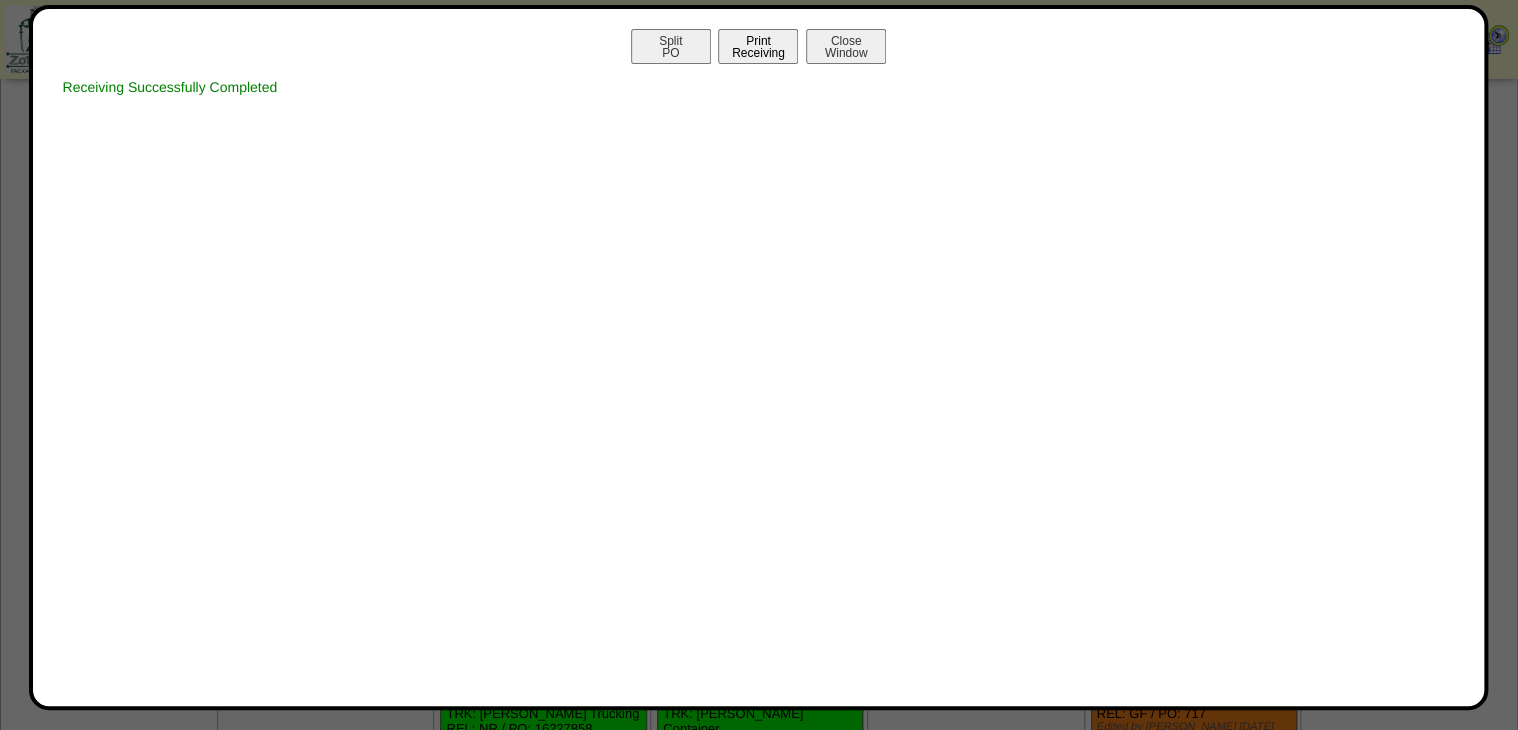 click on "Print Receiving" at bounding box center [758, 46] 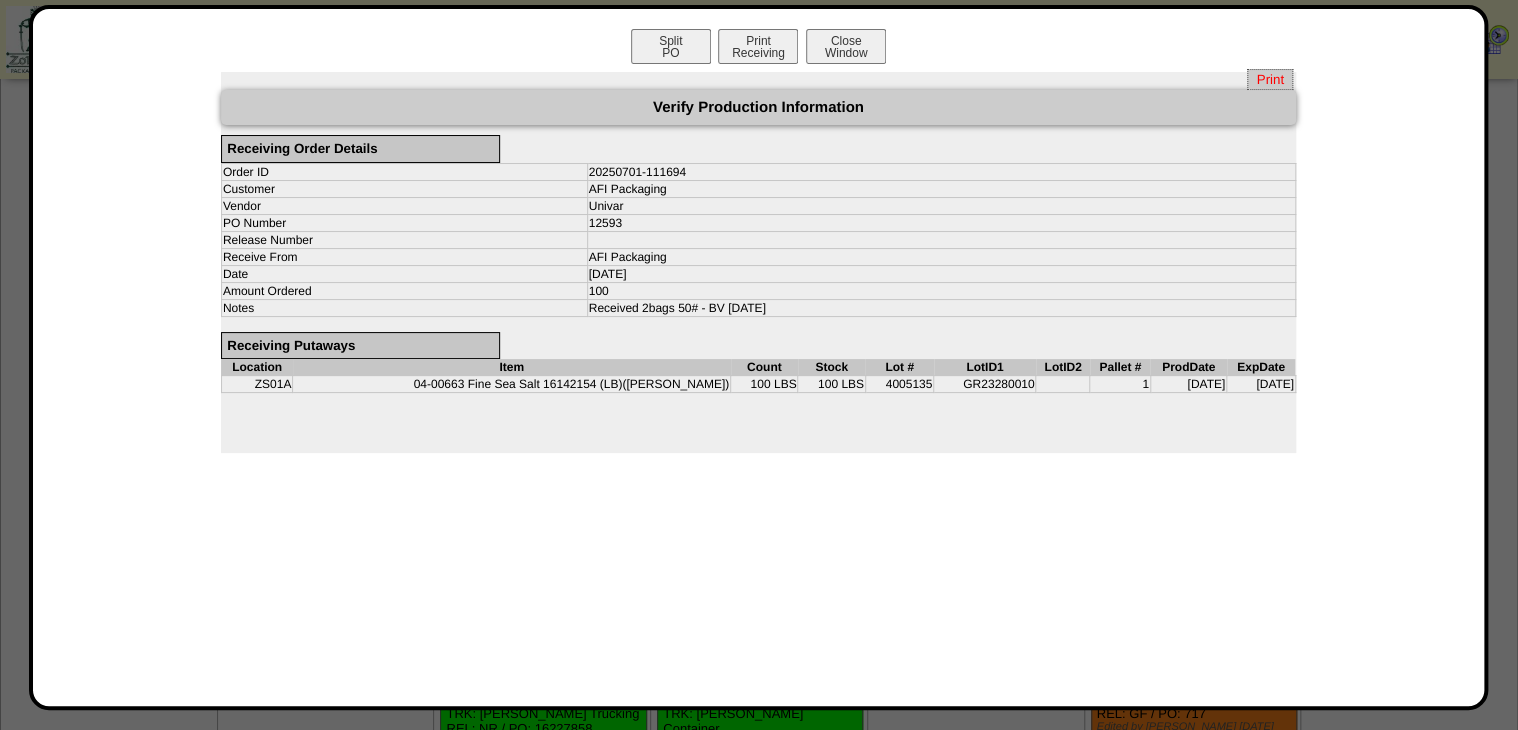 click on "Print" at bounding box center (1269, 79) 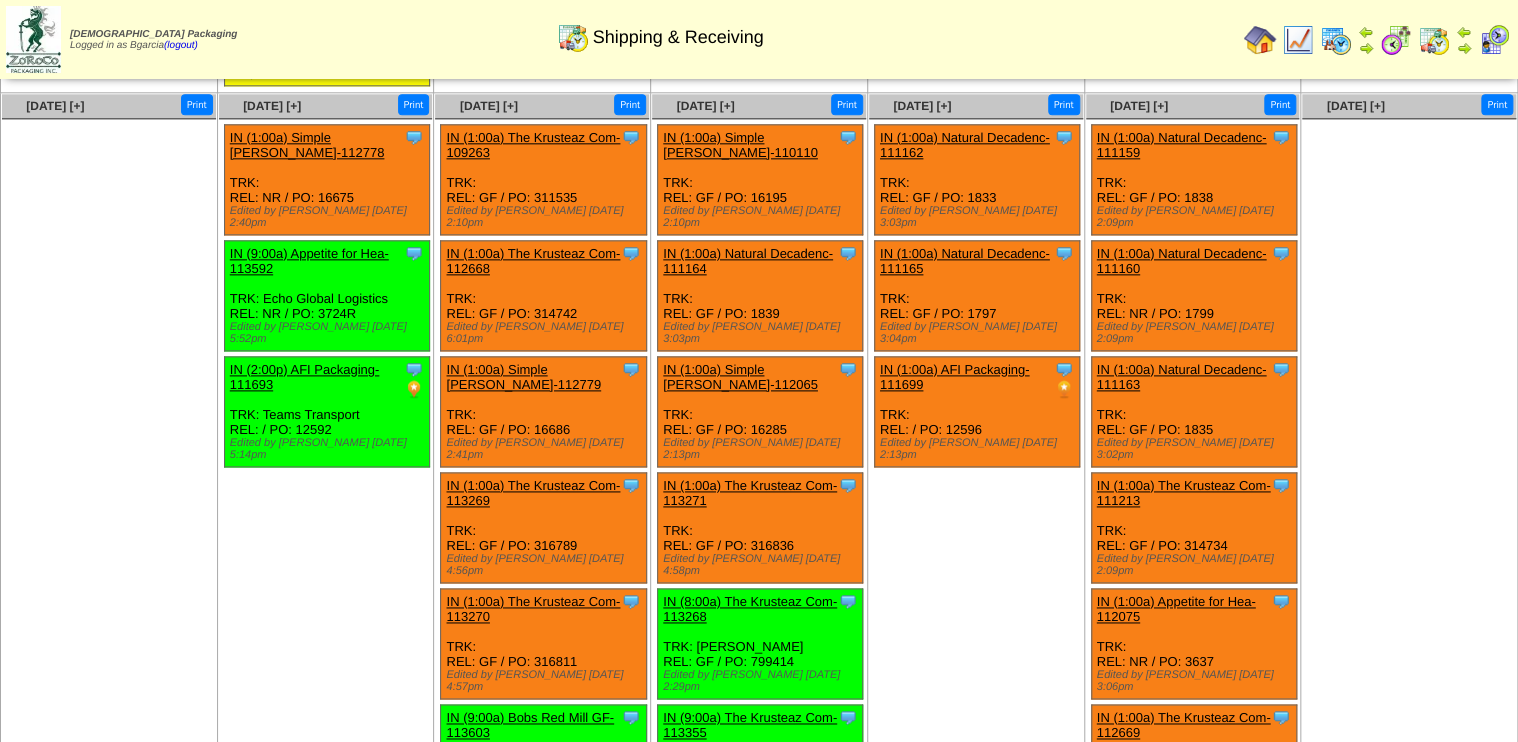 scroll, scrollTop: 1112, scrollLeft: 0, axis: vertical 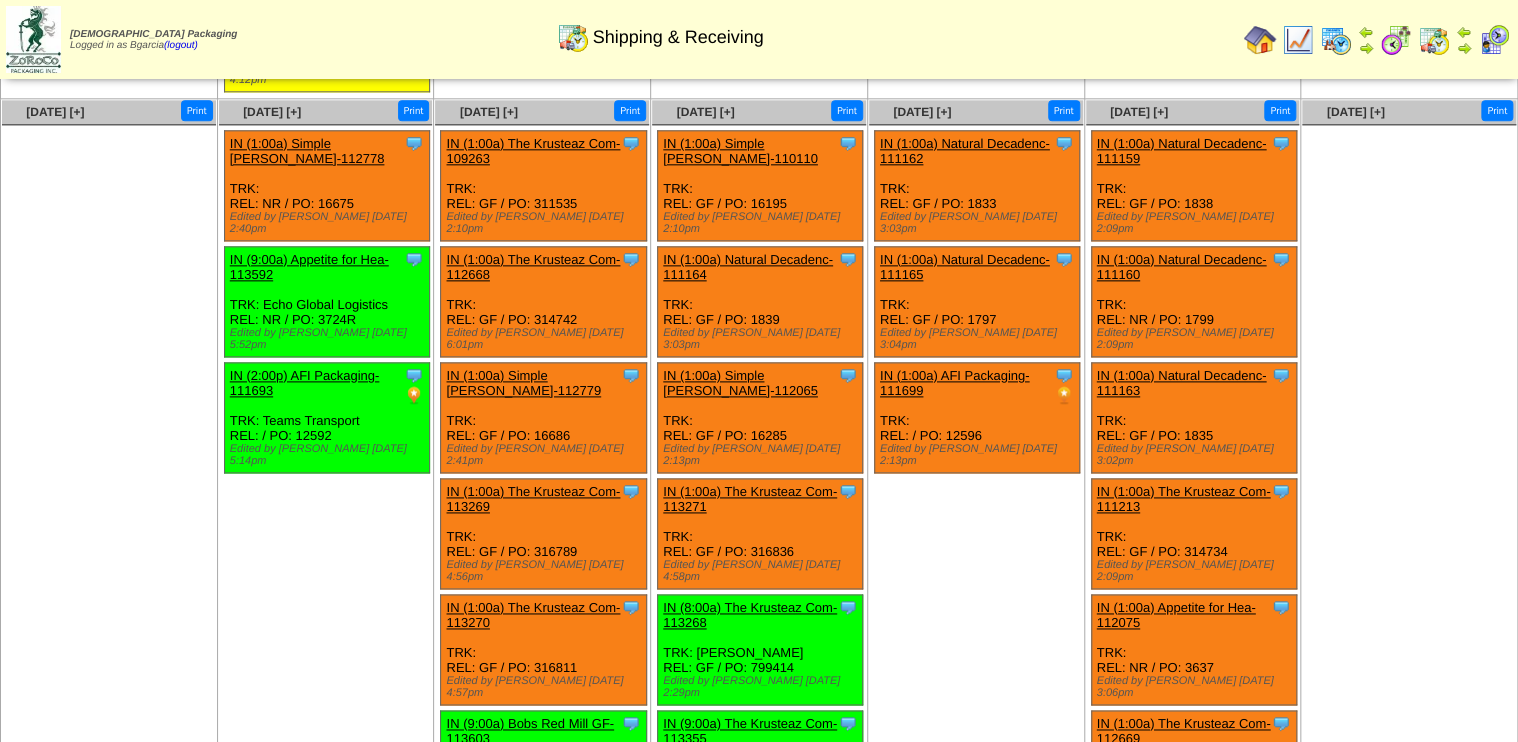 click at bounding box center (1396, 40) 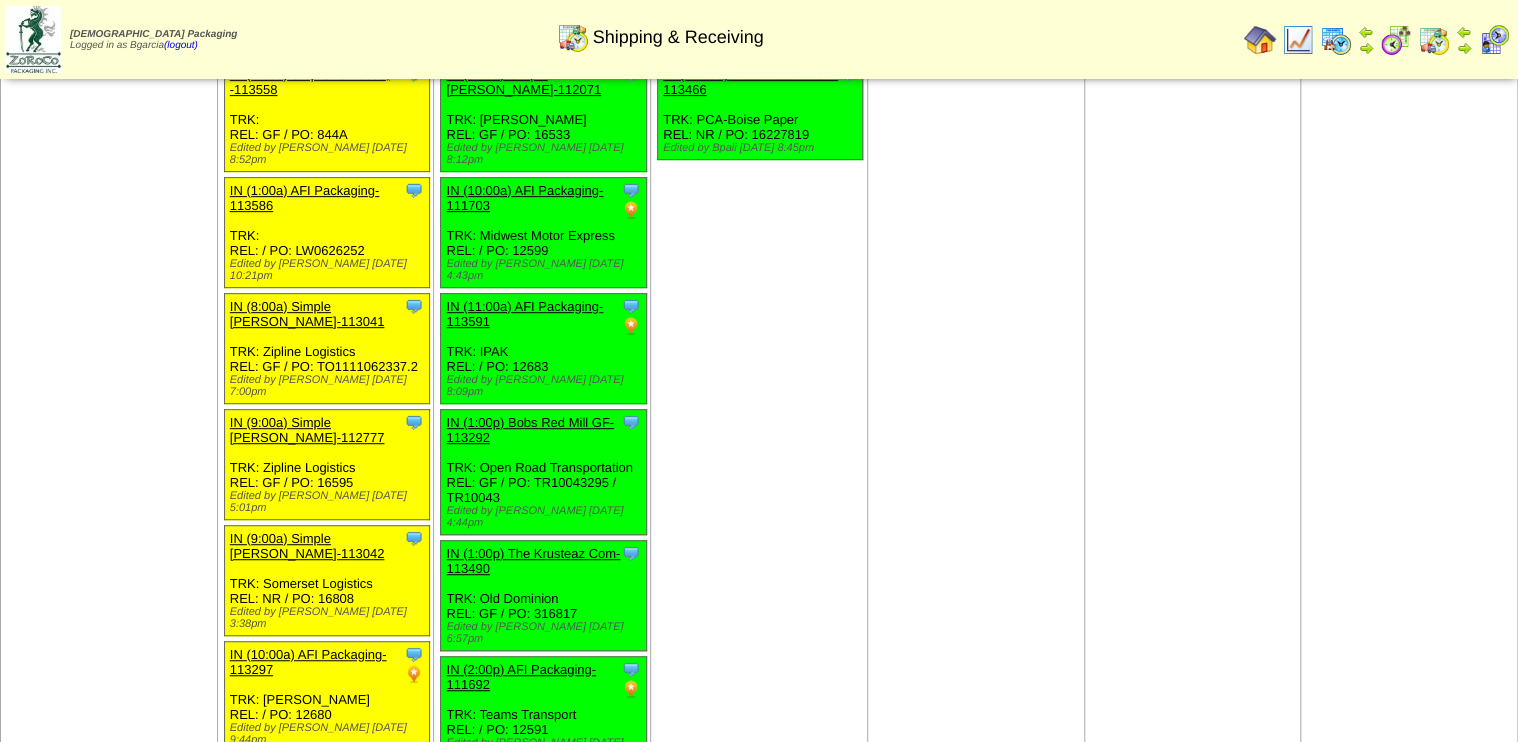 scroll, scrollTop: 57, scrollLeft: 0, axis: vertical 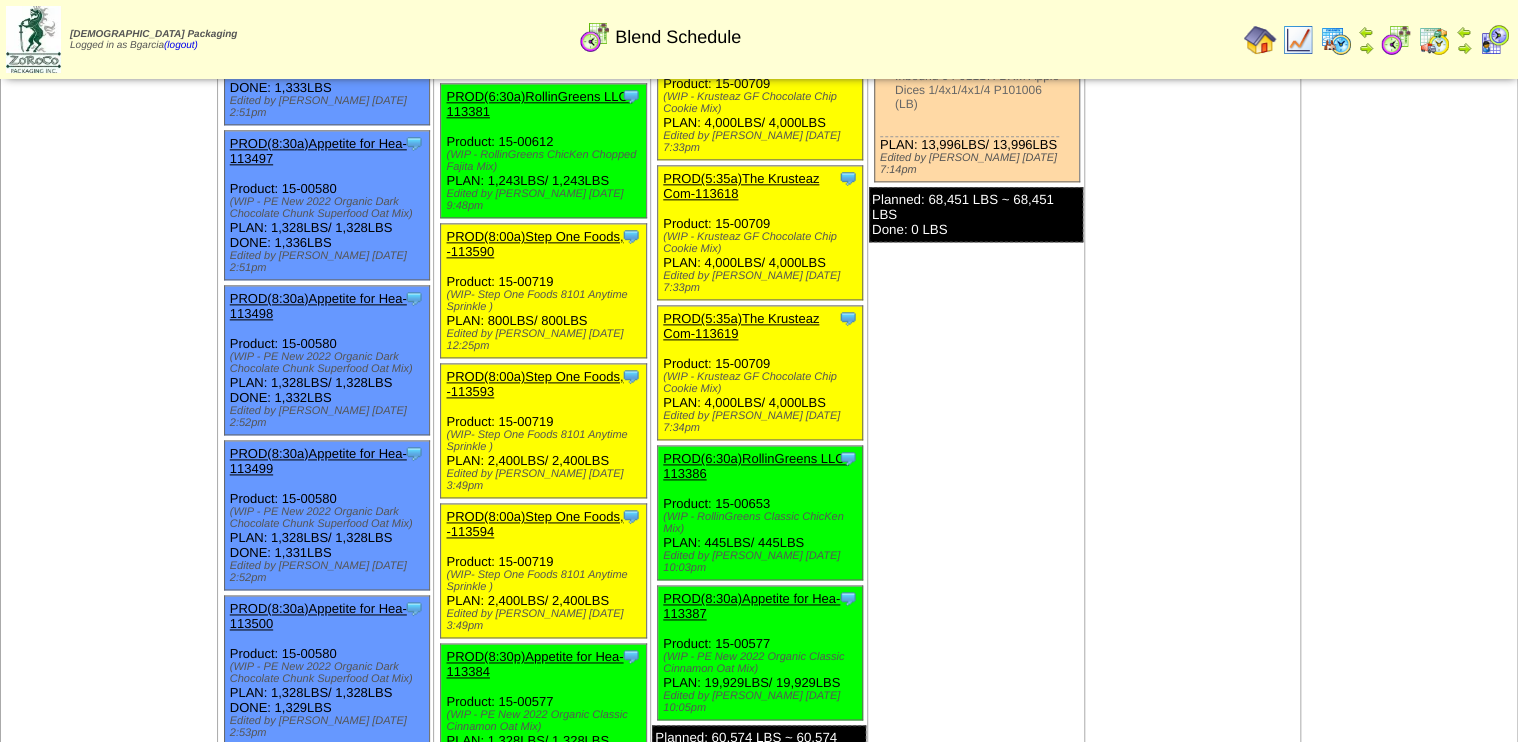 click on "PROD(6:30a)RollinGreens LLC-113386" at bounding box center [756, 466] 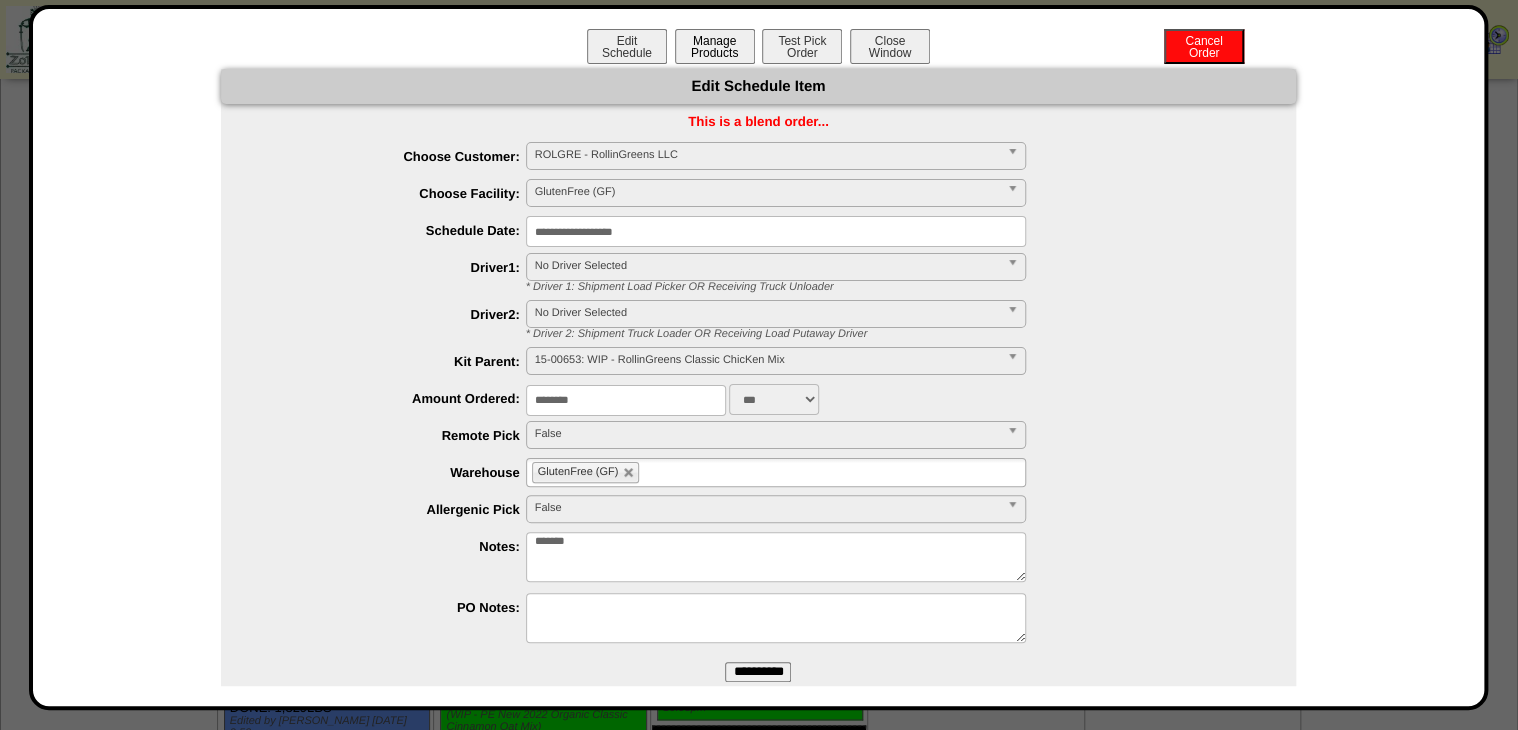 click on "Manage Products" at bounding box center (715, 46) 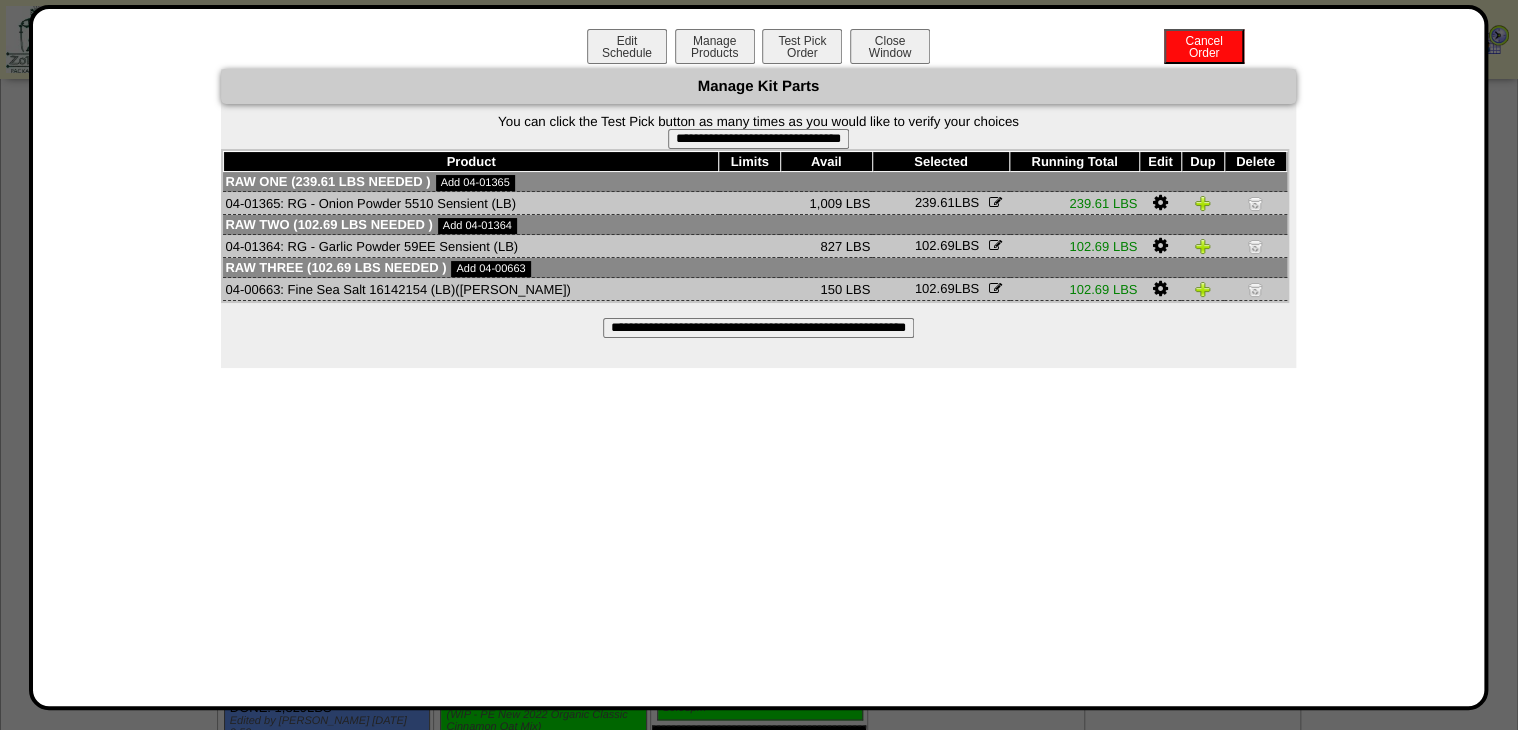 click on "**********" at bounding box center [758, 139] 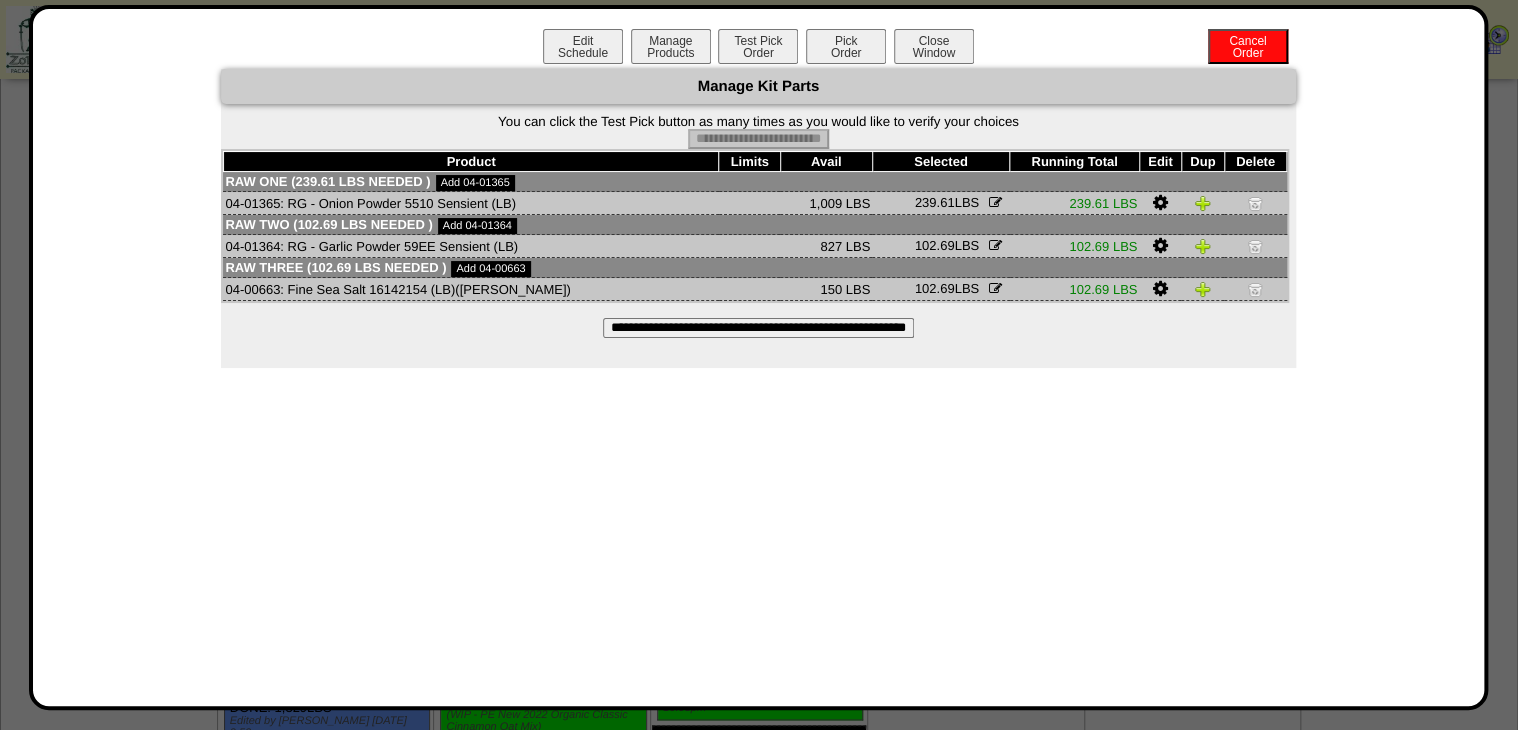 click on "Pick Order" at bounding box center (846, 46) 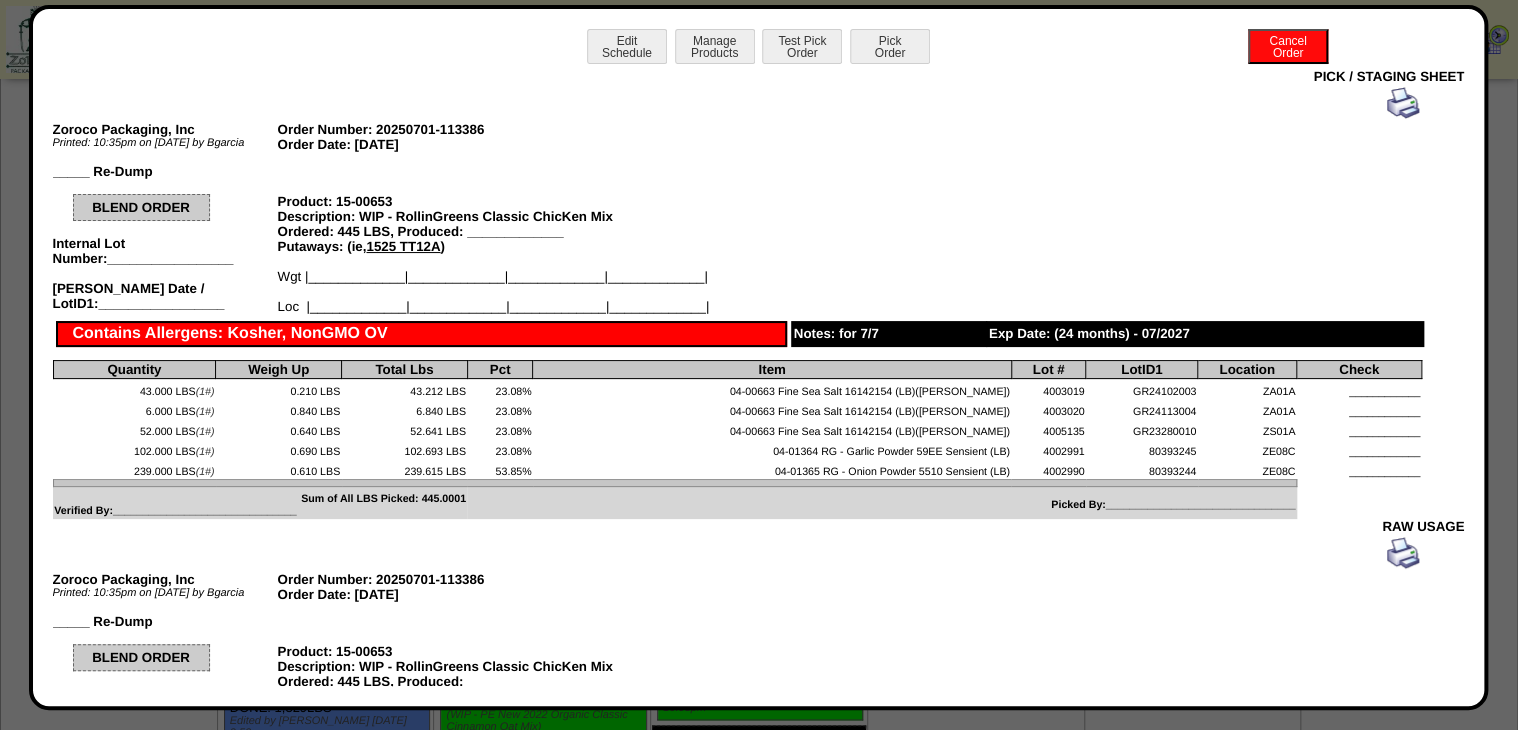 click at bounding box center [737, 103] 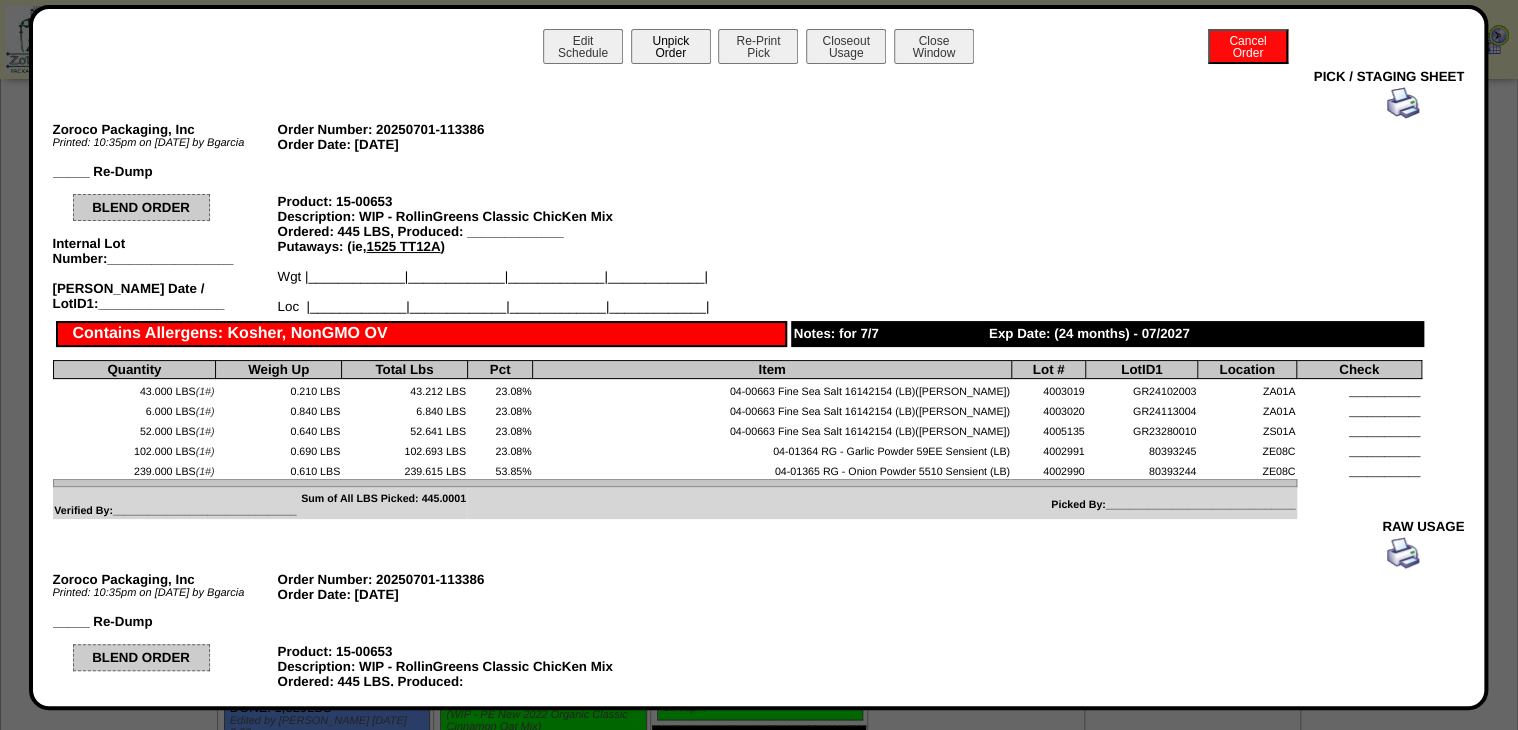 click on "Unpick Order" at bounding box center [671, 46] 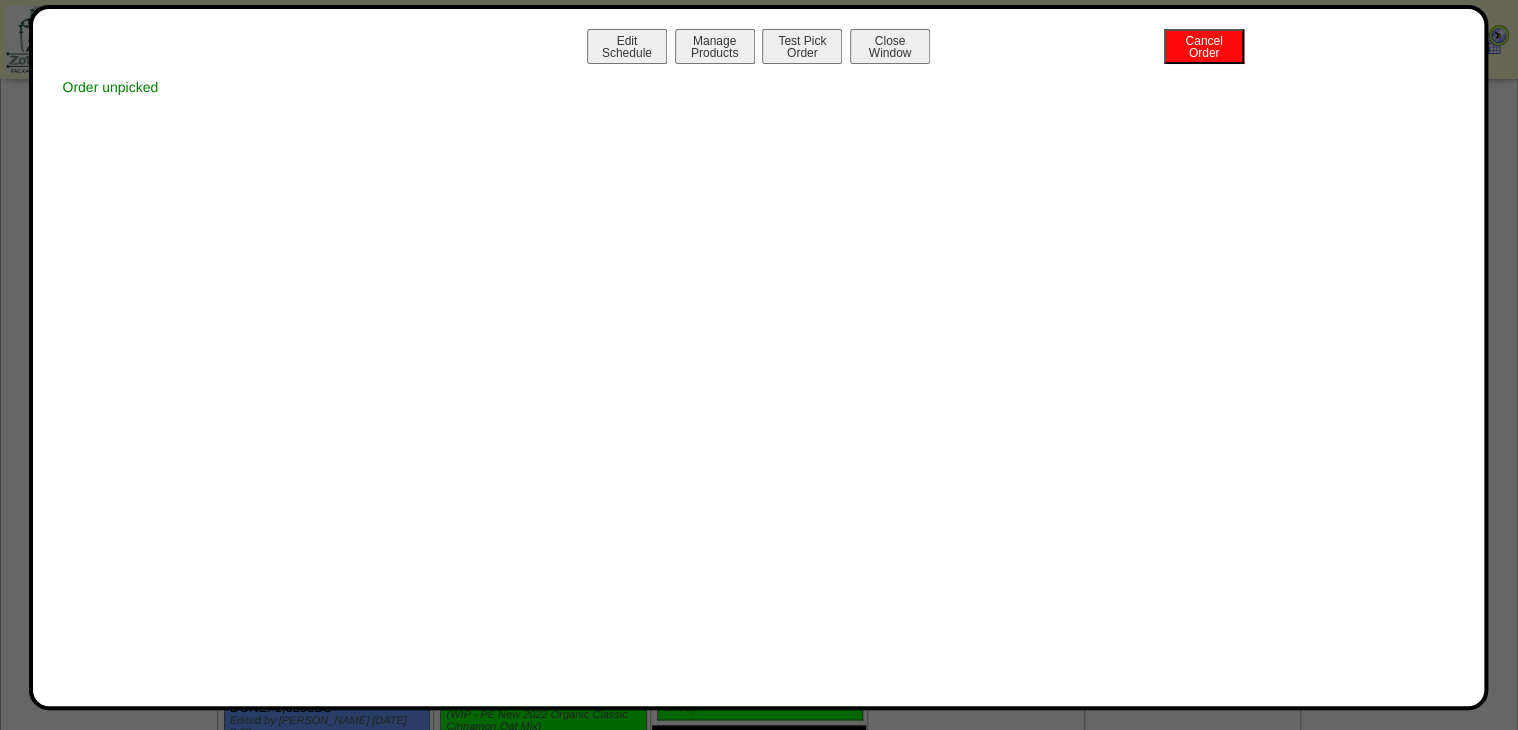 click at bounding box center (759, 680) 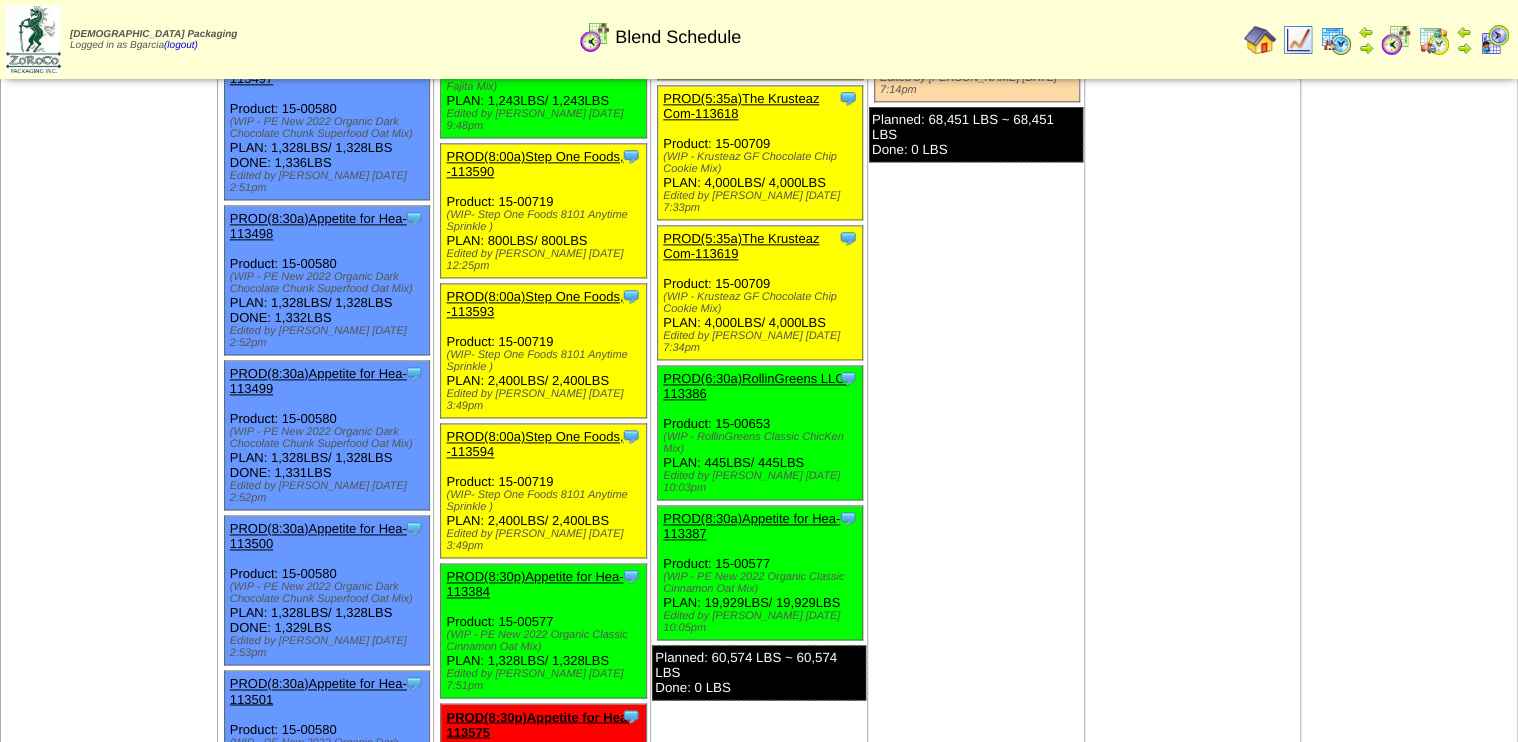 click on "PROD(8:30p)Appetite for Hea-113384" at bounding box center (534, 584) 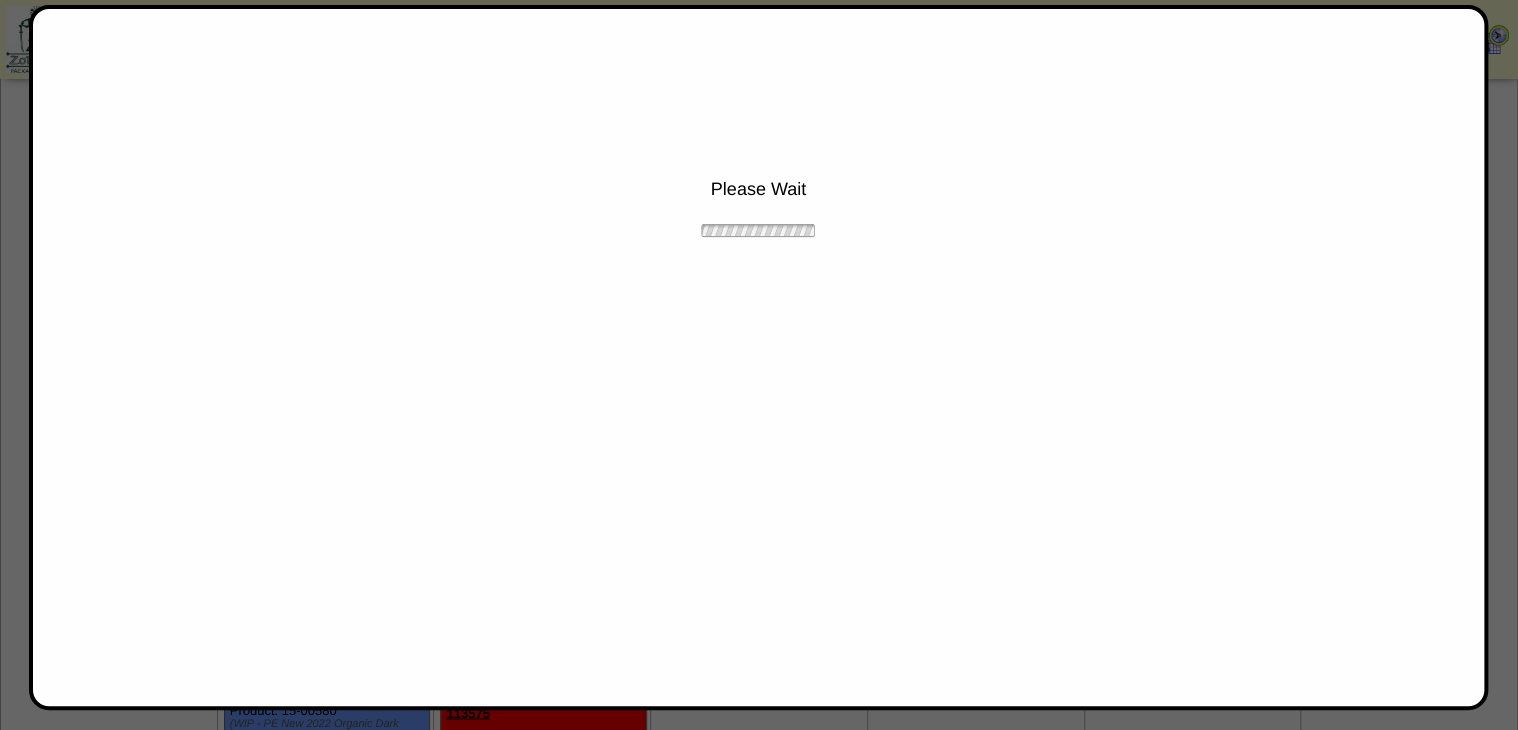 scroll, scrollTop: 1280, scrollLeft: 0, axis: vertical 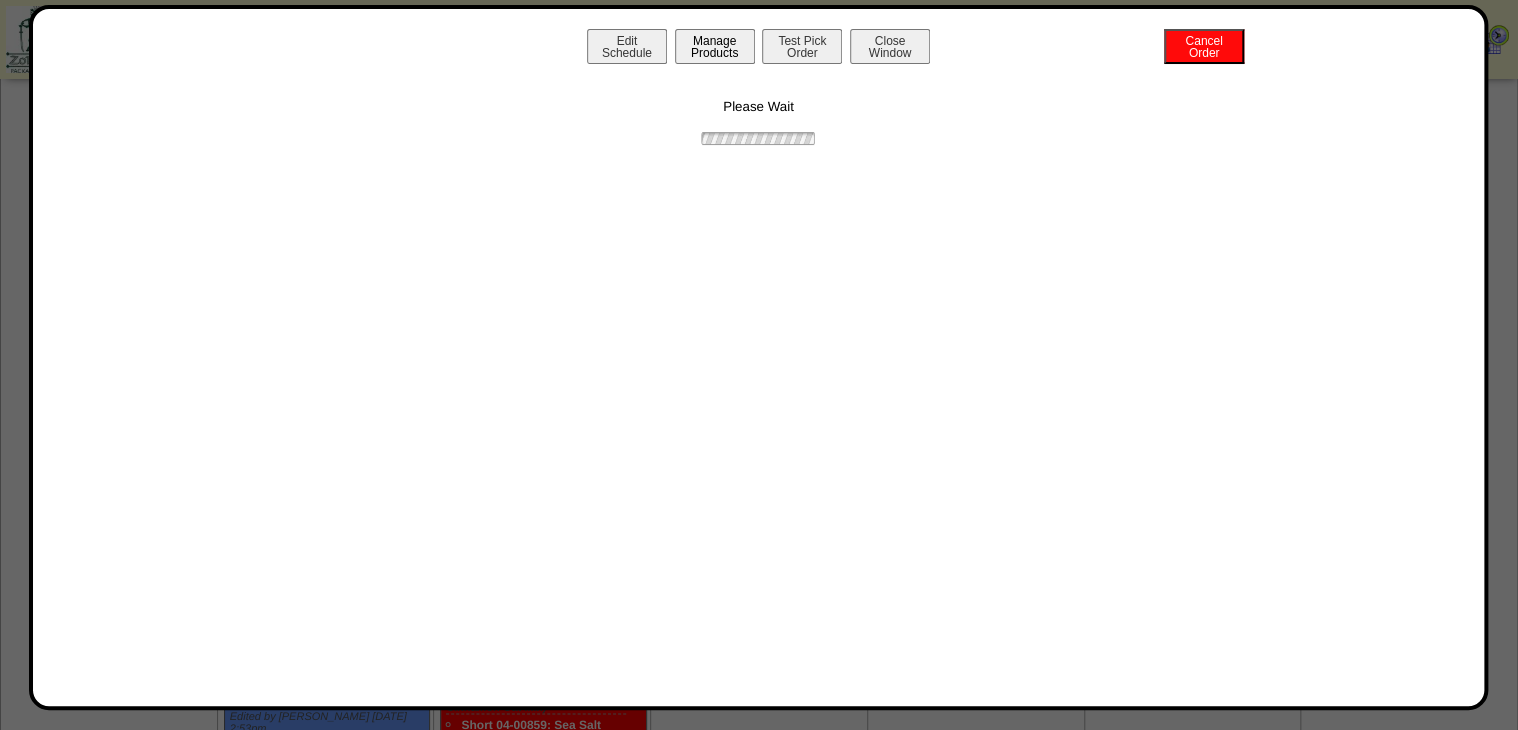 click on "Manage Products" at bounding box center (715, 46) 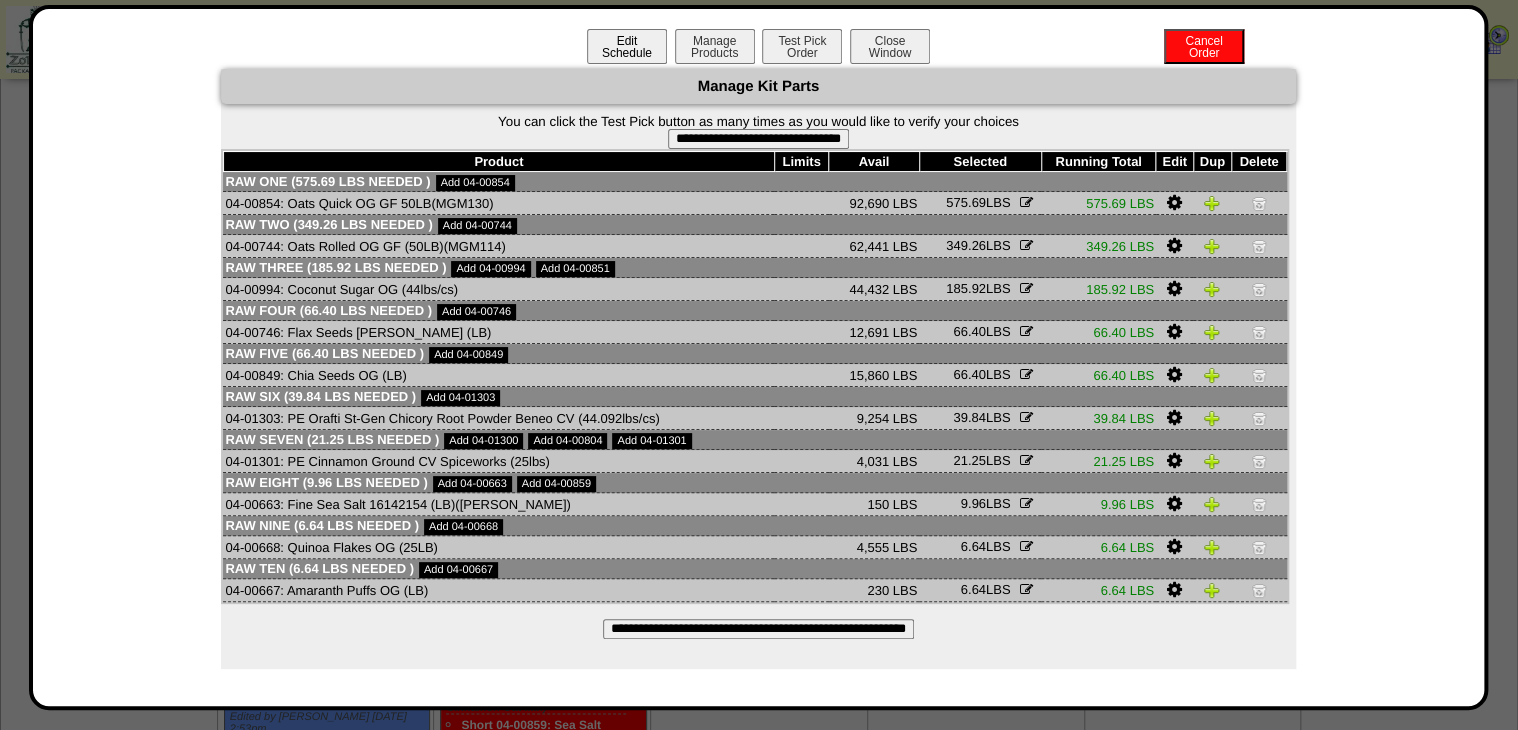click on "Edit Schedule" at bounding box center (627, 46) 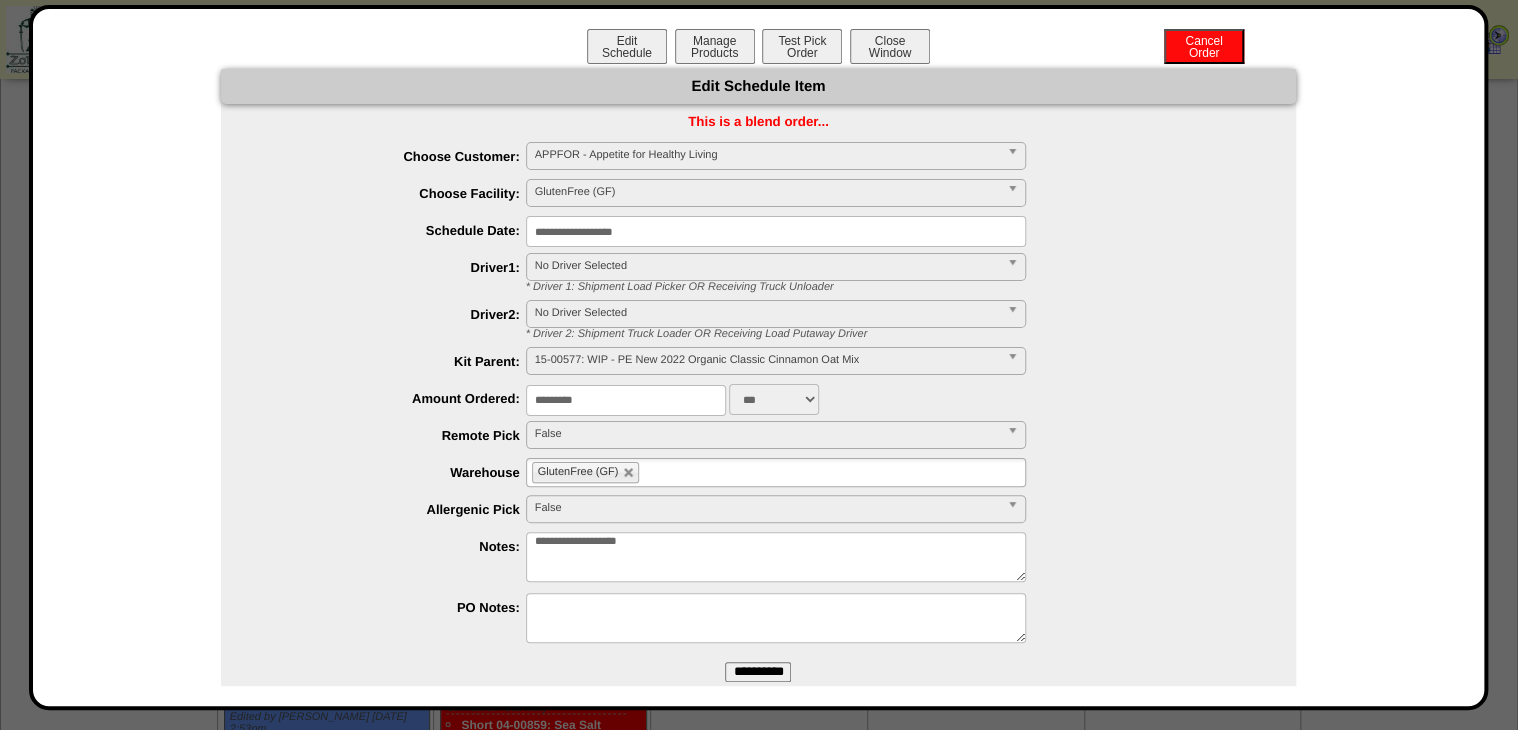 click on "*********" at bounding box center [626, 400] 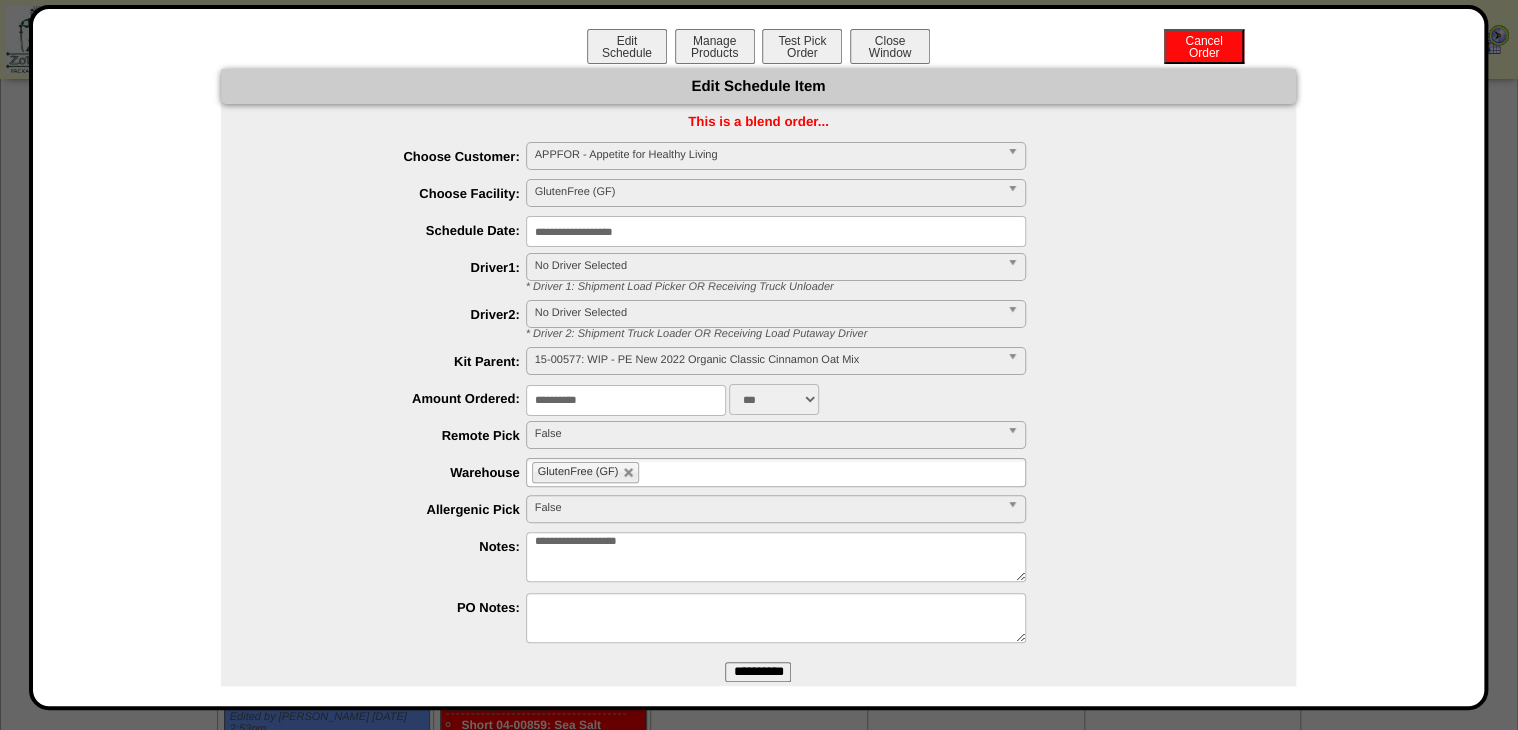 type on "**********" 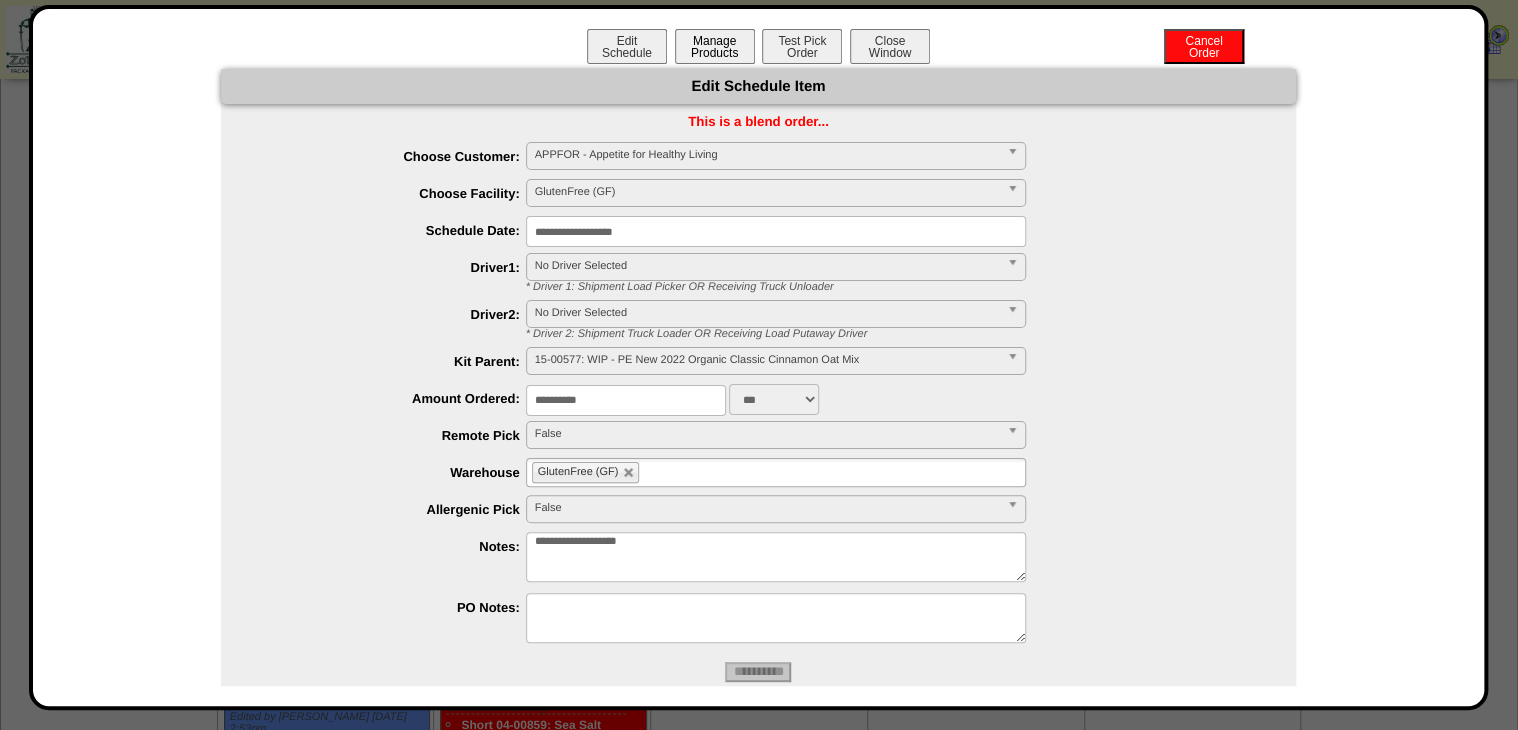 click on "Manage Products" at bounding box center (715, 46) 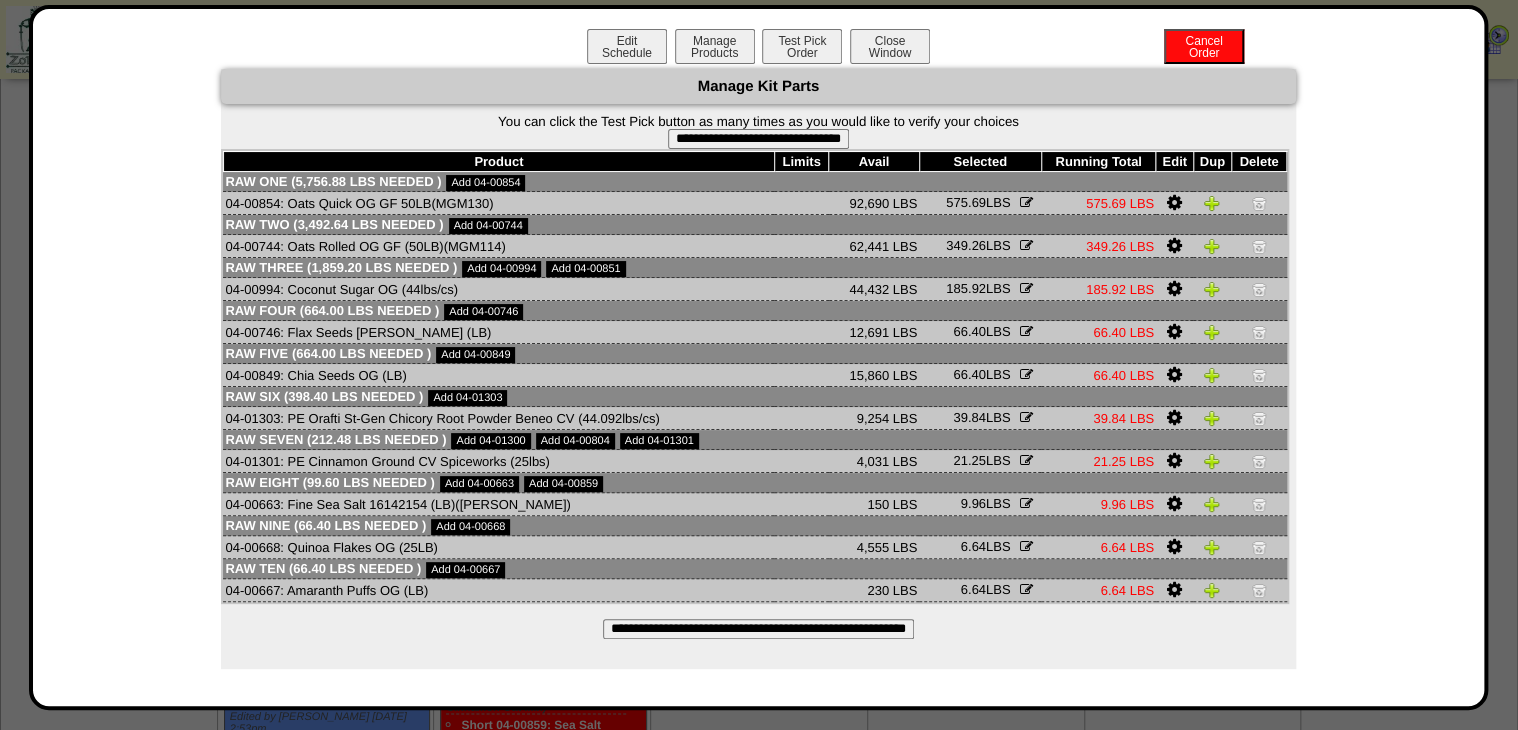 click on "**********" at bounding box center [758, 629] 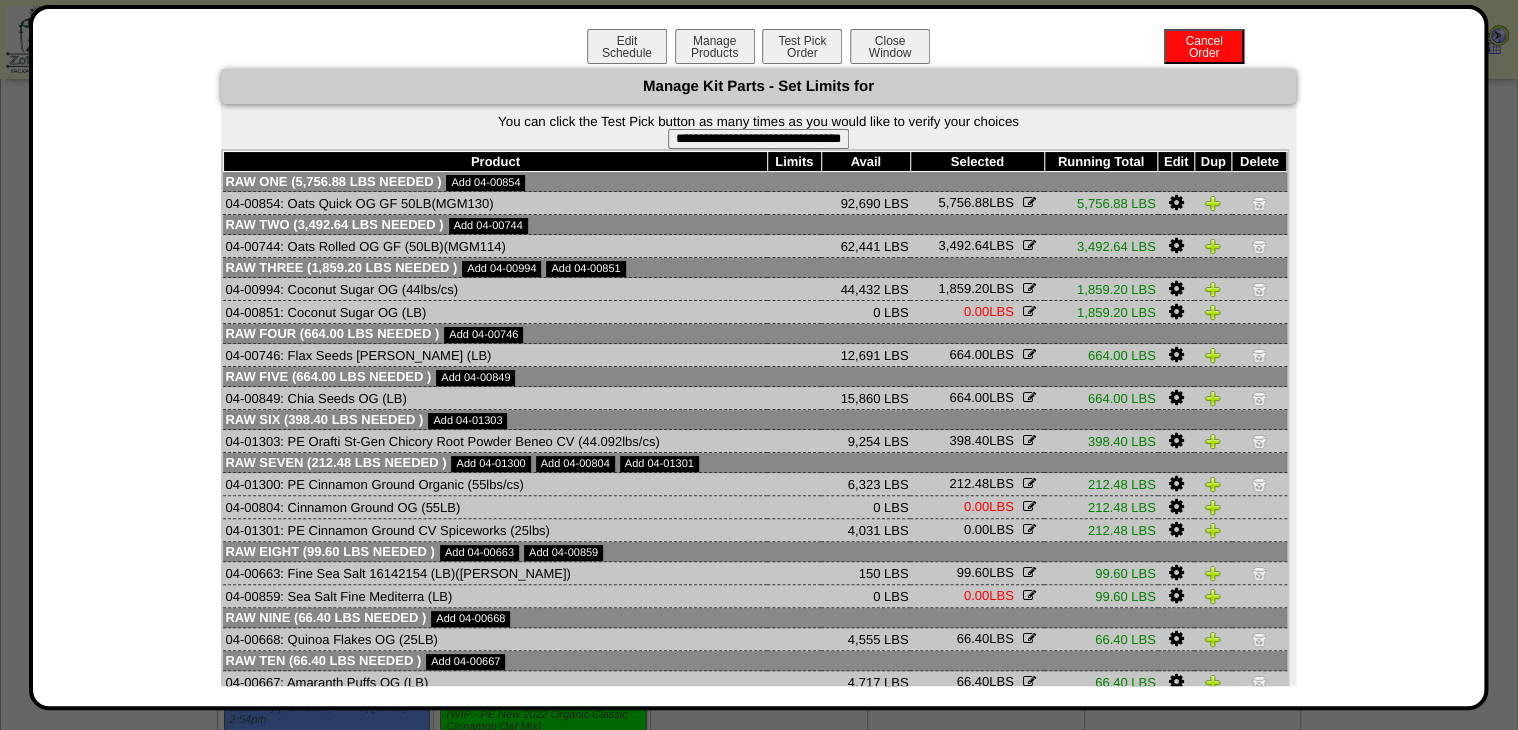 scroll, scrollTop: 1600, scrollLeft: 0, axis: vertical 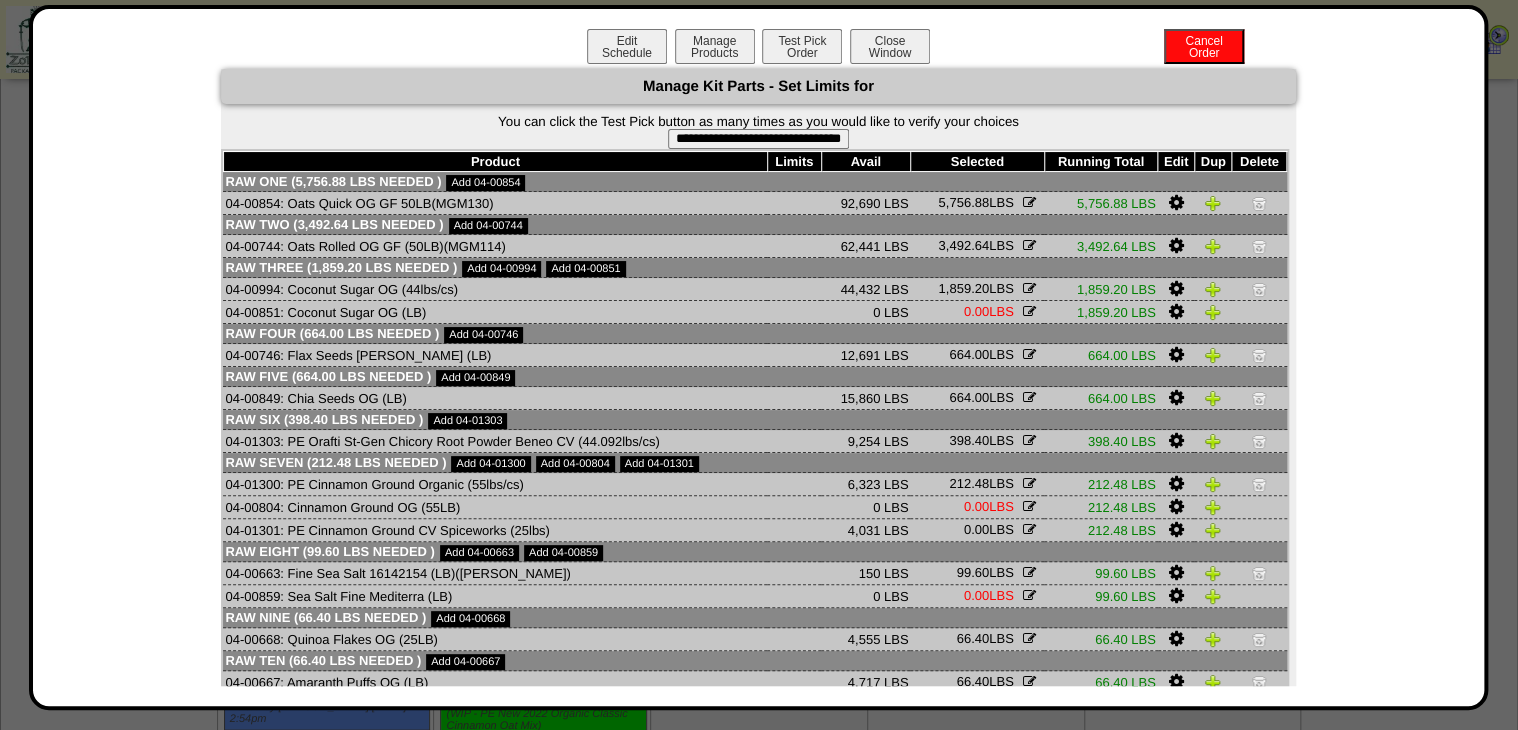 click on "**********" at bounding box center (758, 139) 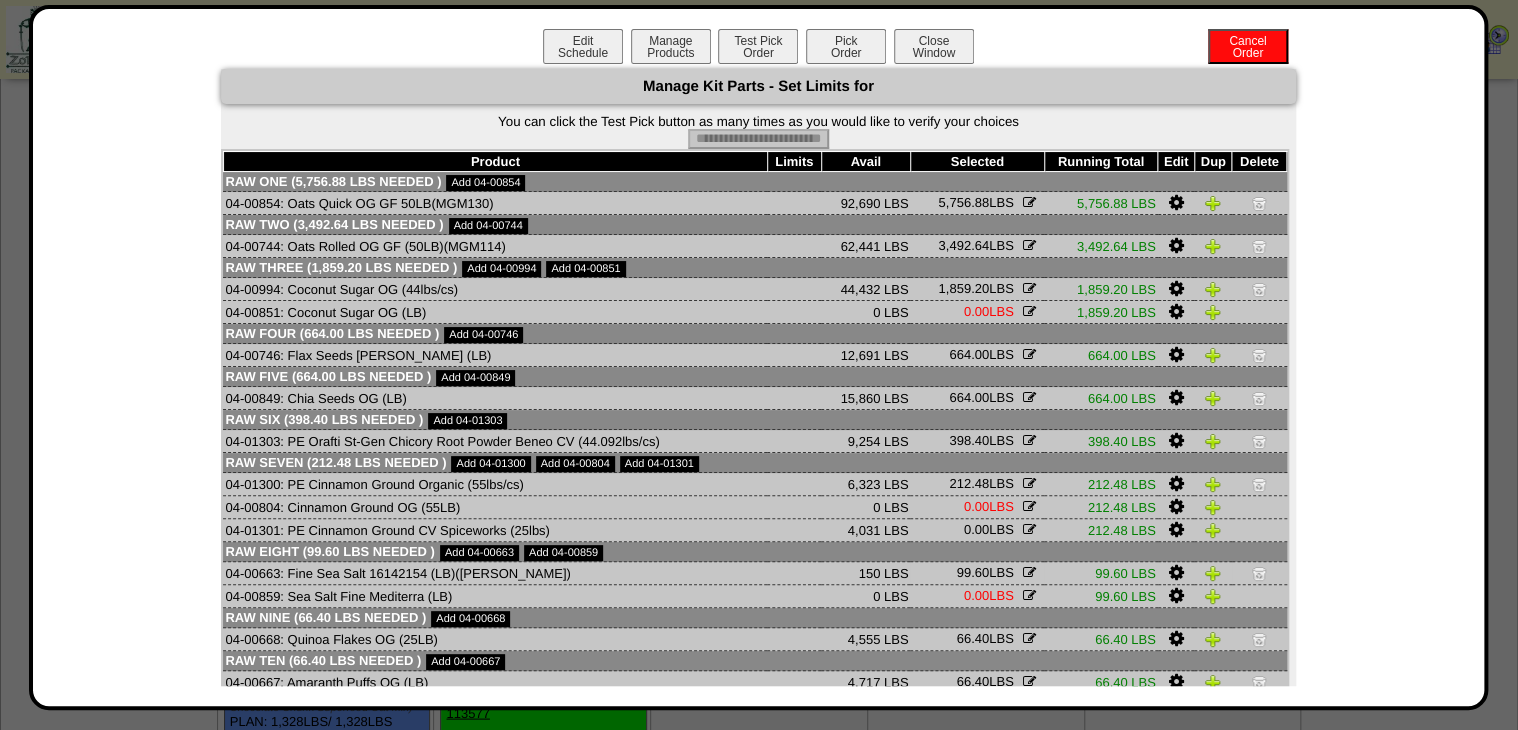 scroll, scrollTop: 1520, scrollLeft: 0, axis: vertical 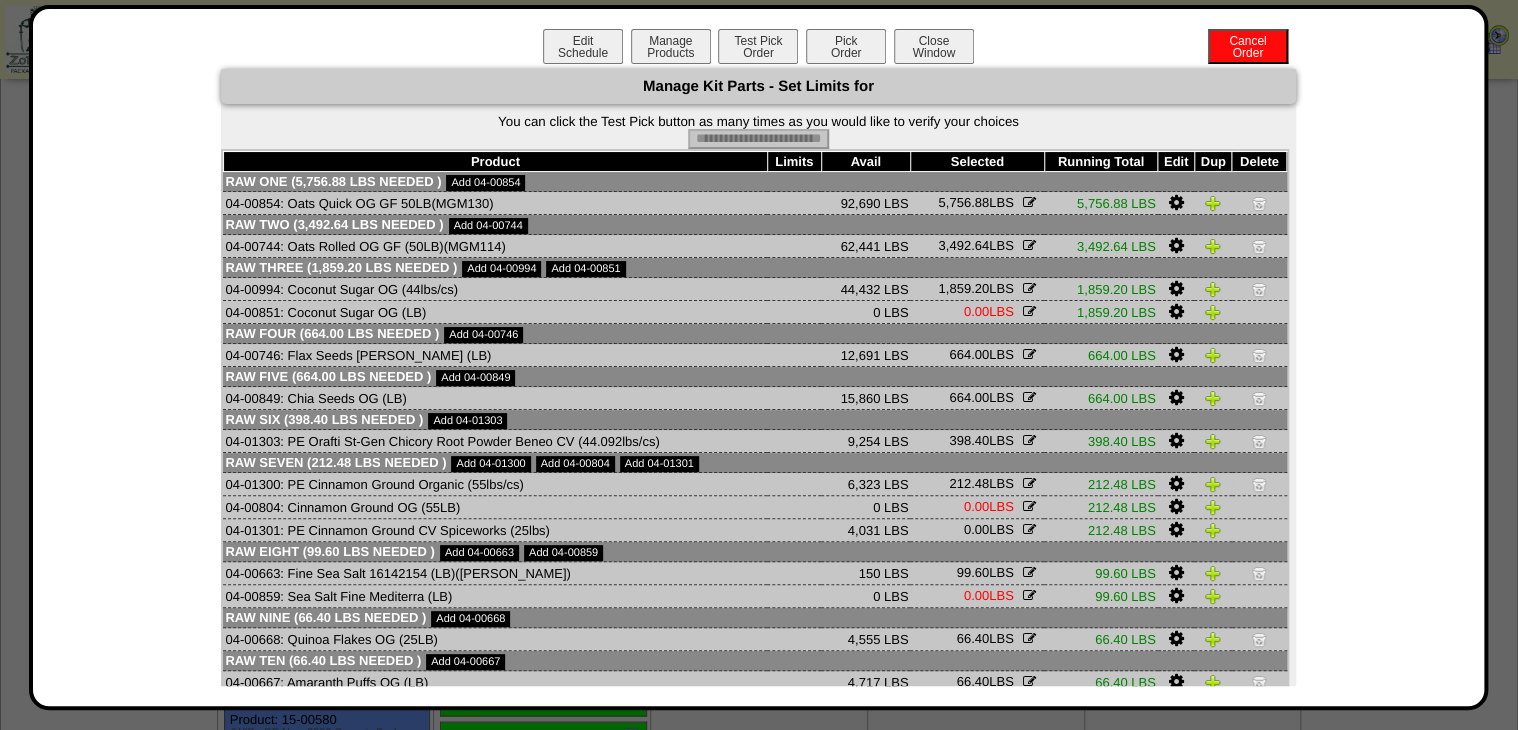 click at bounding box center (1175, 484) 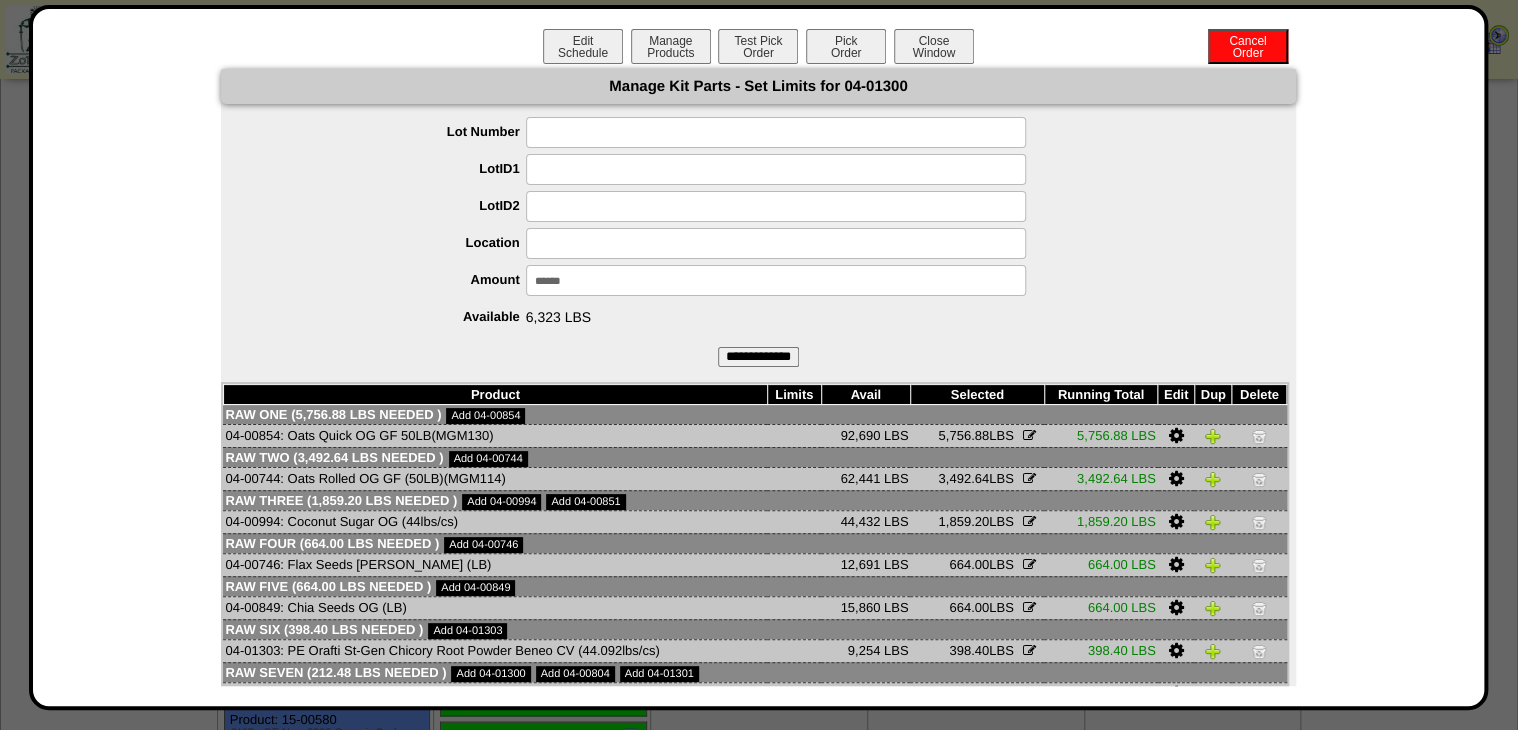 drag, startPoint x: 642, startPoint y: 277, endPoint x: 260, endPoint y: 359, distance: 390.70193 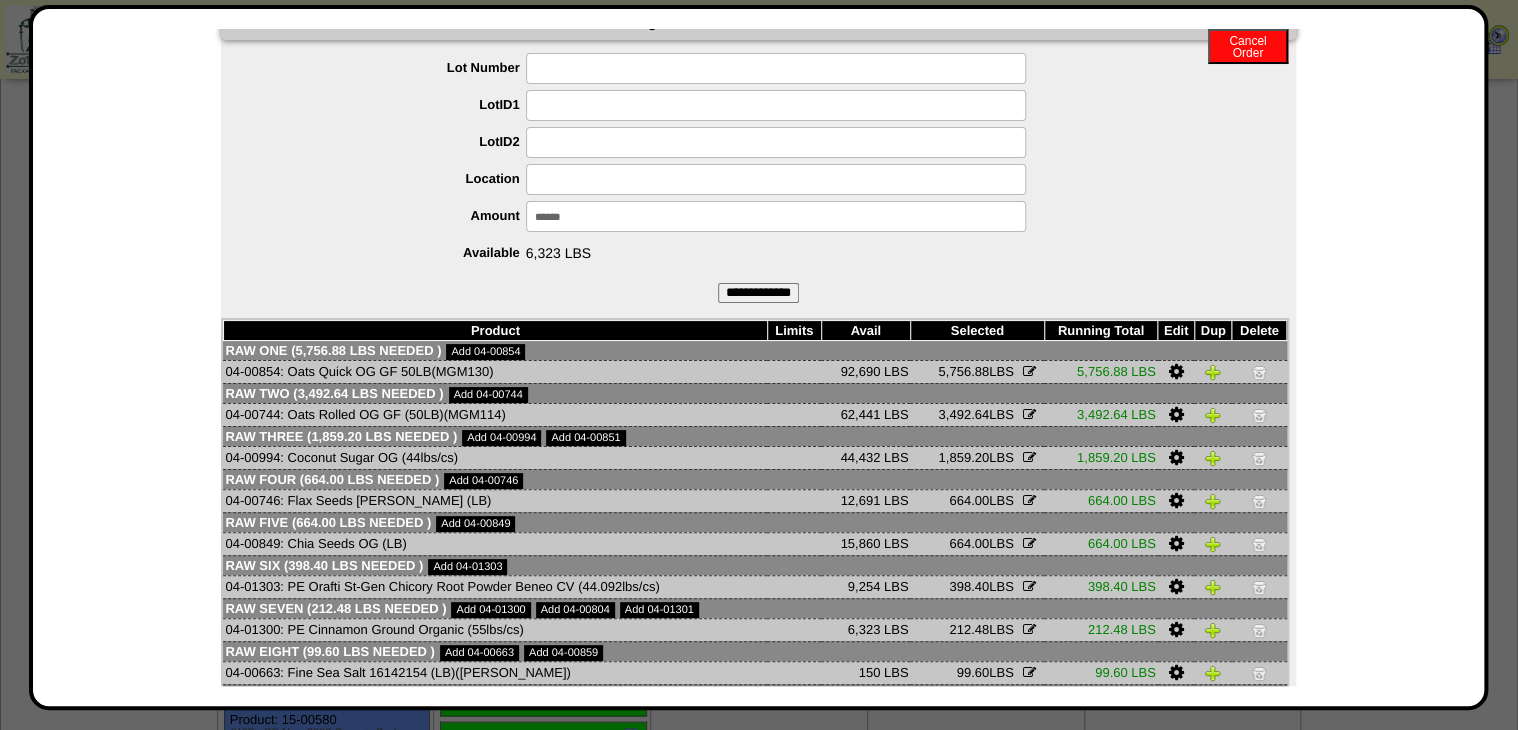 scroll, scrollTop: 180, scrollLeft: 0, axis: vertical 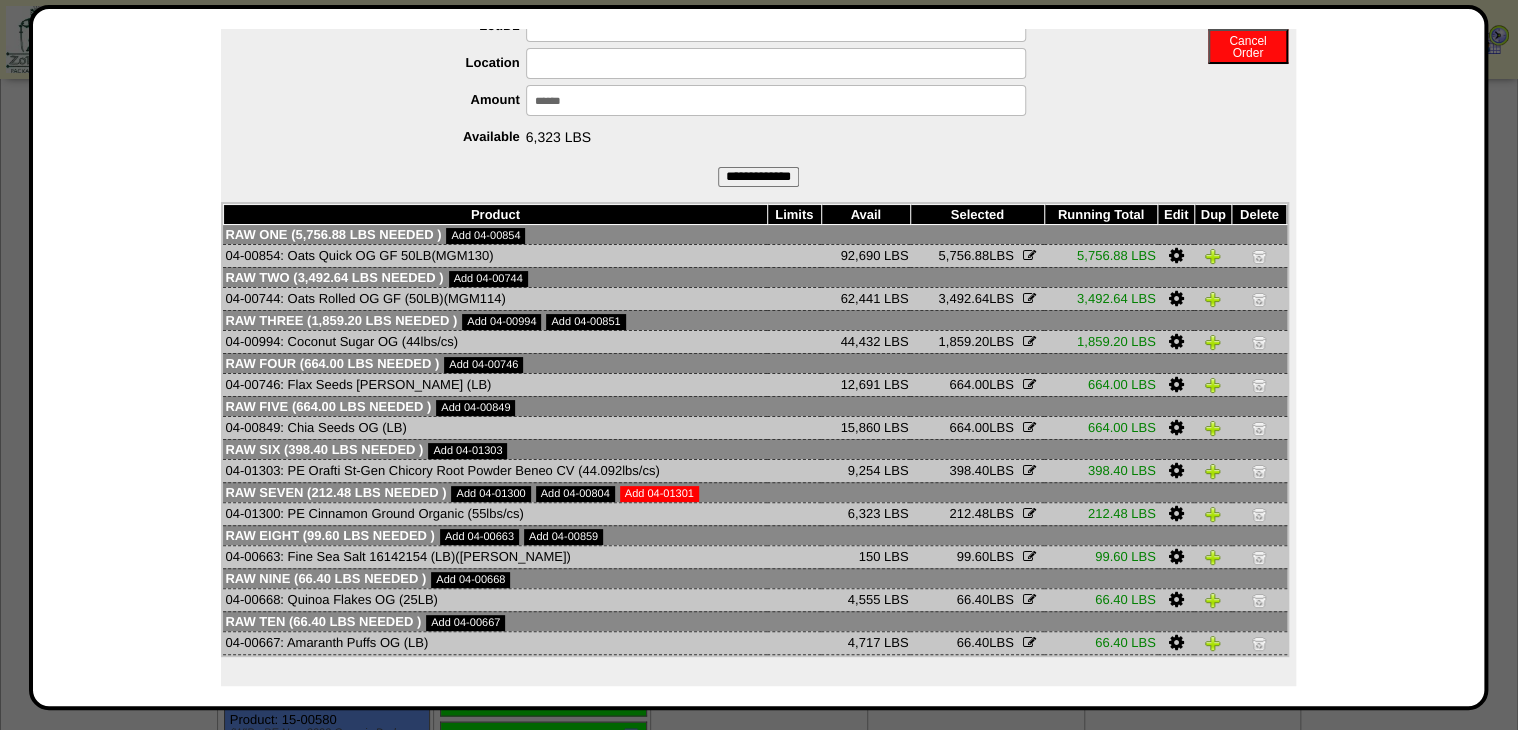 click on "Add 04-01301" at bounding box center (659, 494) 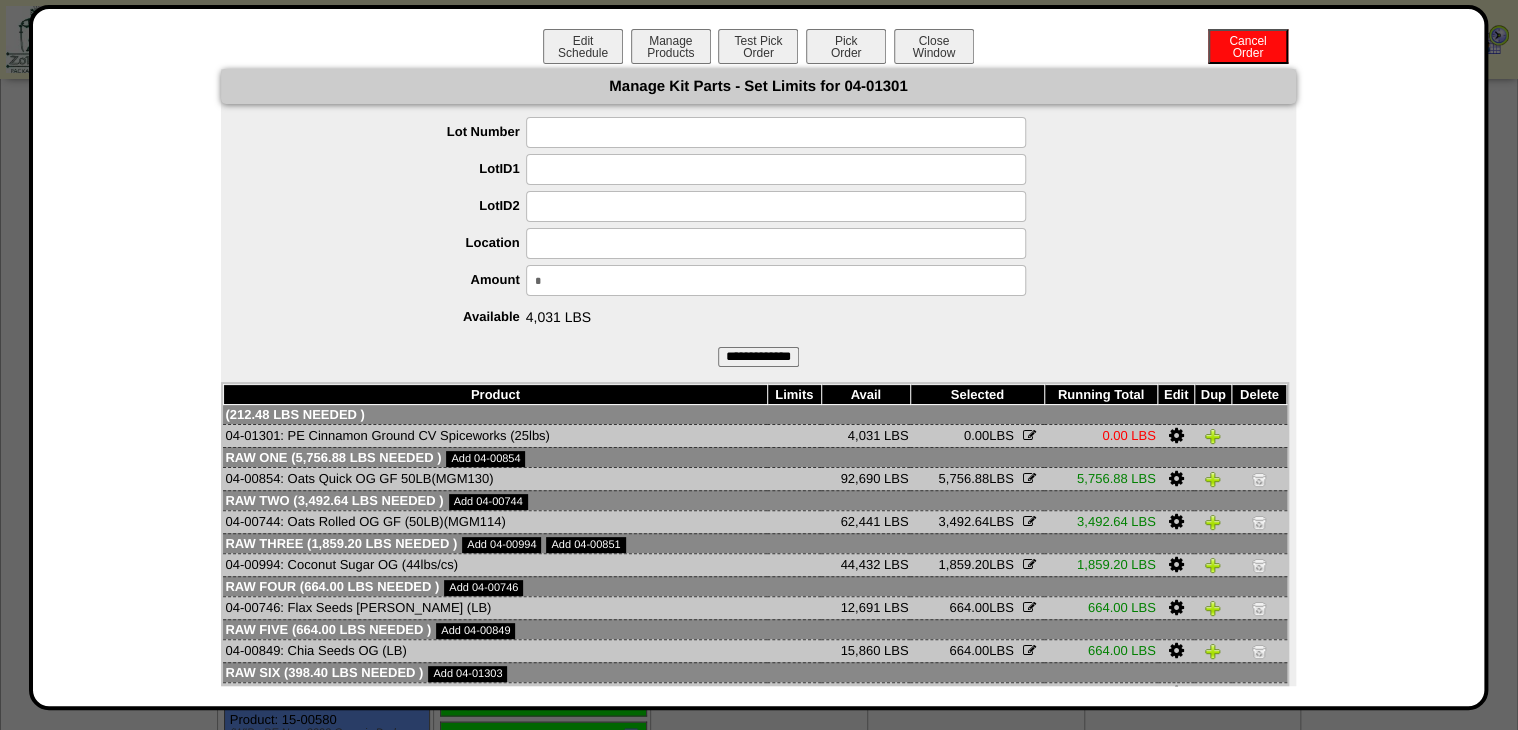 drag, startPoint x: 614, startPoint y: 280, endPoint x: 483, endPoint y: 304, distance: 133.18033 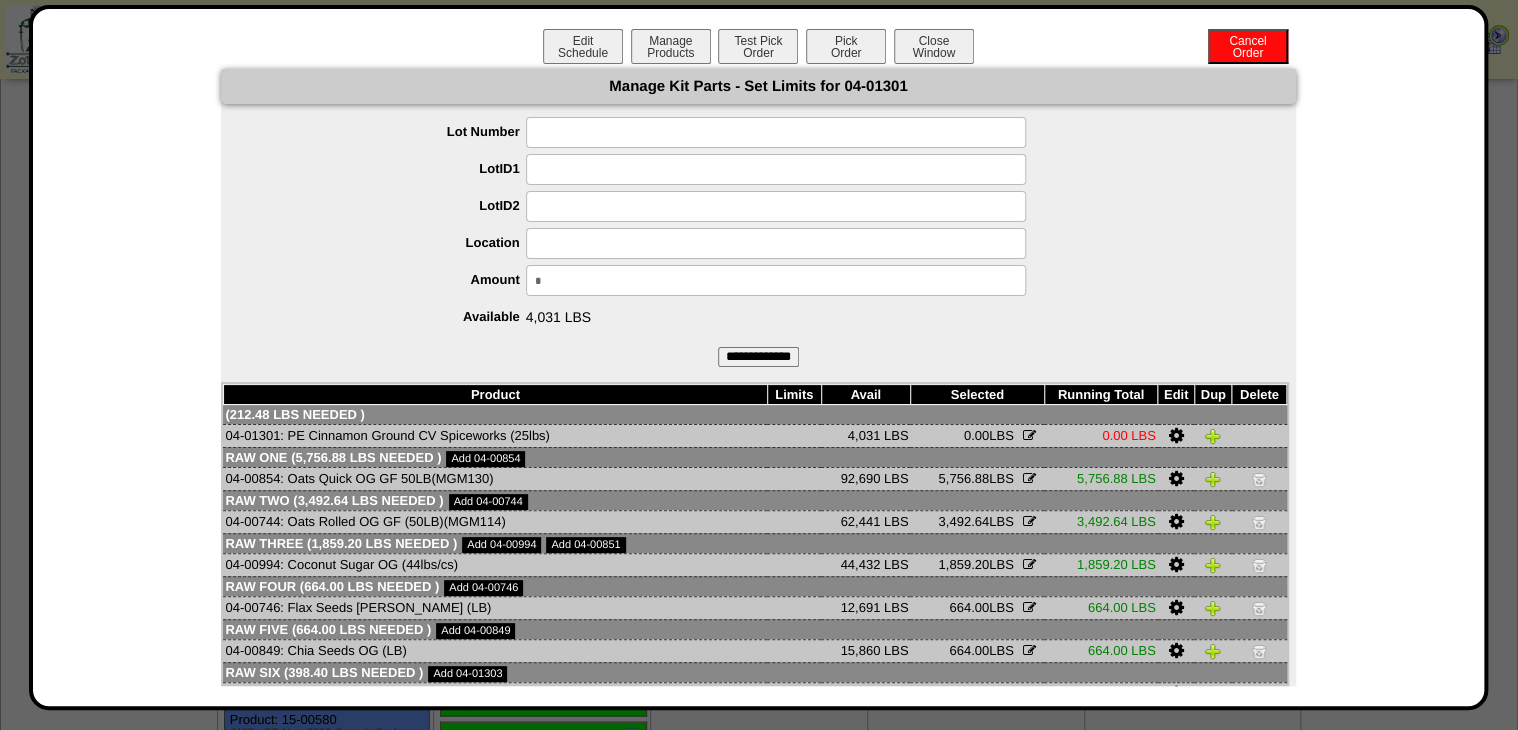 drag, startPoint x: 635, startPoint y: 288, endPoint x: 388, endPoint y: 313, distance: 248.26196 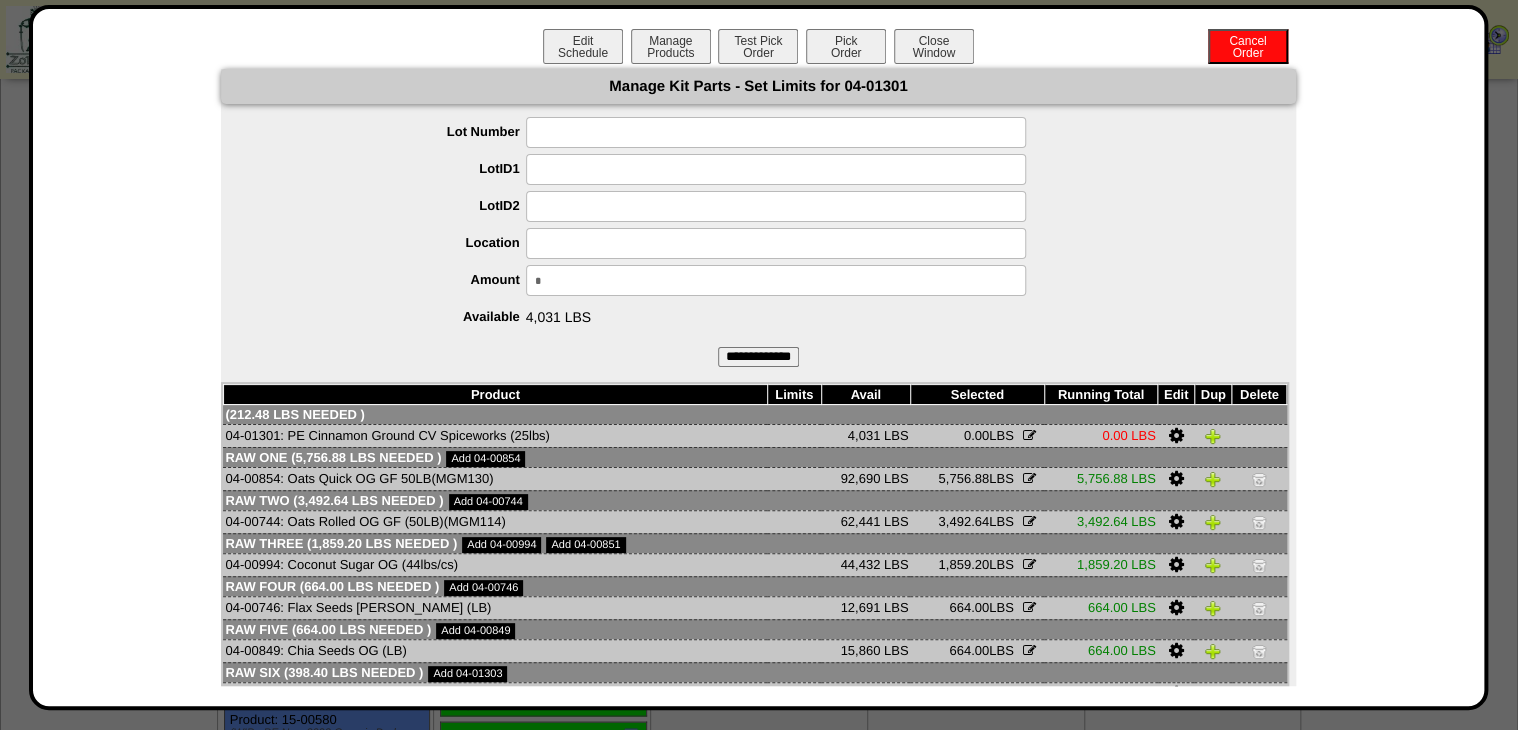 click on "Lot Number
LotID1
LotID2
Location
Amount
*
Available
4,031 LBS" at bounding box center [758, 225] 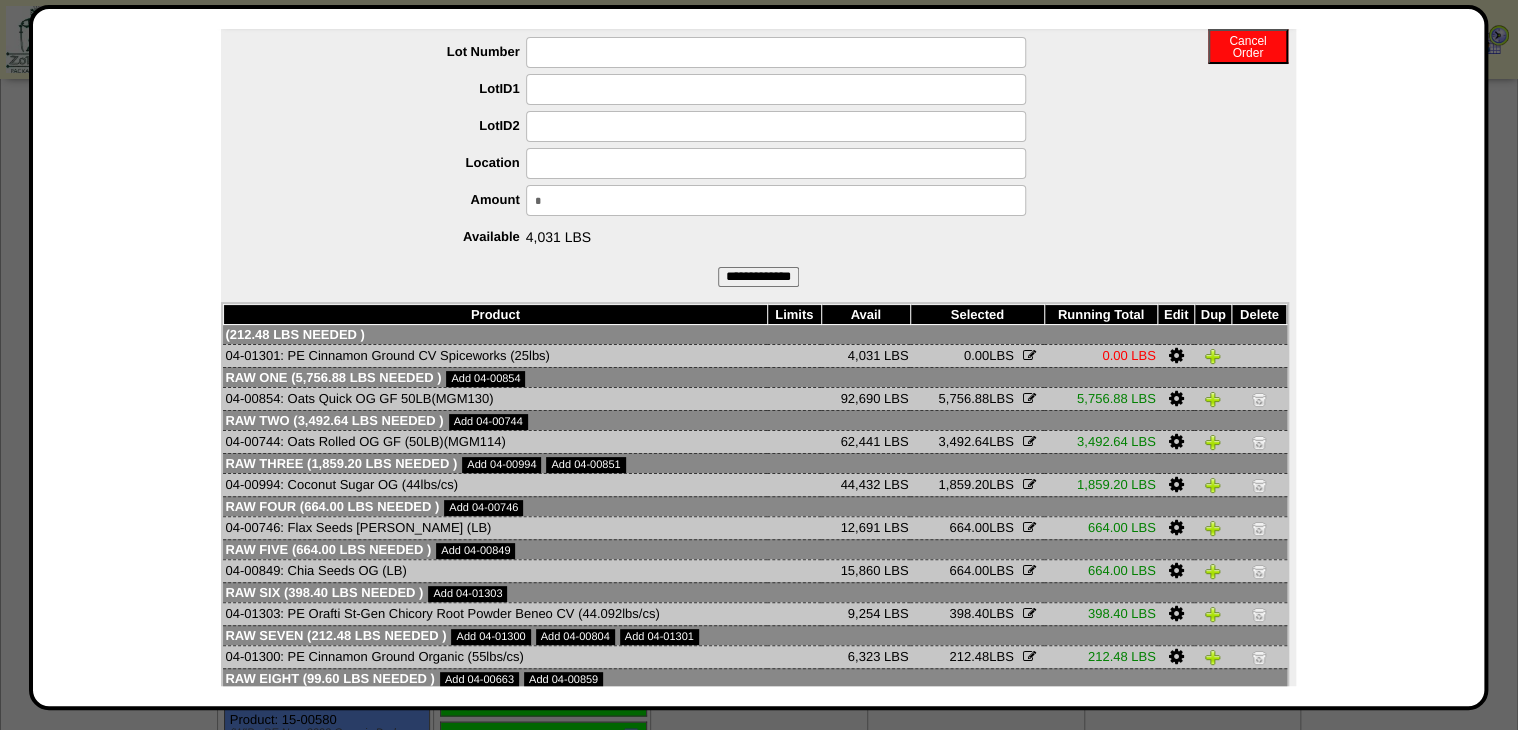 scroll, scrollTop: 160, scrollLeft: 0, axis: vertical 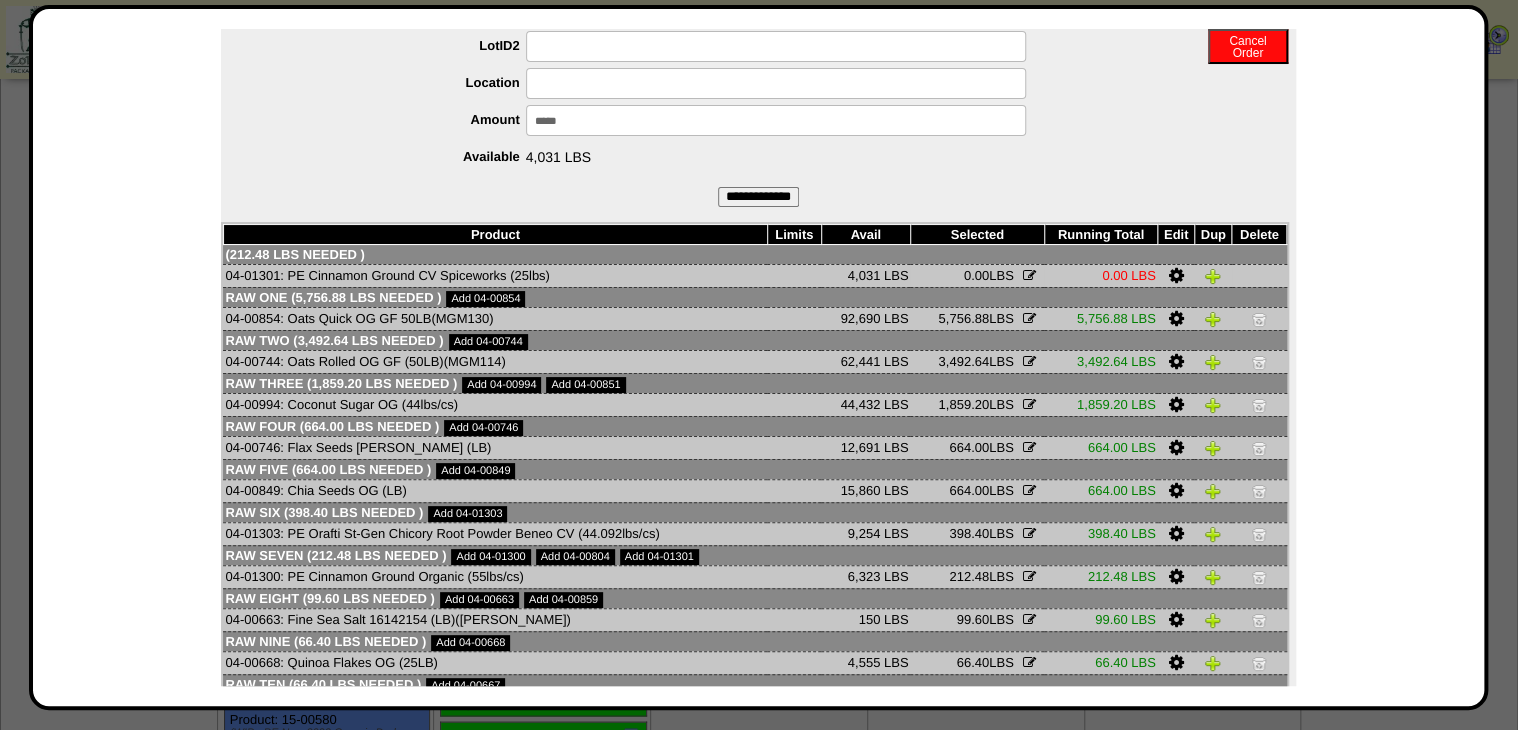 type on "******" 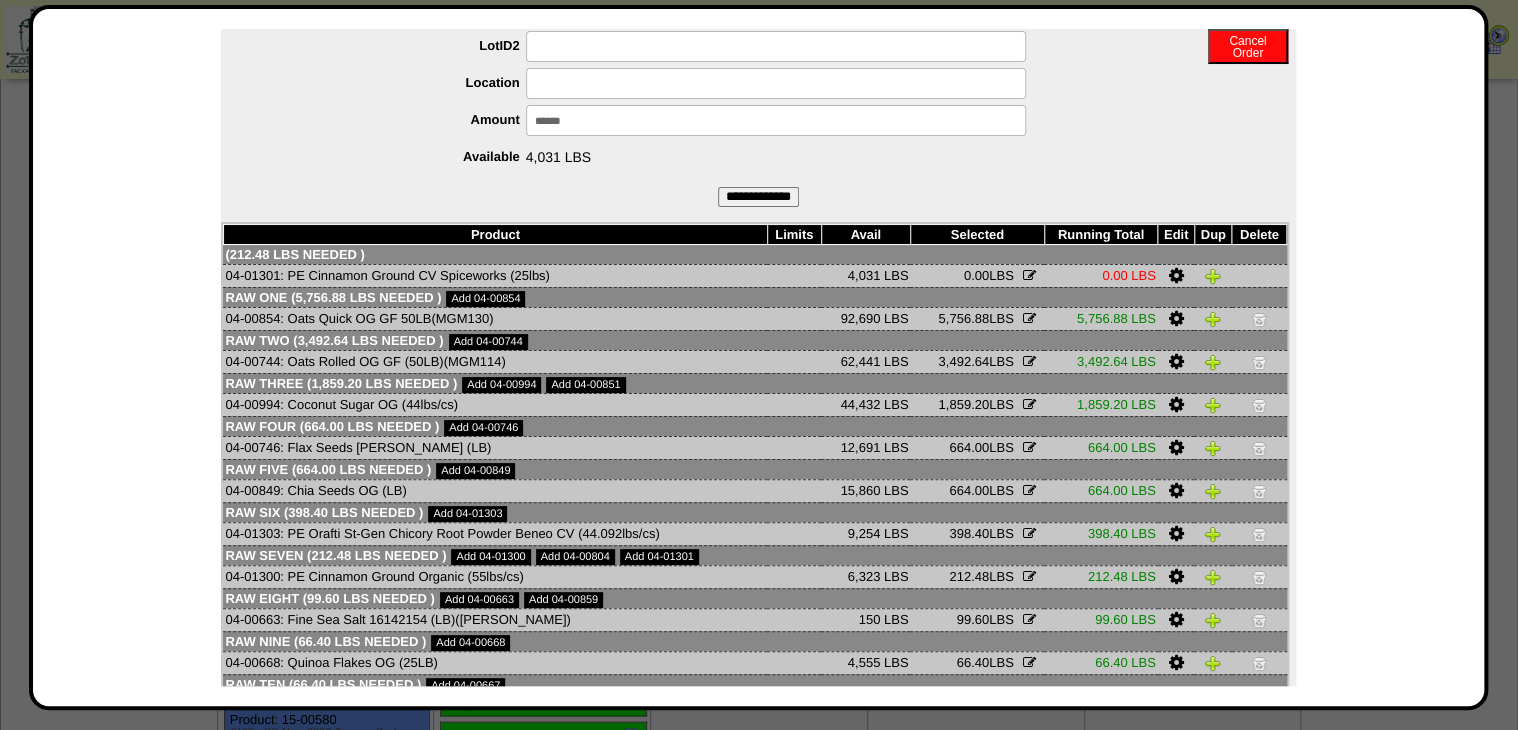 click on "**********" at bounding box center (758, 197) 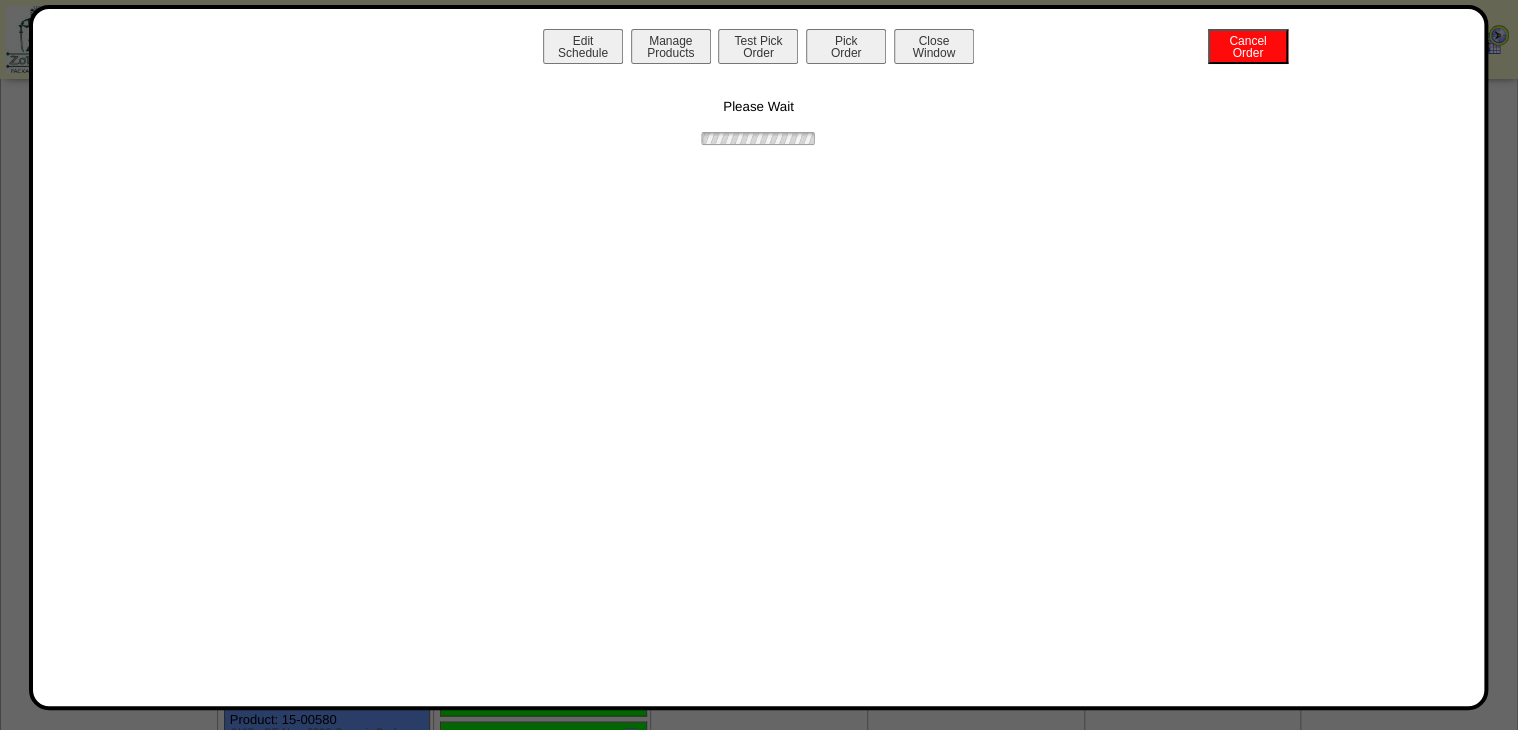 scroll, scrollTop: 0, scrollLeft: 0, axis: both 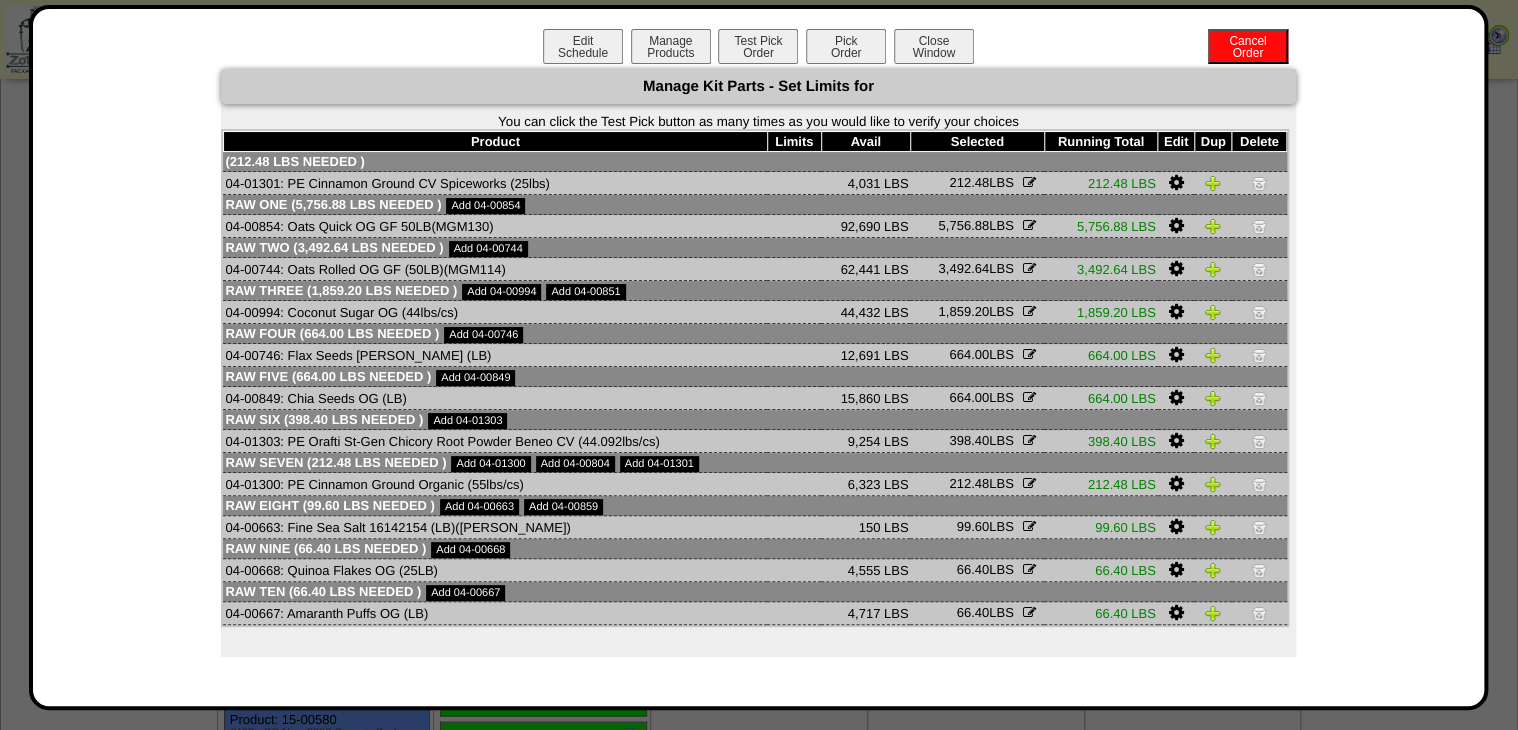 click at bounding box center (1259, 484) 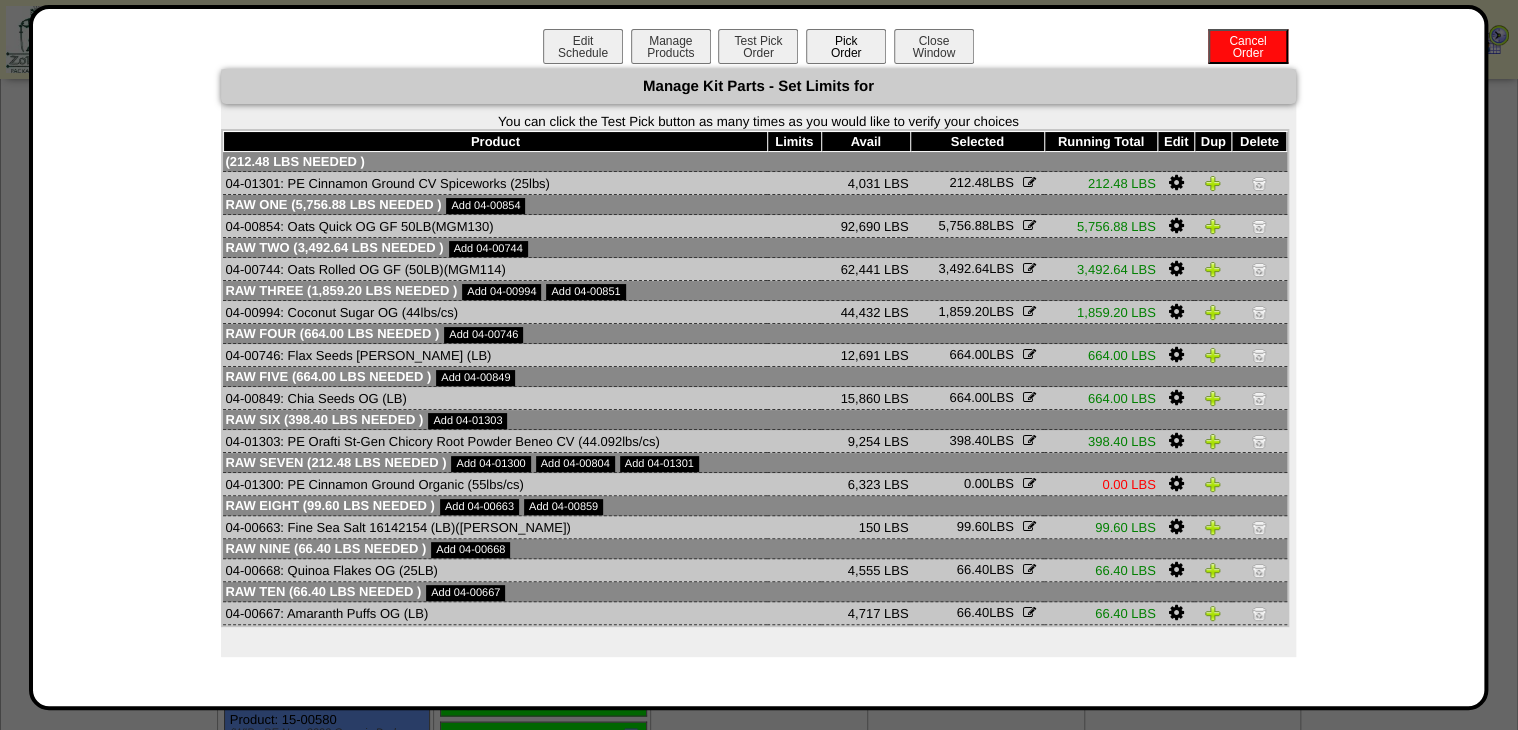 click on "Pick Order" at bounding box center [846, 46] 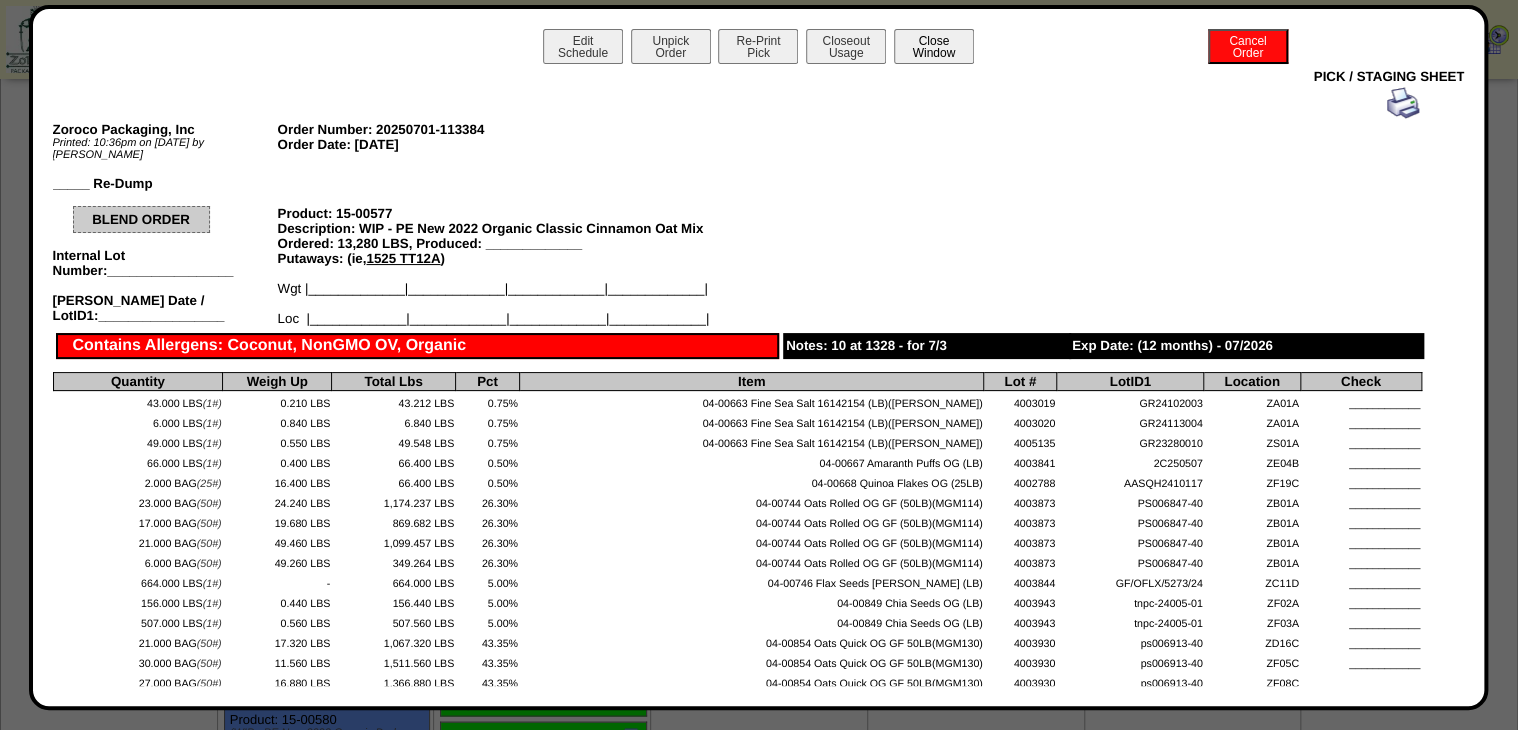 click on "Close Window" at bounding box center (934, 46) 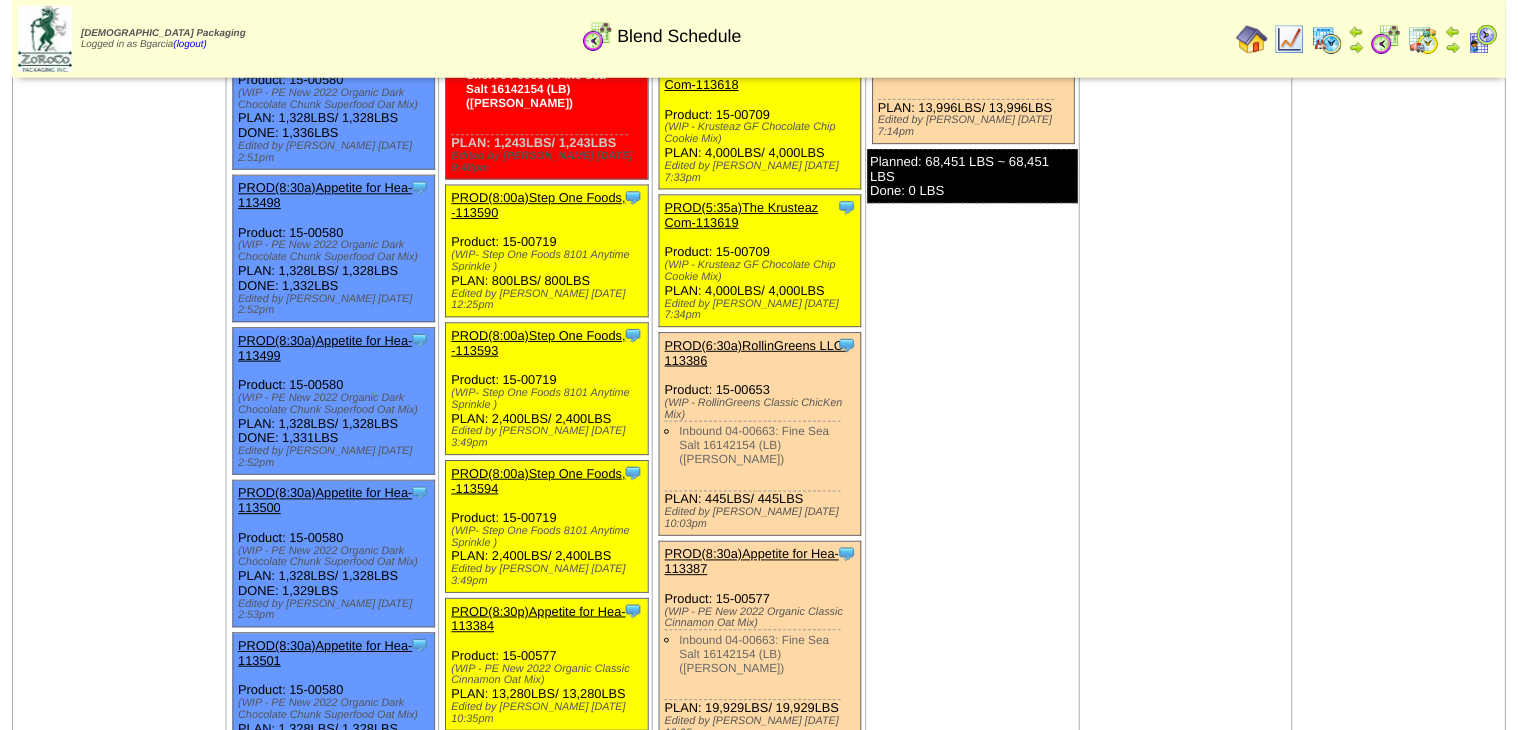 scroll, scrollTop: 1360, scrollLeft: 0, axis: vertical 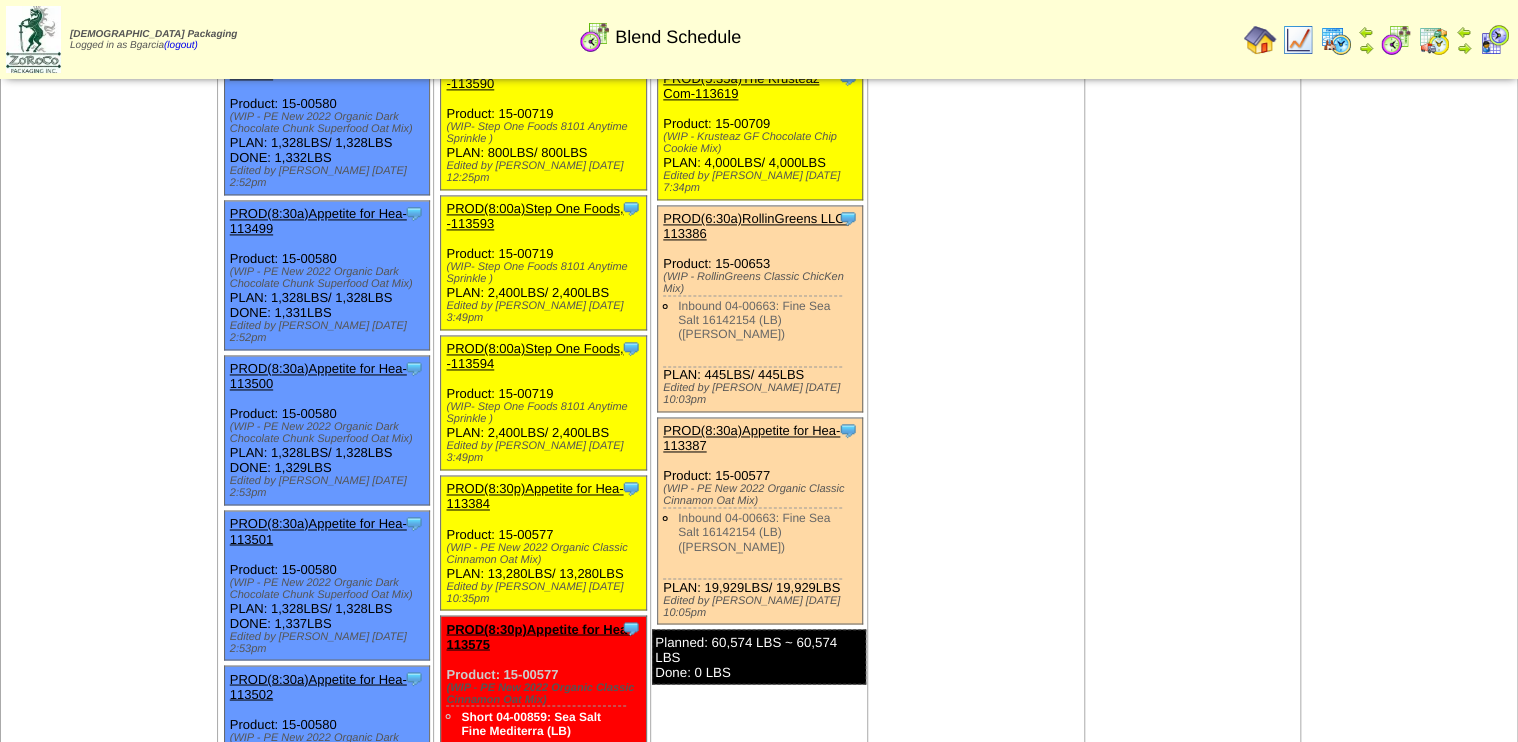 click on "PROD(8:30p)Appetite for Hea-113384" at bounding box center (534, 496) 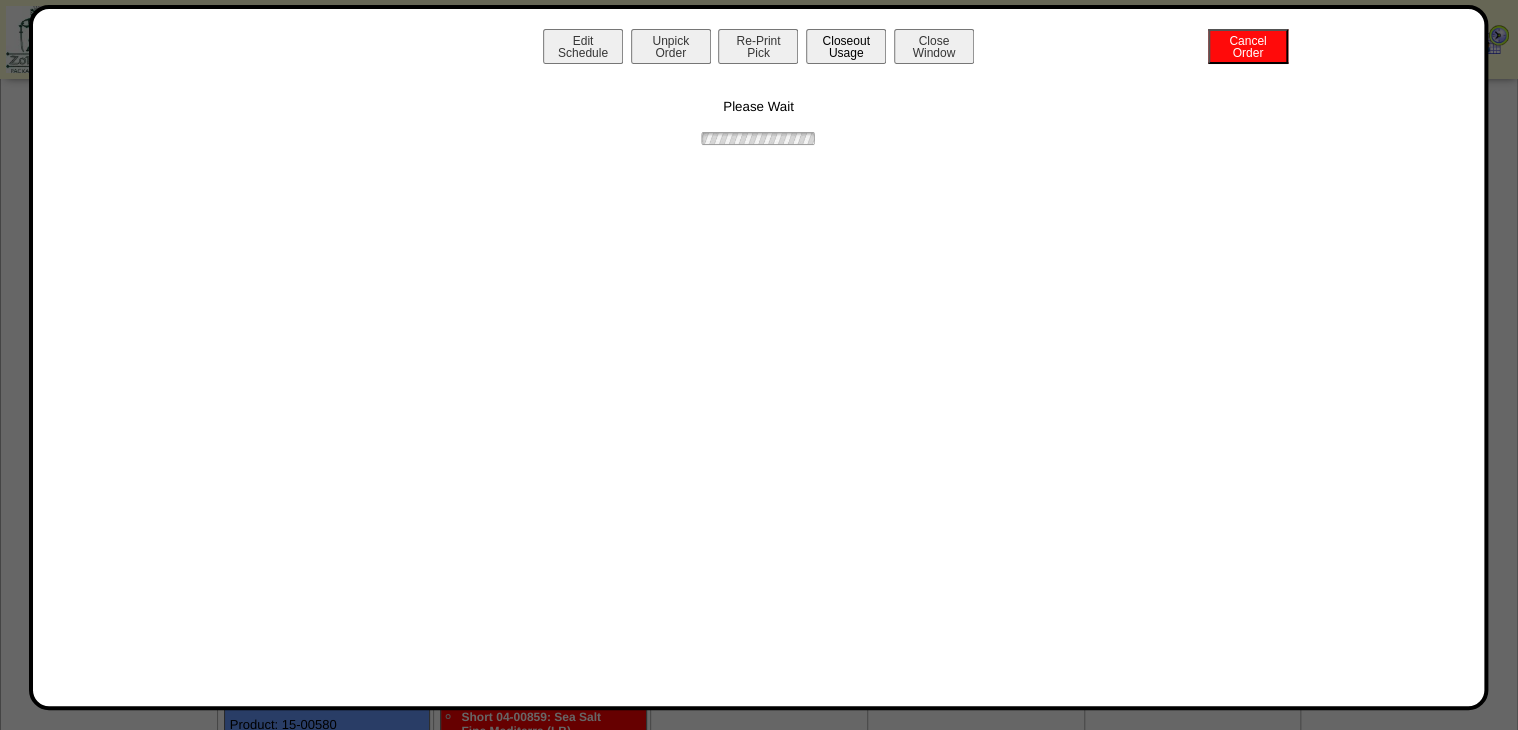 click on "Closeout Usage" at bounding box center [846, 46] 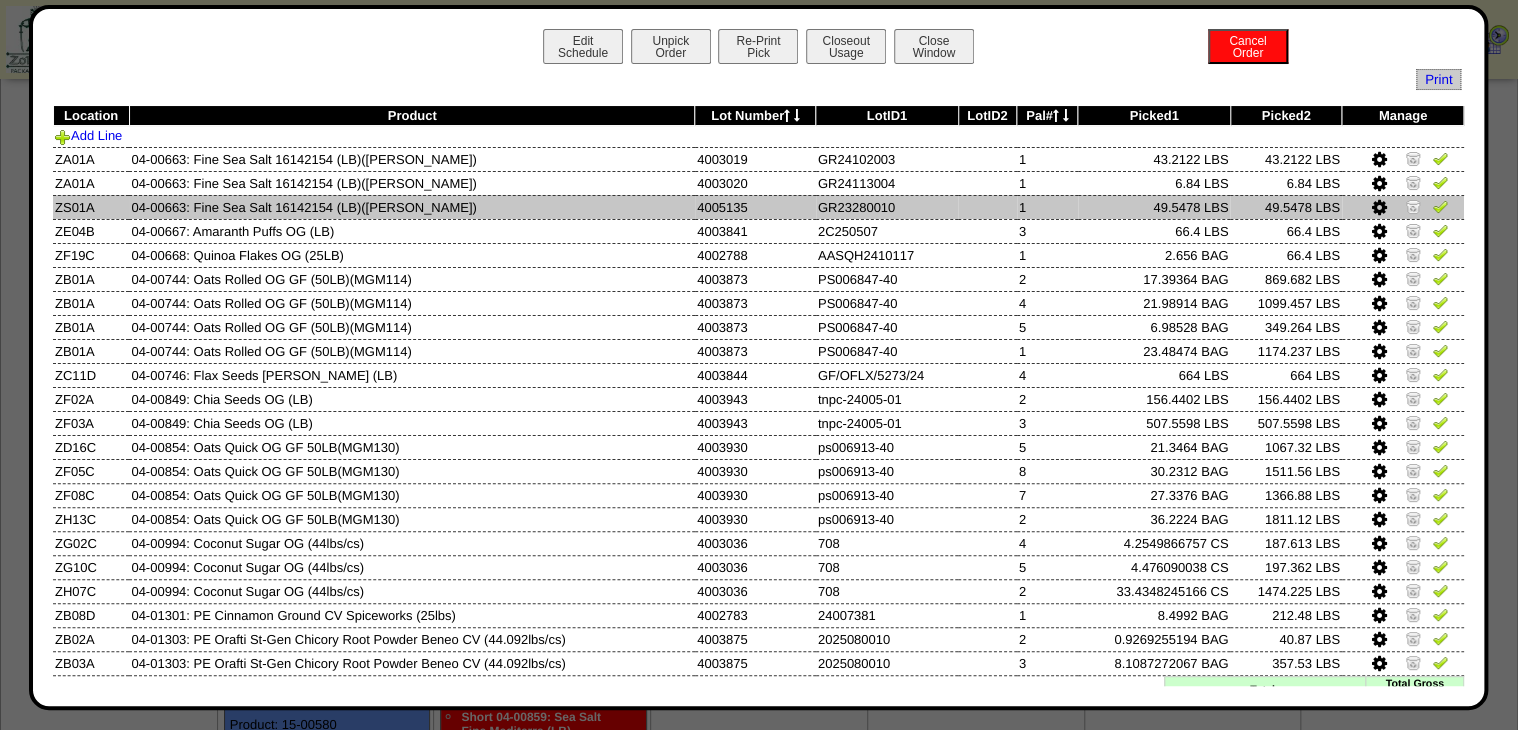 click at bounding box center [1413, 206] 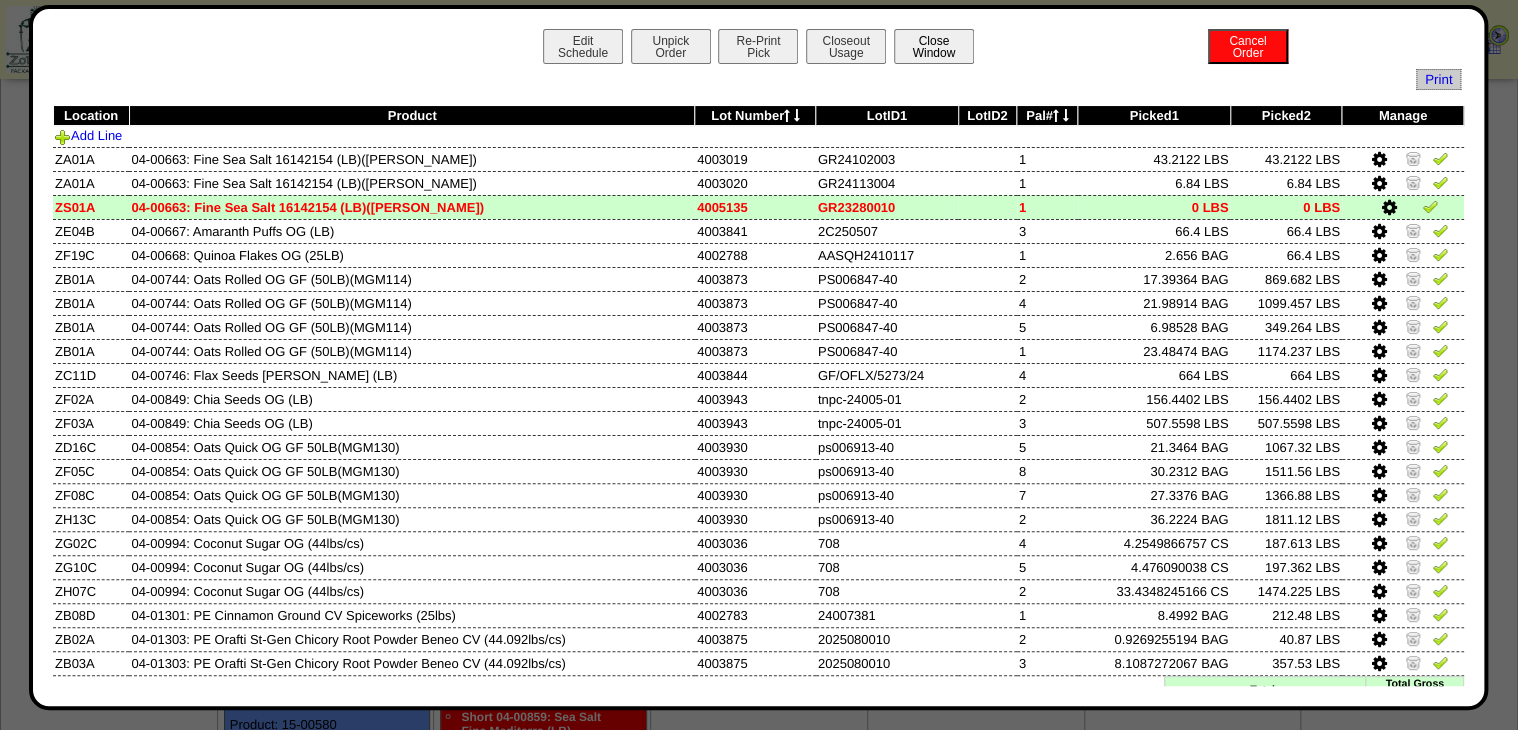 click on "Close Window" at bounding box center [934, 46] 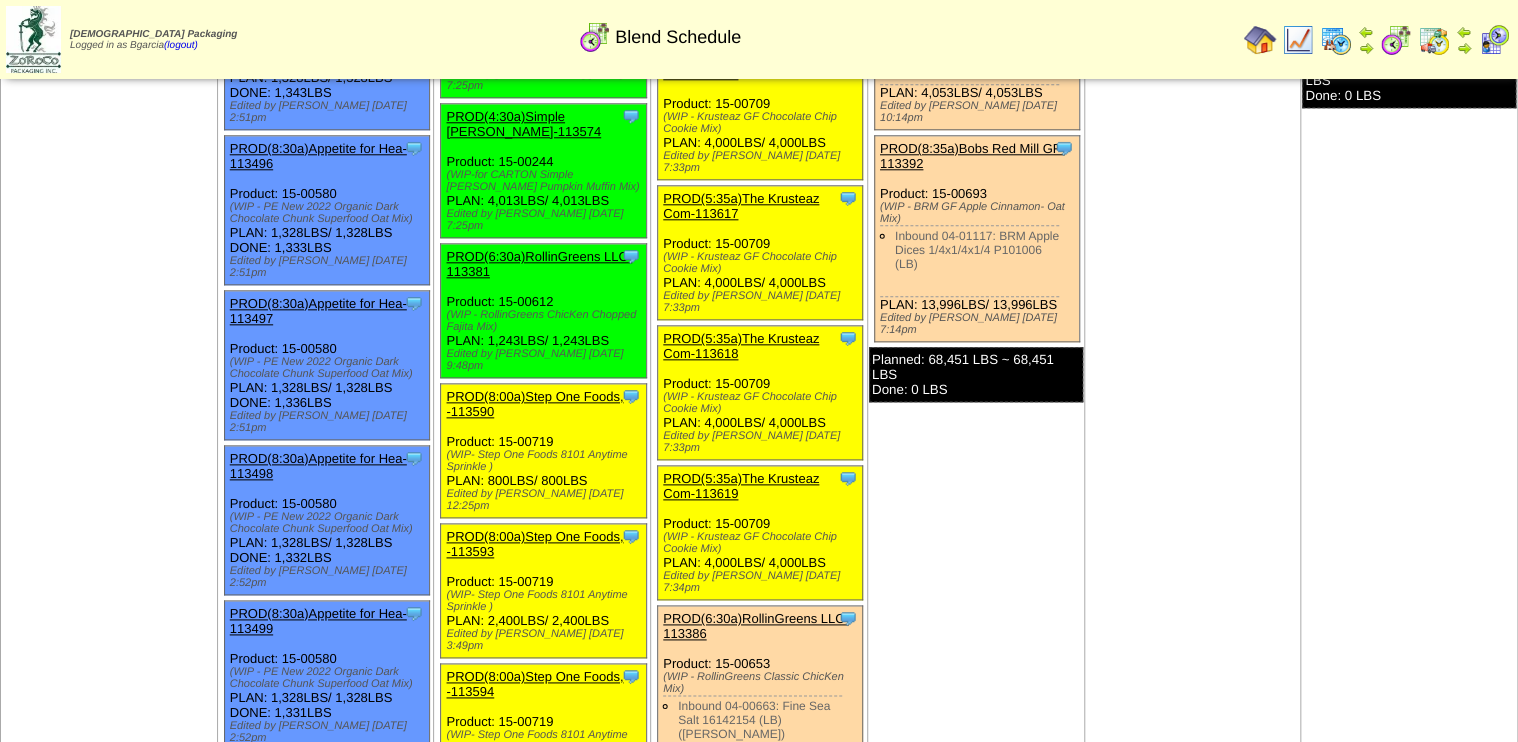 scroll, scrollTop: 1040, scrollLeft: 0, axis: vertical 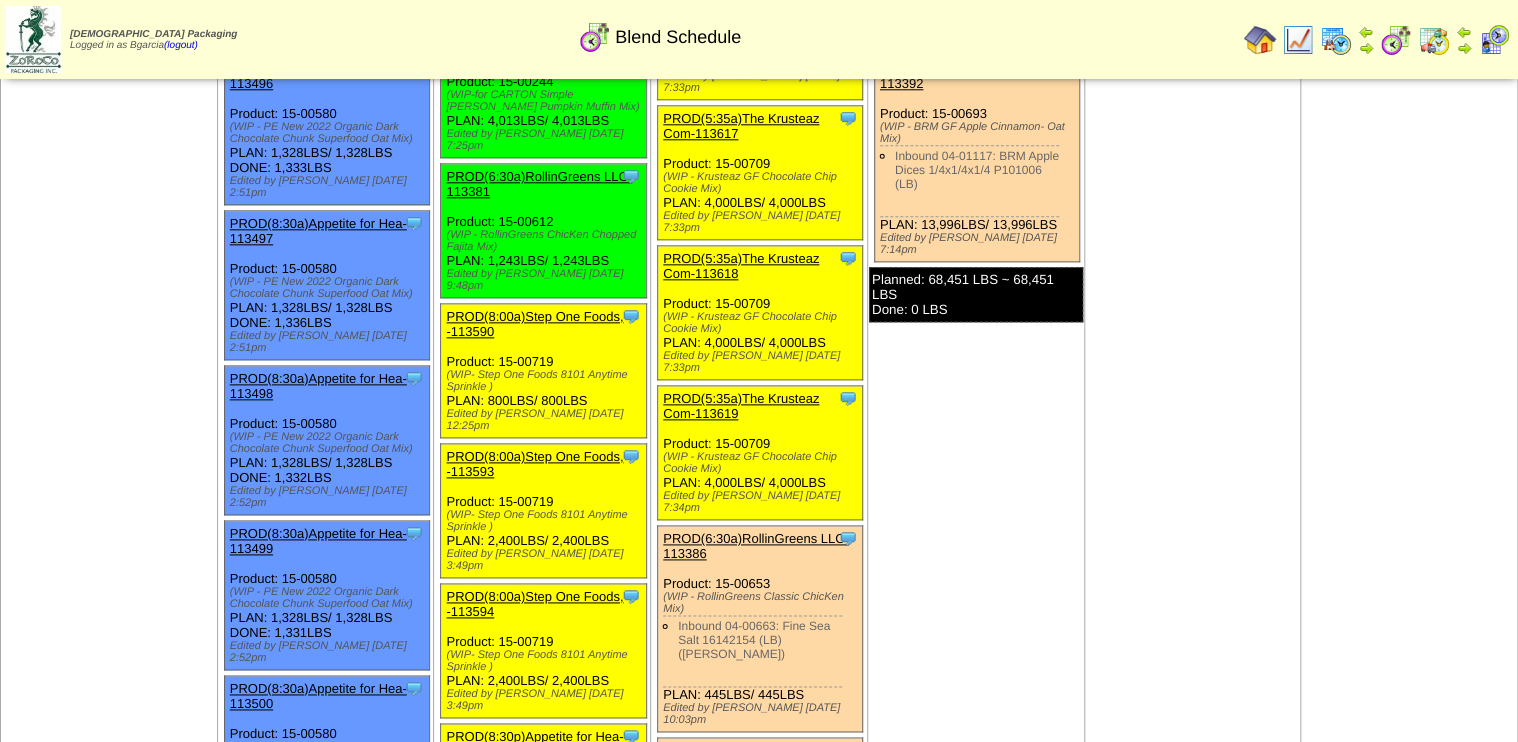 click on "PROD(6:30a)RollinGreens LLC-113386" at bounding box center [756, 546] 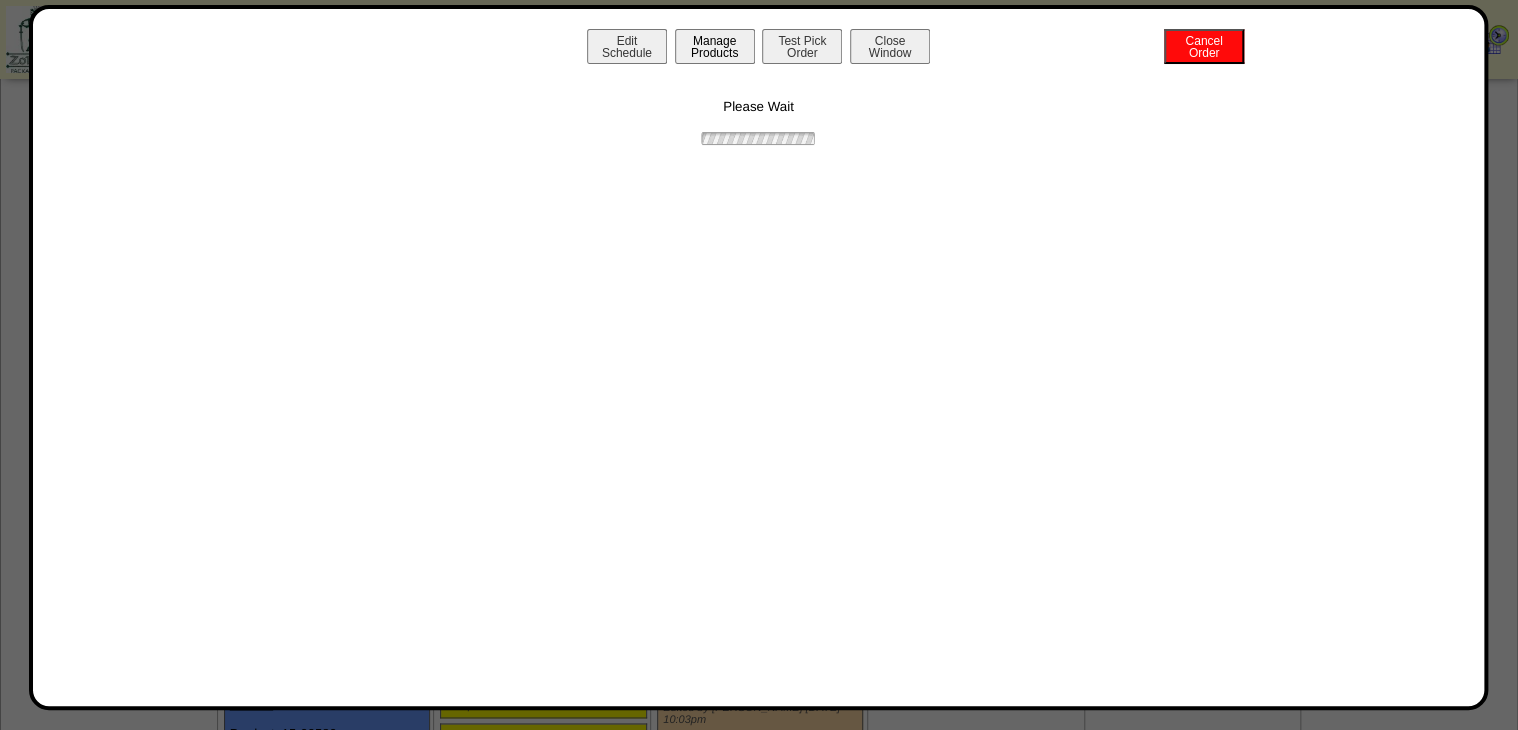 click on "Manage Products" at bounding box center [715, 46] 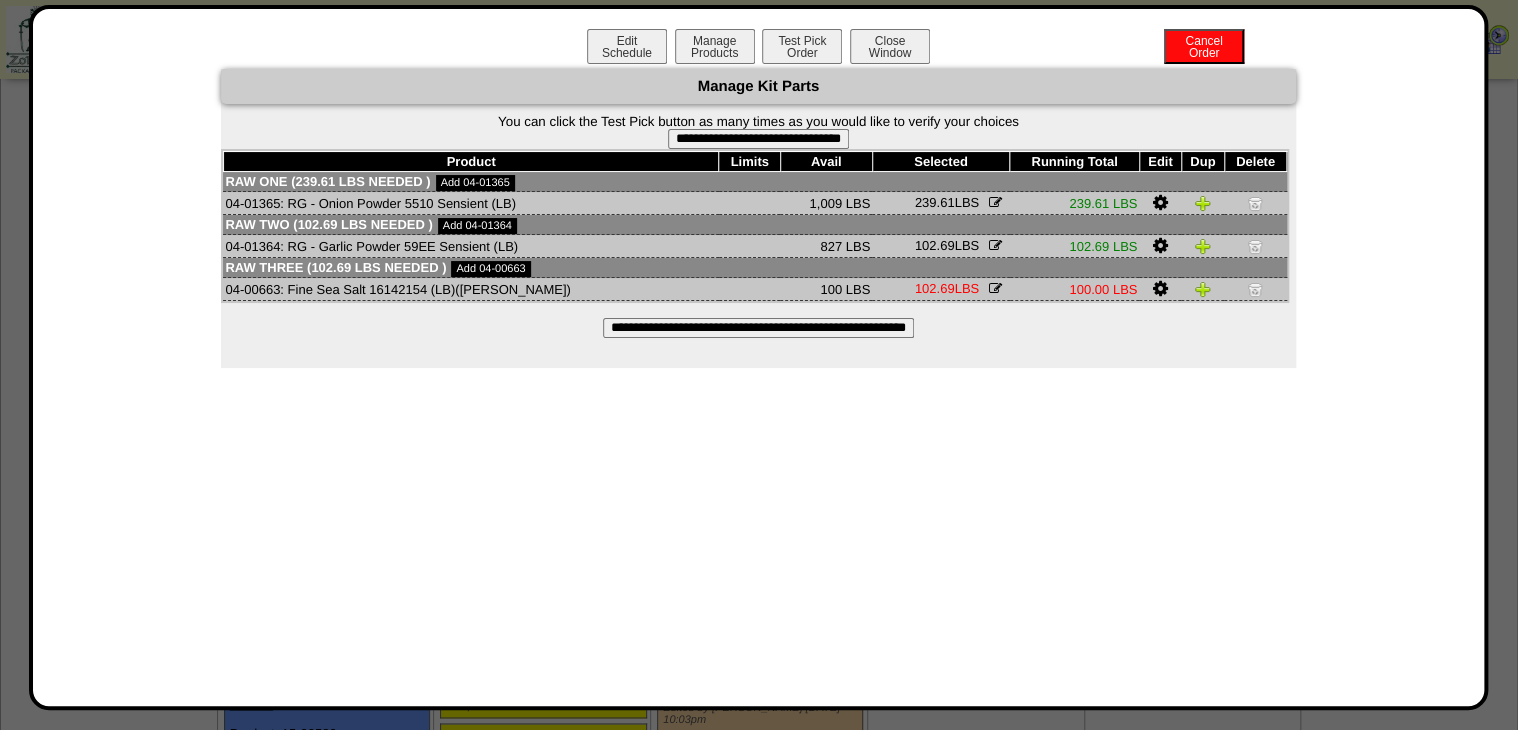 click at bounding box center (759, 760) 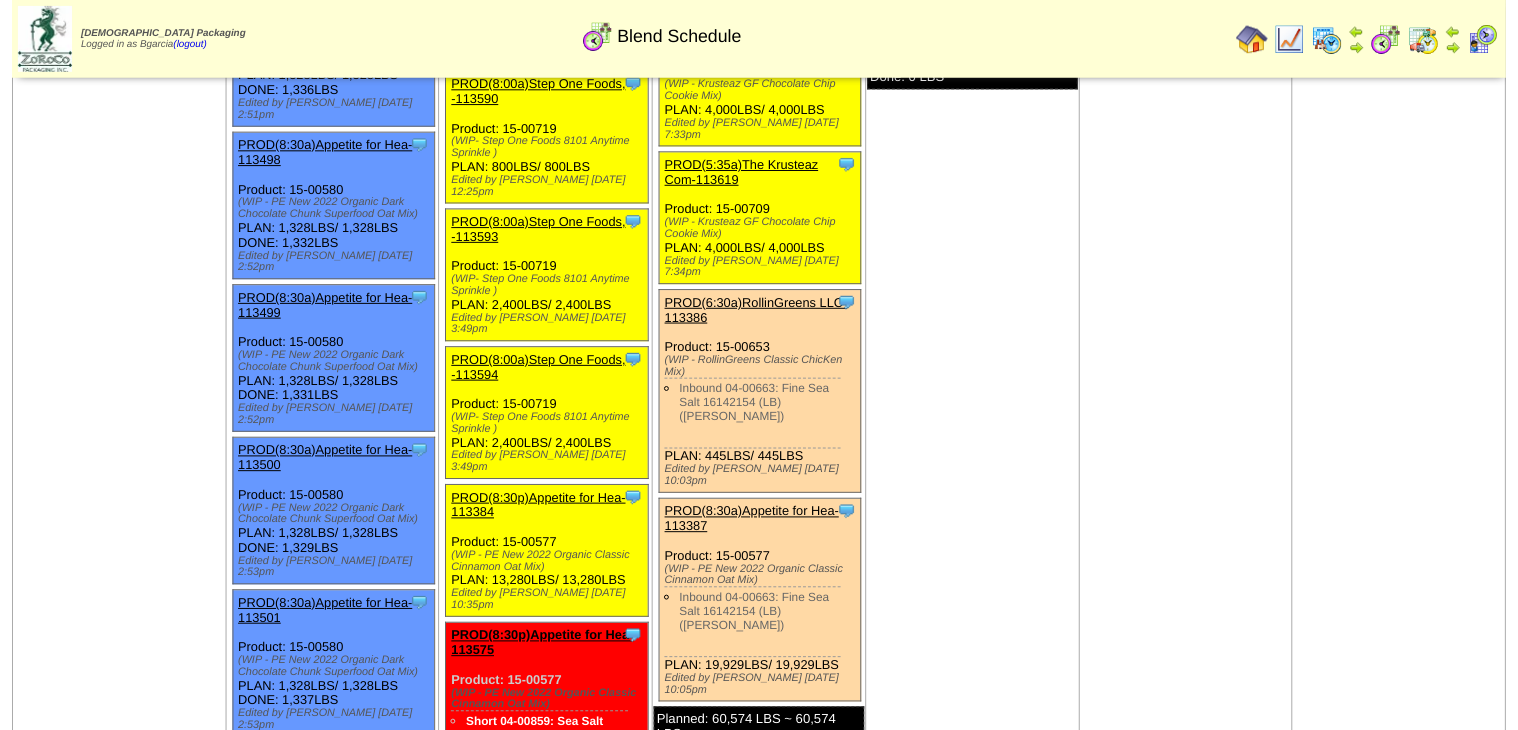 scroll, scrollTop: 1280, scrollLeft: 0, axis: vertical 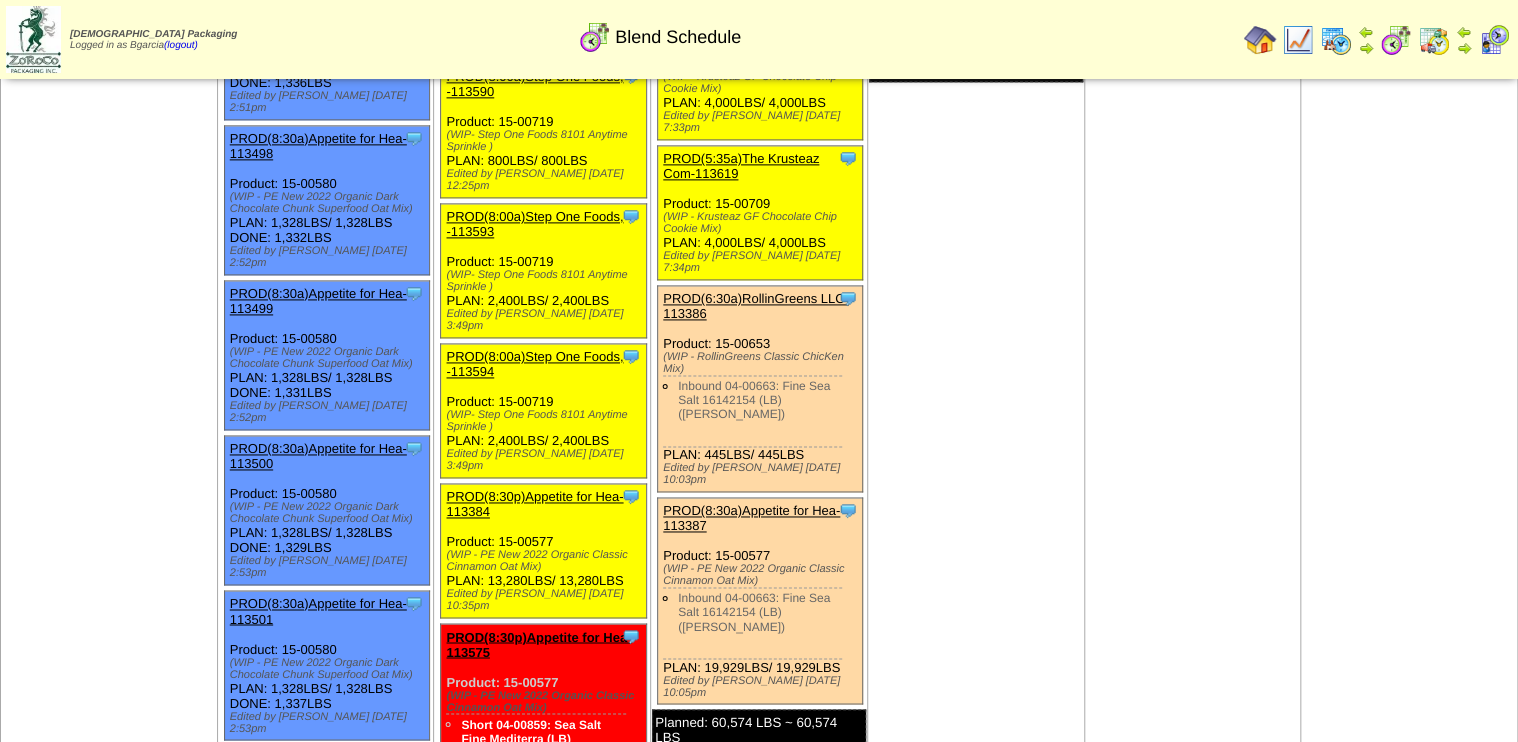 click on "PROD(8:30p)Appetite for Hea-113384" at bounding box center [534, 504] 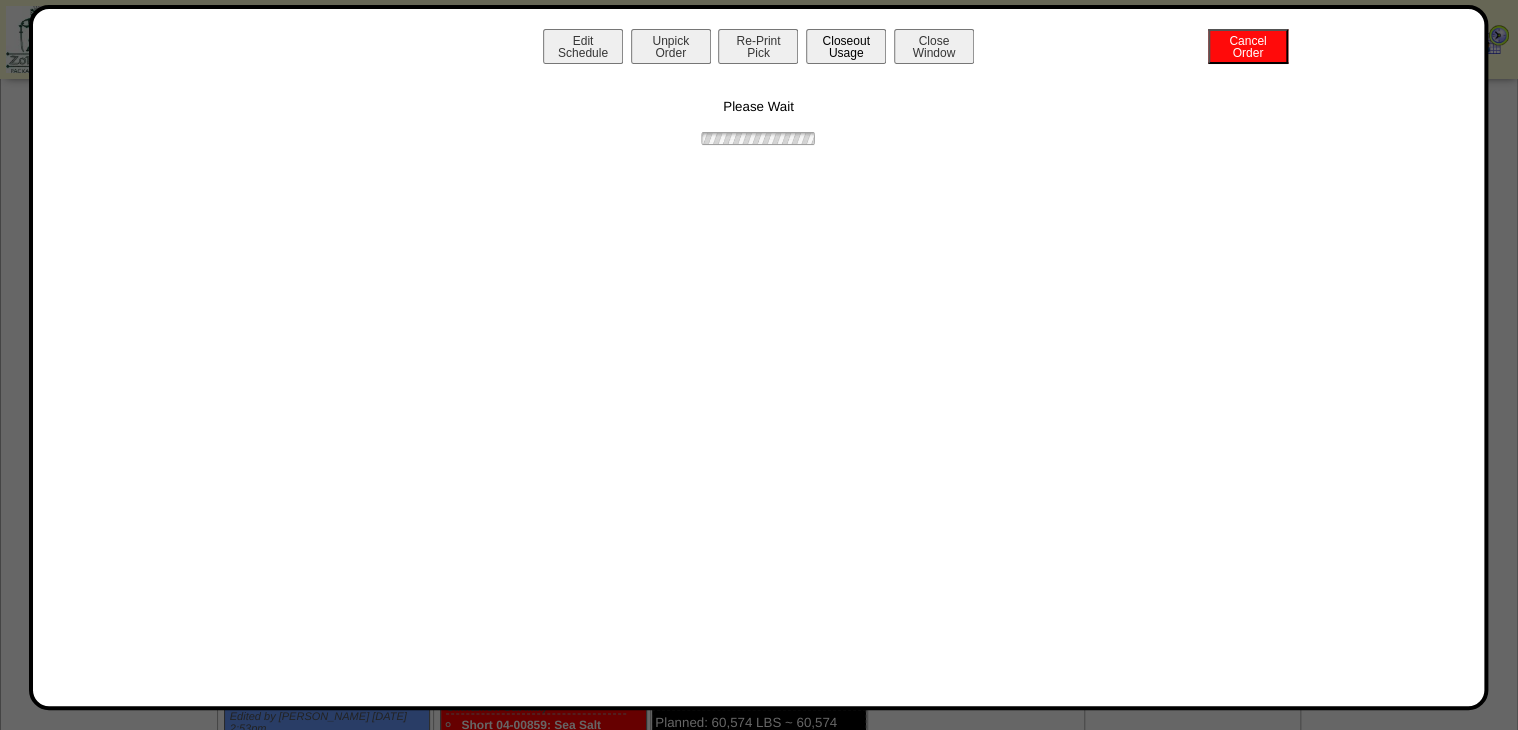 click on "Closeout Usage" at bounding box center [846, 46] 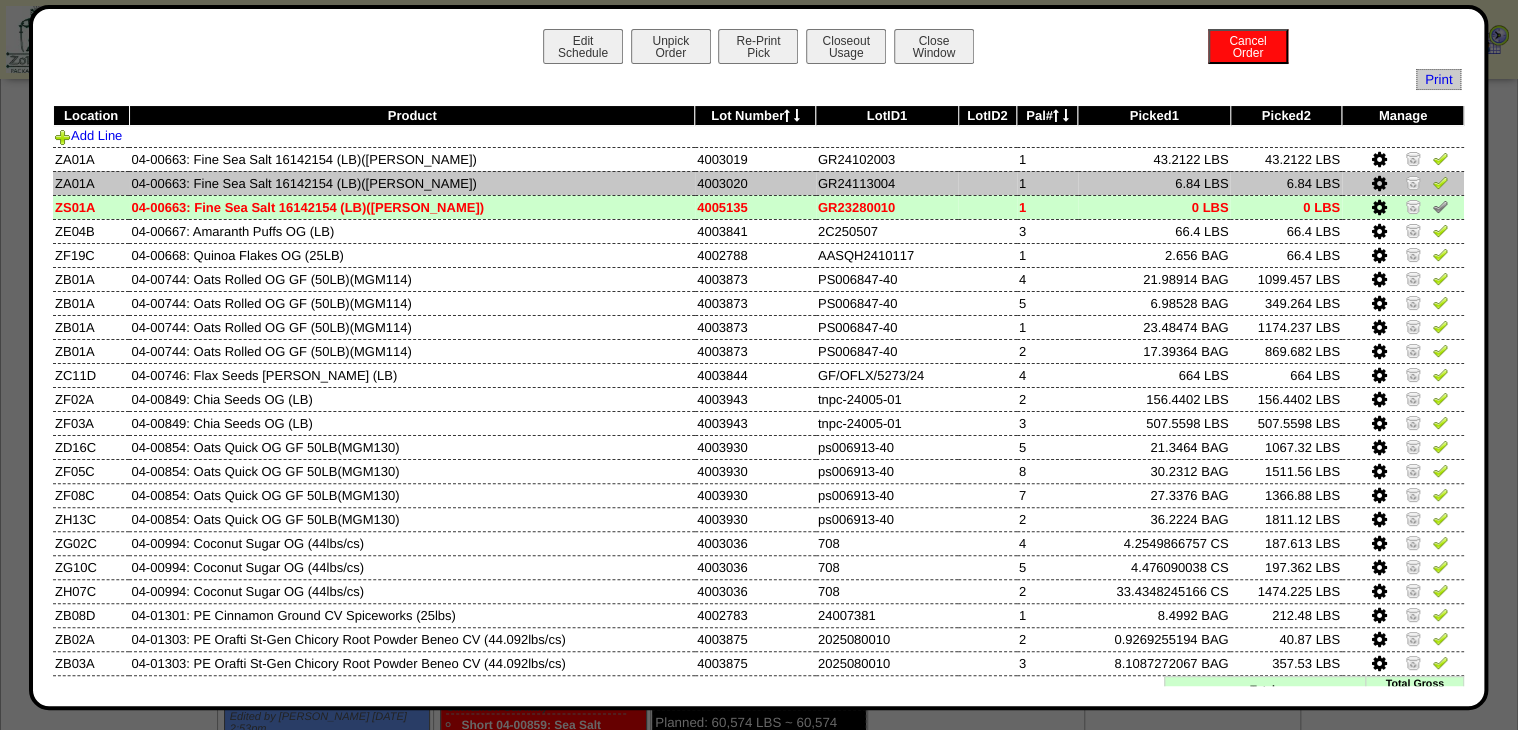 click at bounding box center [1413, 182] 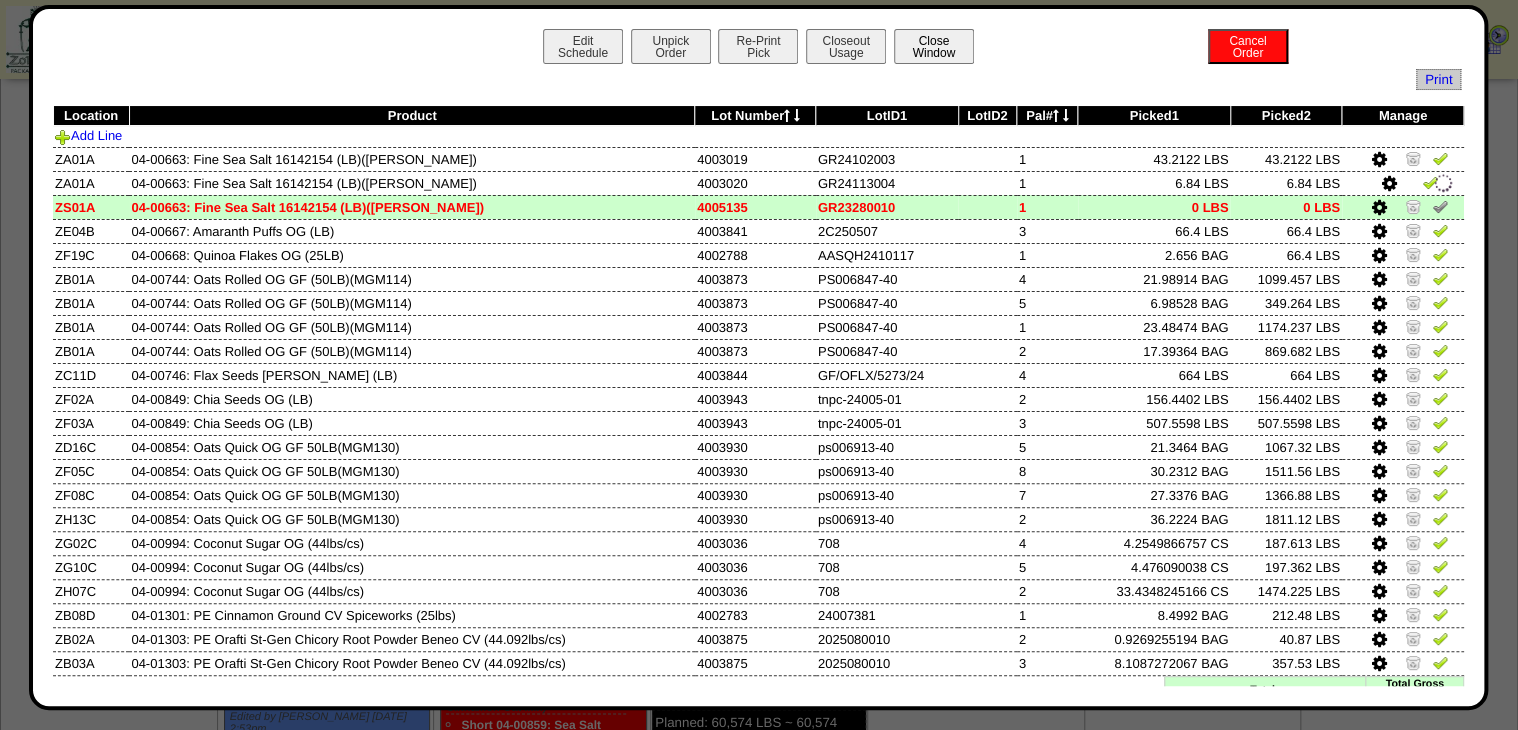 click on "Close Window" at bounding box center [934, 46] 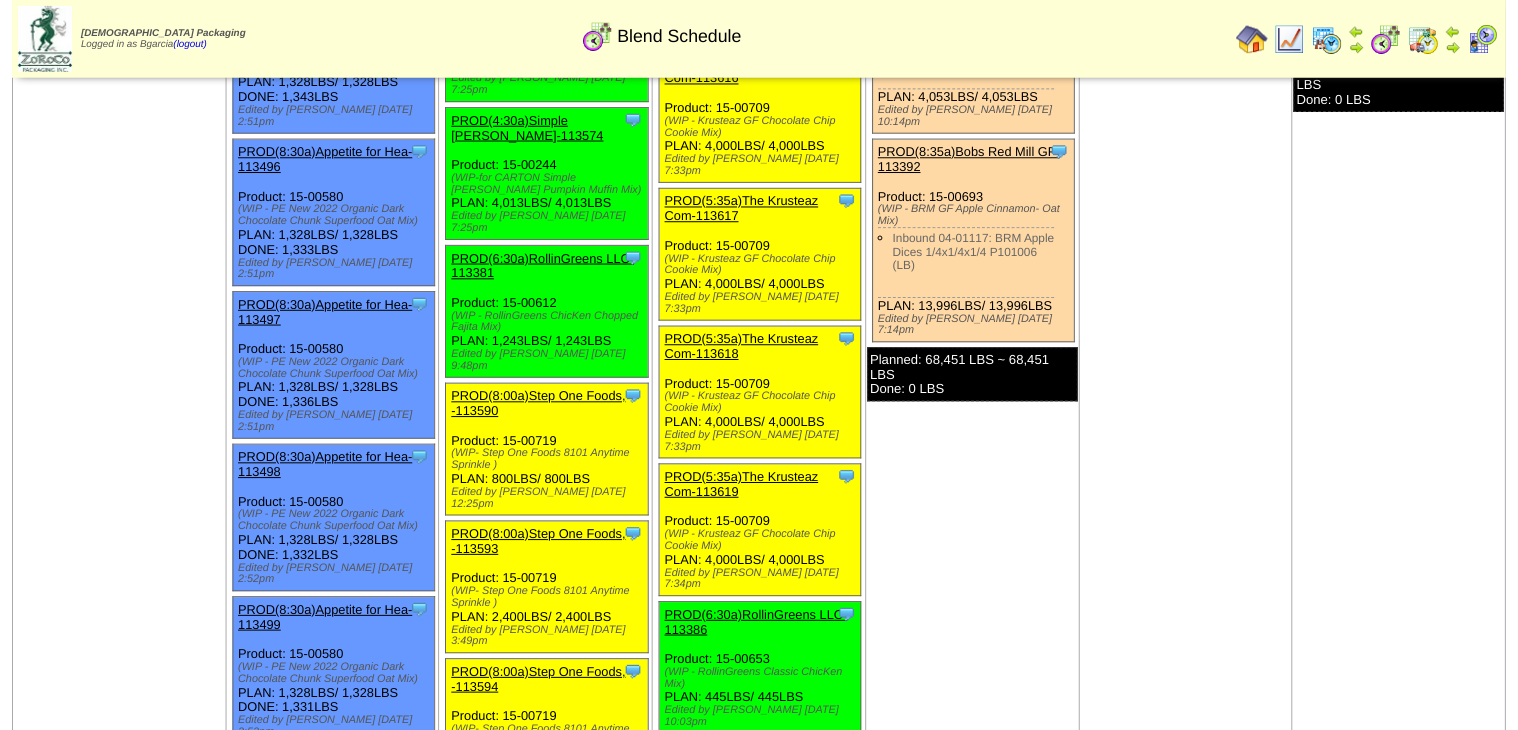 scroll, scrollTop: 960, scrollLeft: 0, axis: vertical 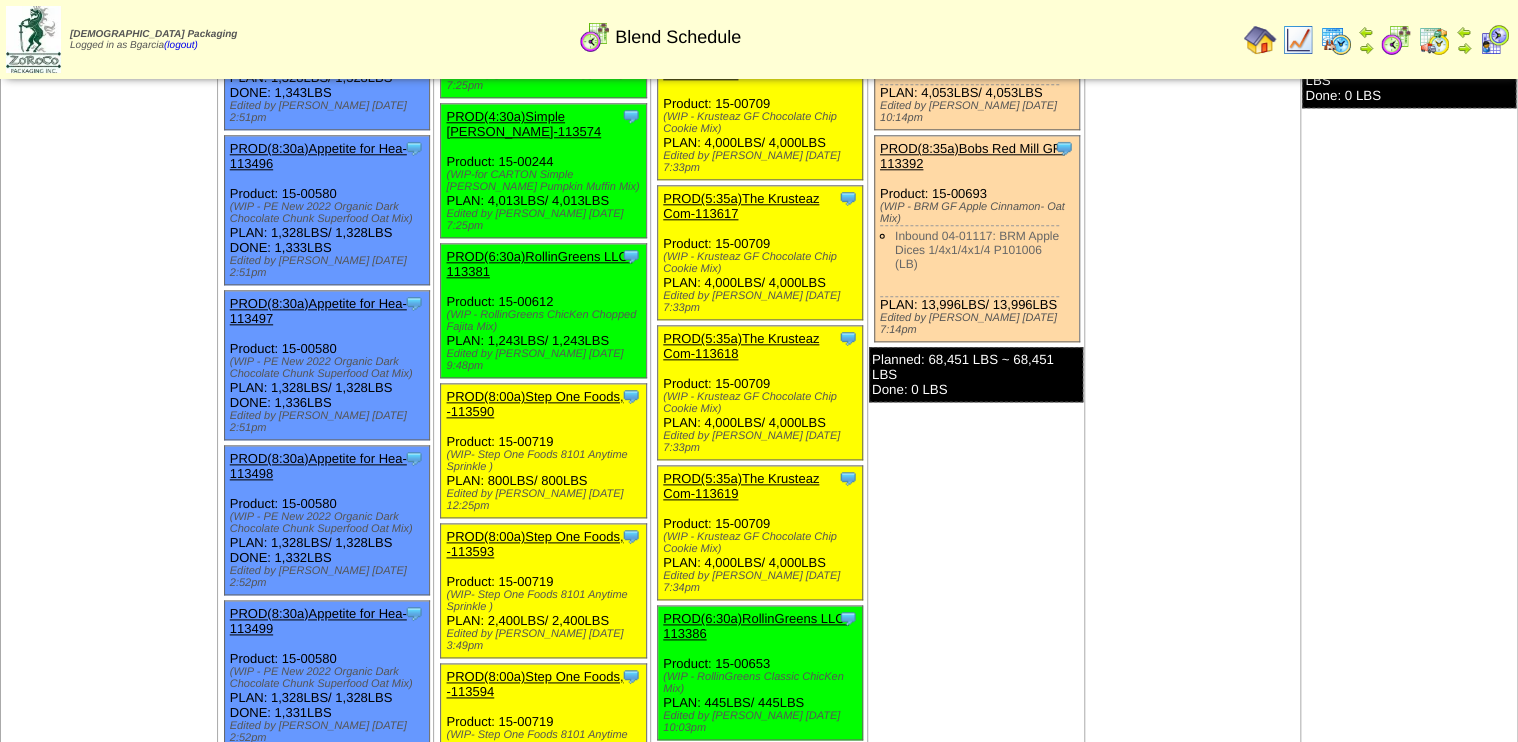 click on "PROD(6:30a)RollinGreens LLC-113386" at bounding box center [756, 626] 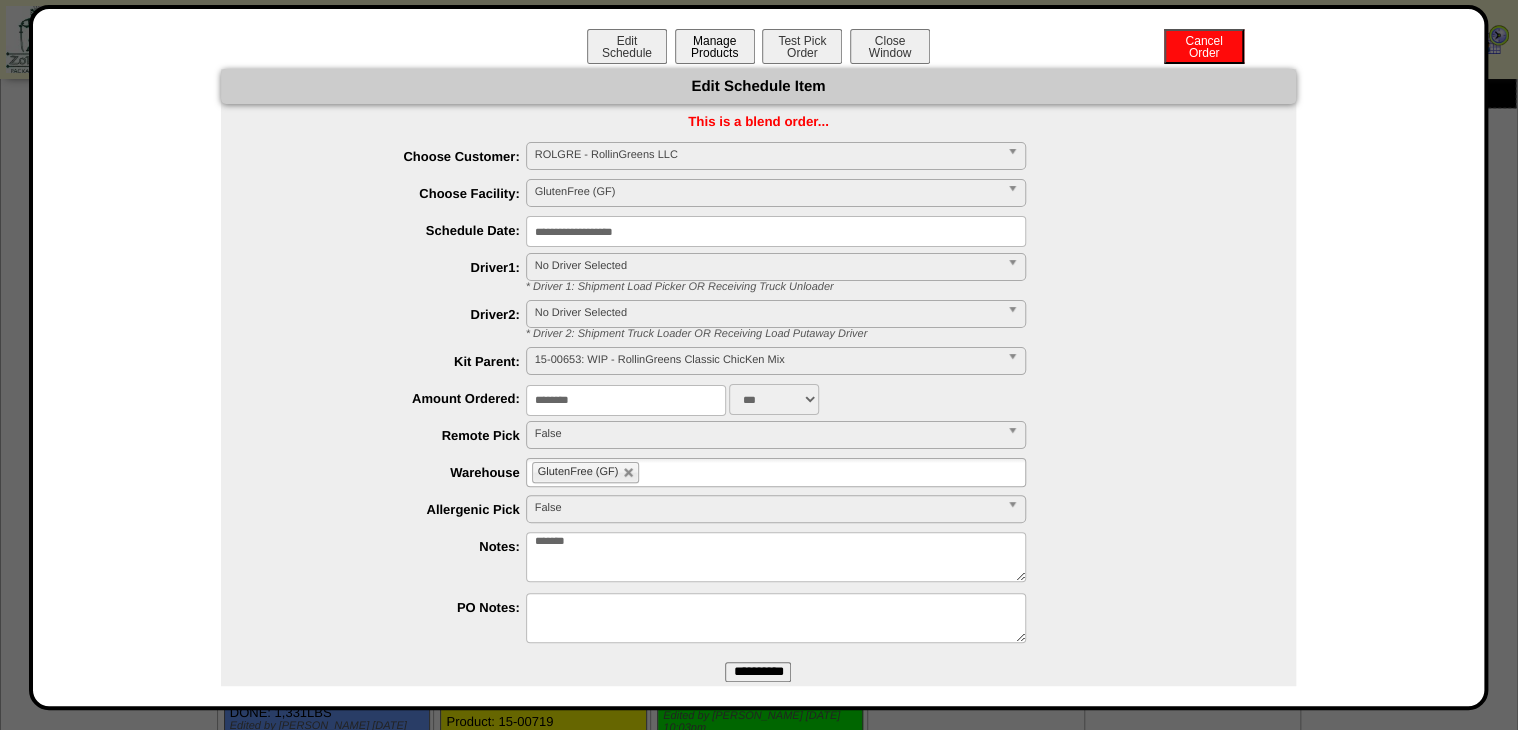 click on "Manage Products" at bounding box center [715, 46] 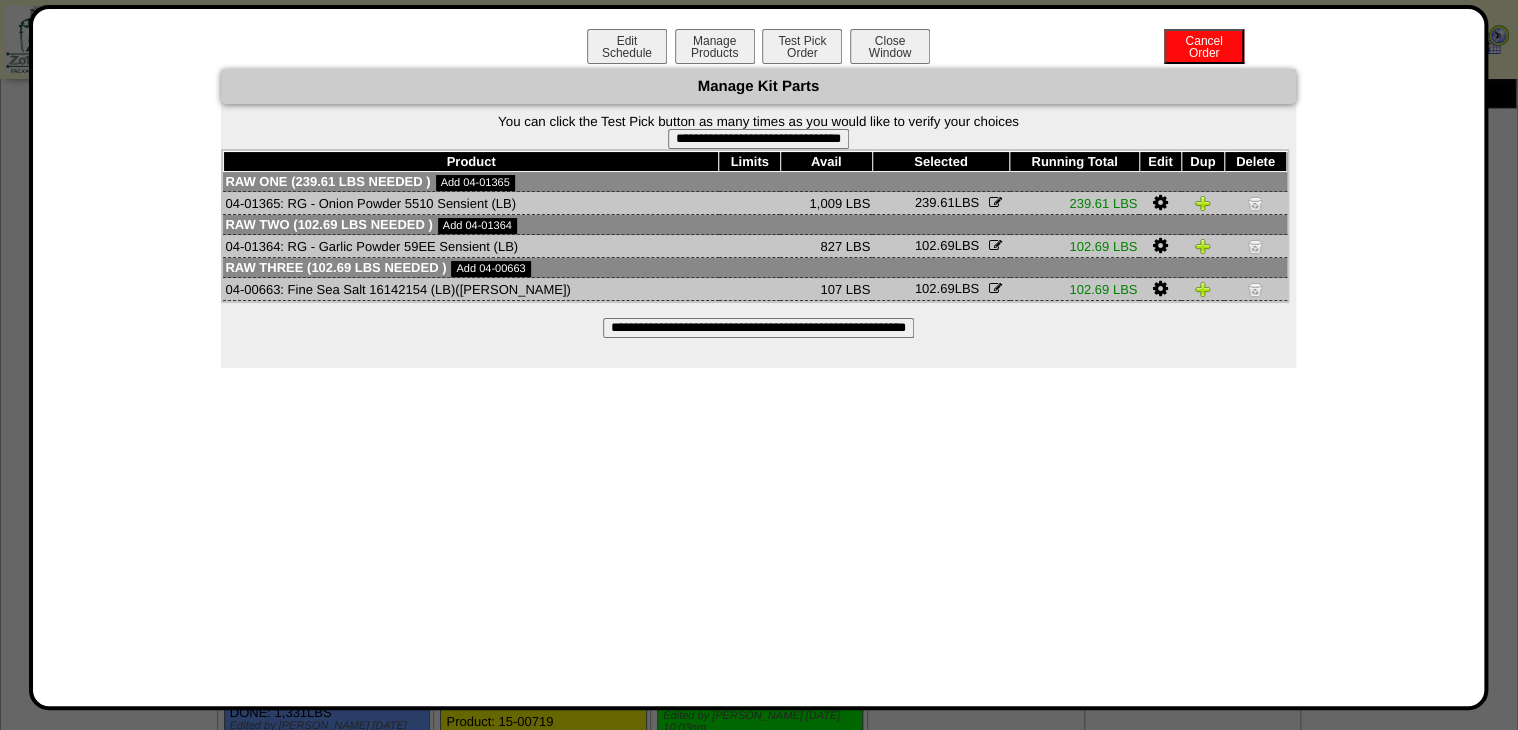 click on "**********" at bounding box center (758, 139) 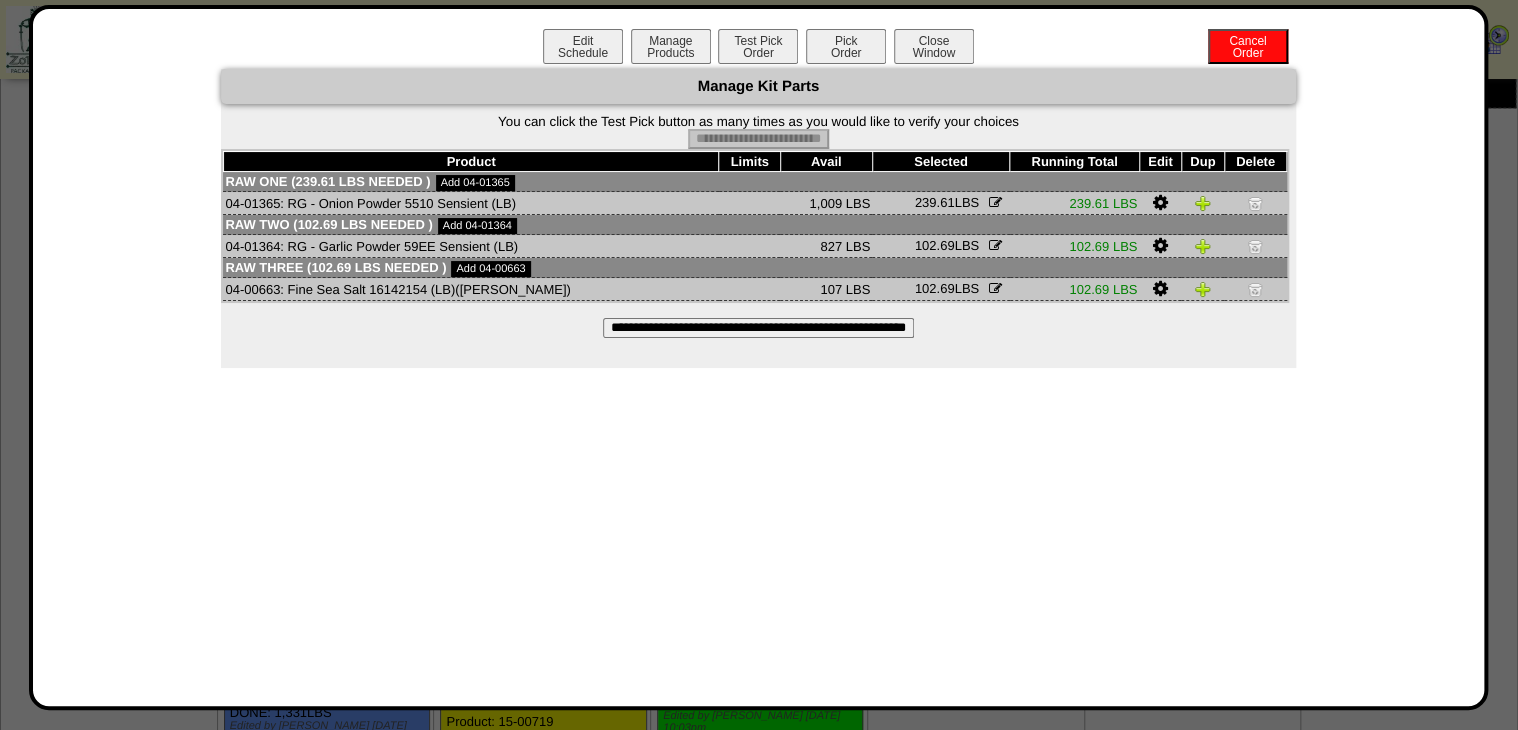 click on "Pick Order" at bounding box center [846, 46] 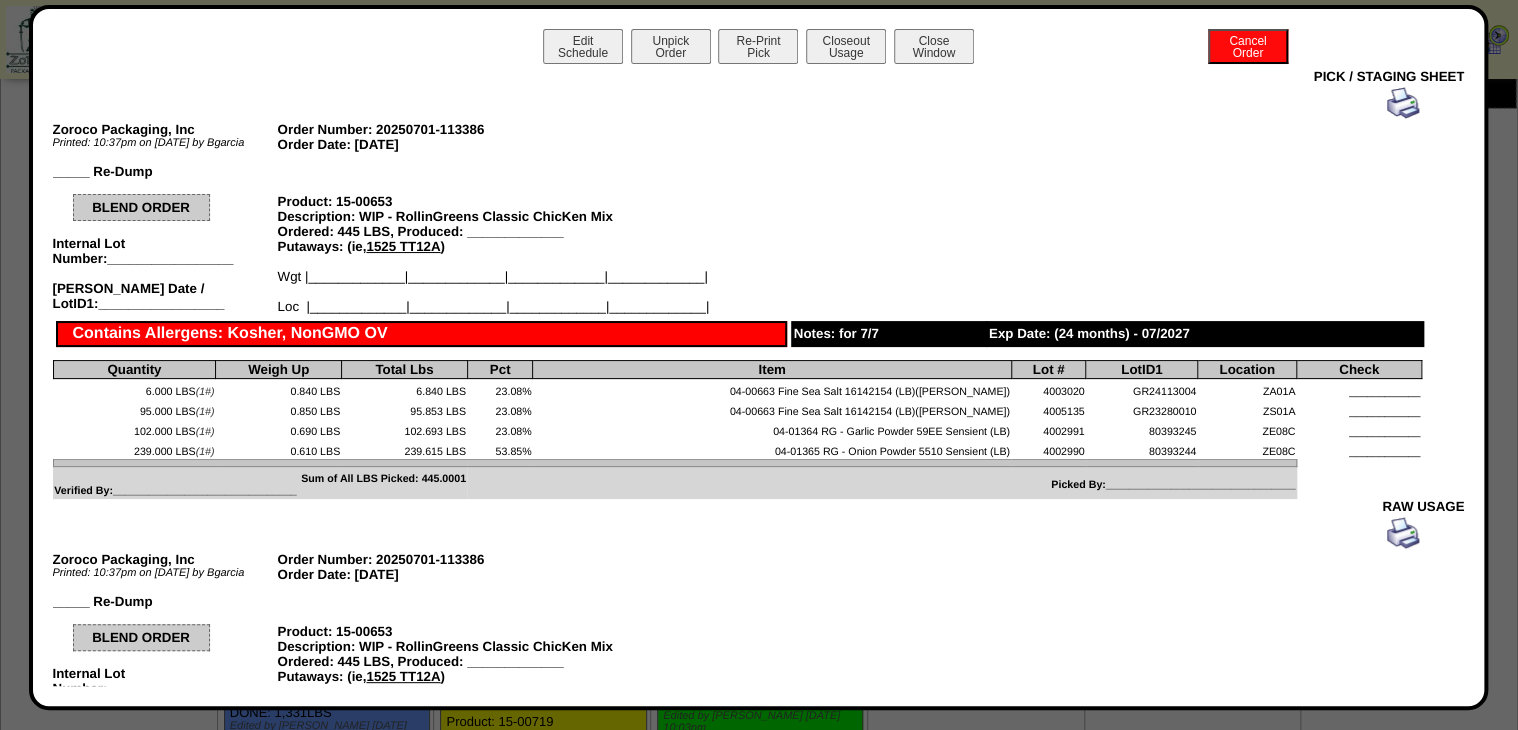 click on "Zoroco Packaging, Inc
Printed:
10:37pm on [DATE]        by Bgarcia
_____ Re-Dump
Order Number: 20250701-113386
Order Date: [DATE]
BLEND ORDER
Internal Lot Number:_________________
[PERSON_NAME] Date / LotID1:_________________
Product: 15-00653
Description: WIP - RollinGreens Classic ChicKen Mix
Ordered: 445 LBS,
Produced: _____________
Putaways: (ie,   1525 TT12A  )
Wgt |_____________|_____________|_____________|_____________|
Loc  |_____________|_____________|_____________|_____________|
Contains Allergens: Kosher, NonGMO OV
Notes:
for 7/7" at bounding box center [737, 293] 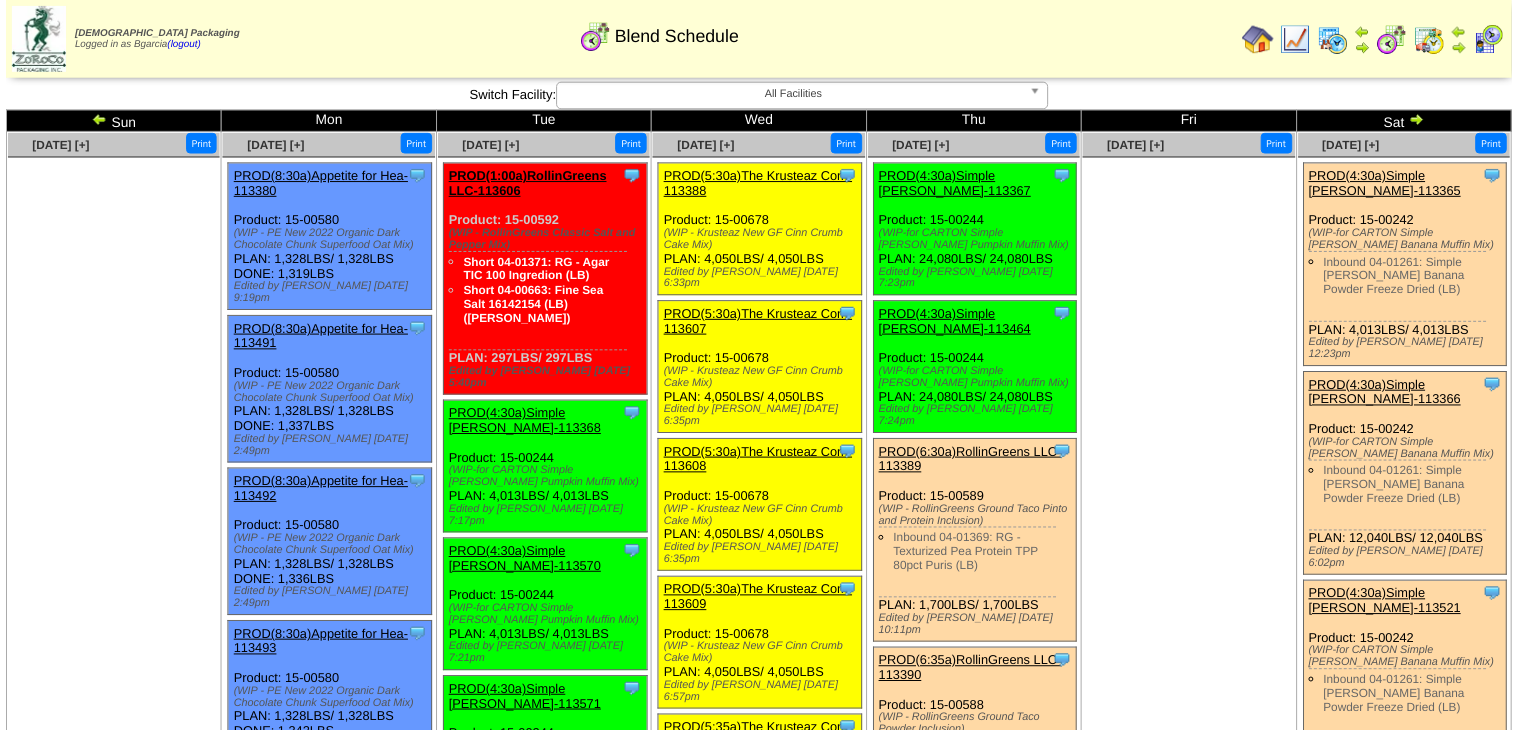 scroll, scrollTop: 960, scrollLeft: 0, axis: vertical 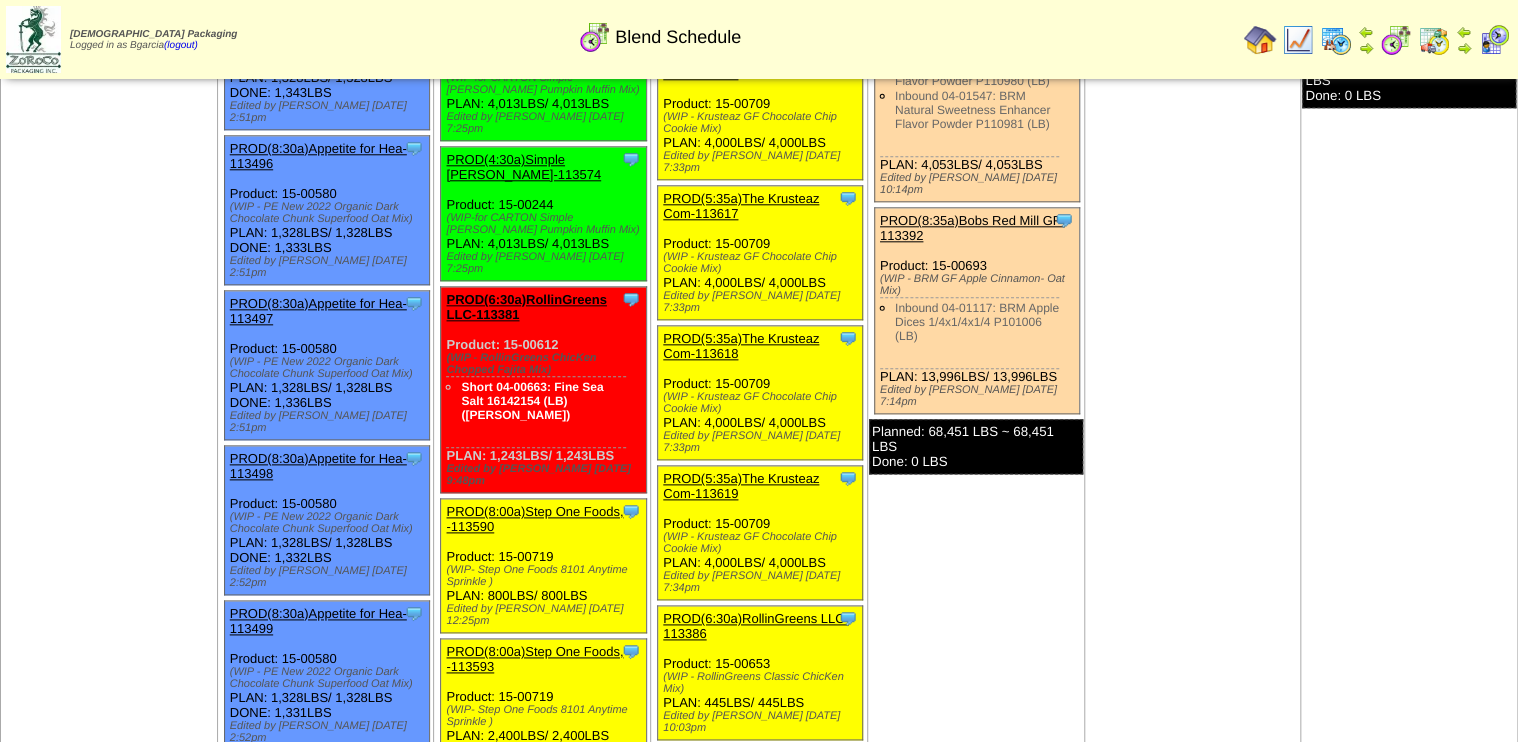 click on "PROD(6:30a)RollinGreens LLC-113386" at bounding box center (756, 626) 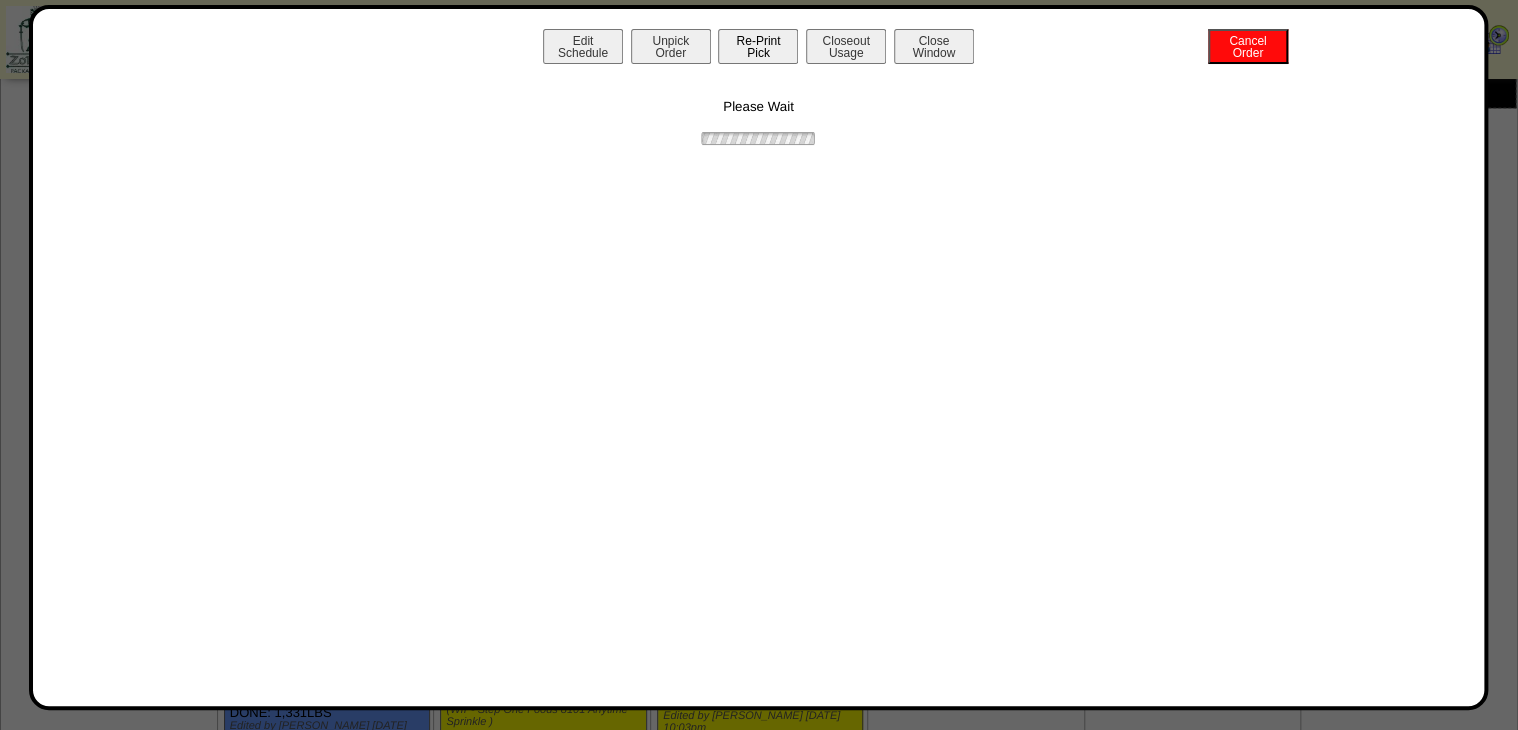 click on "Re-Print Pick" at bounding box center (758, 46) 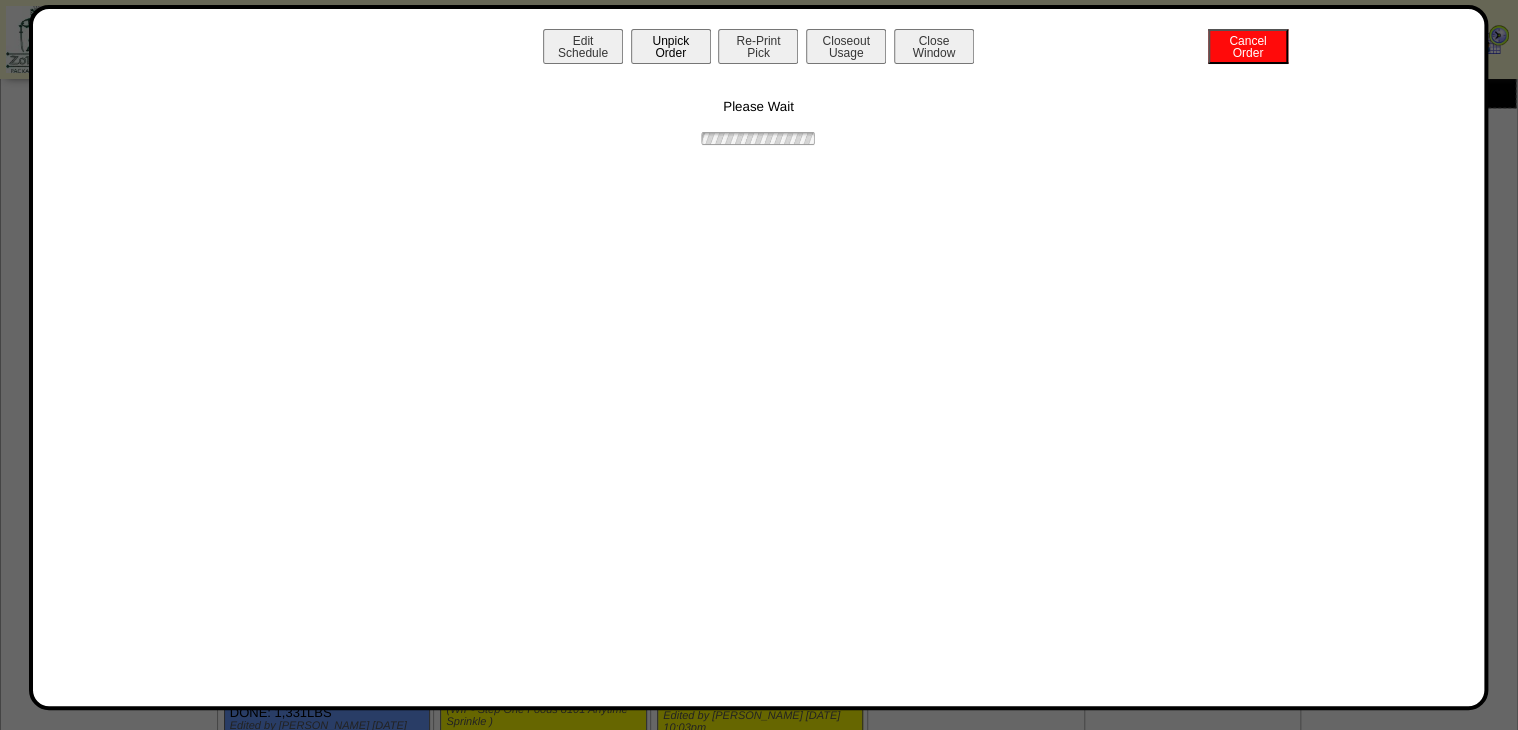 click on "Unpick Order" at bounding box center [671, 46] 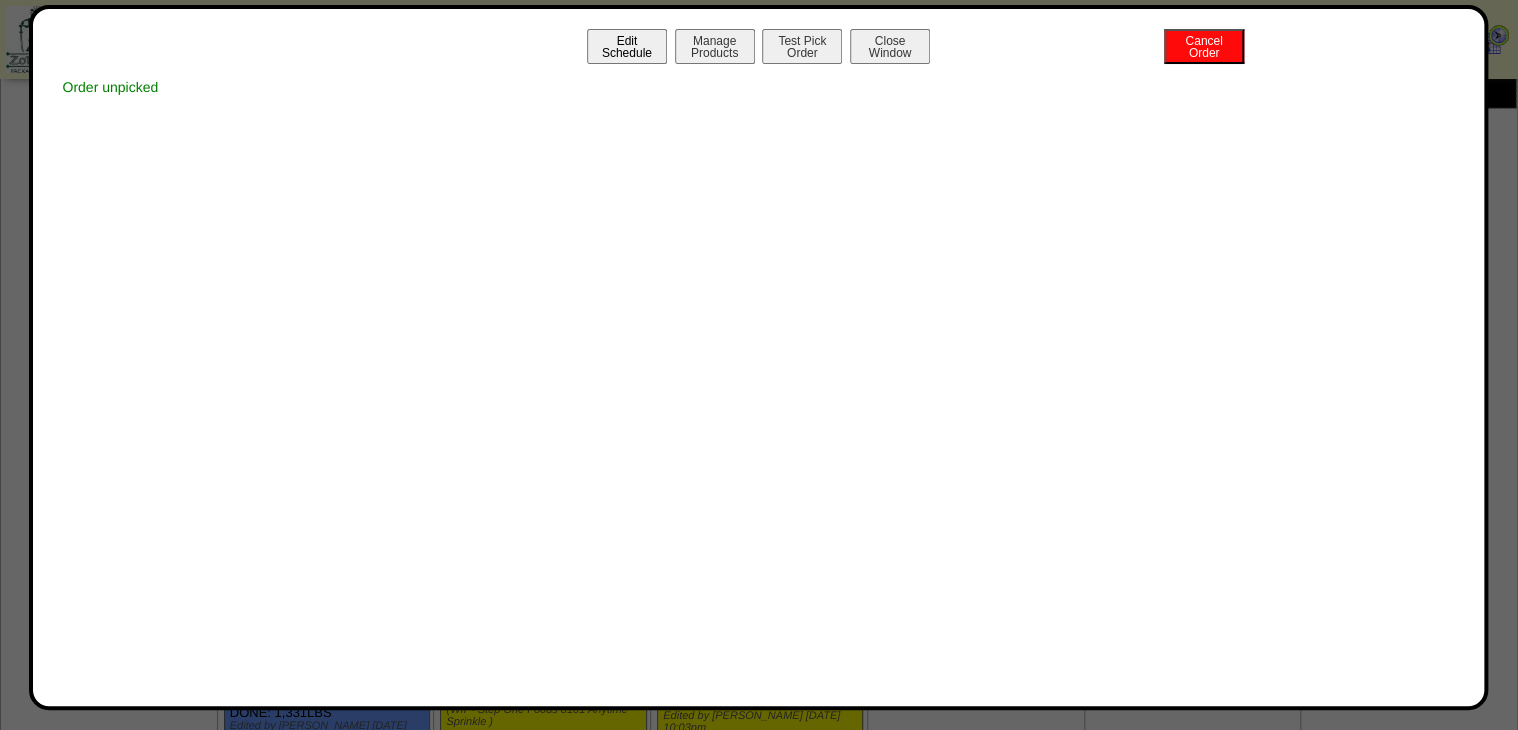 click on "Edit Schedule" at bounding box center [627, 46] 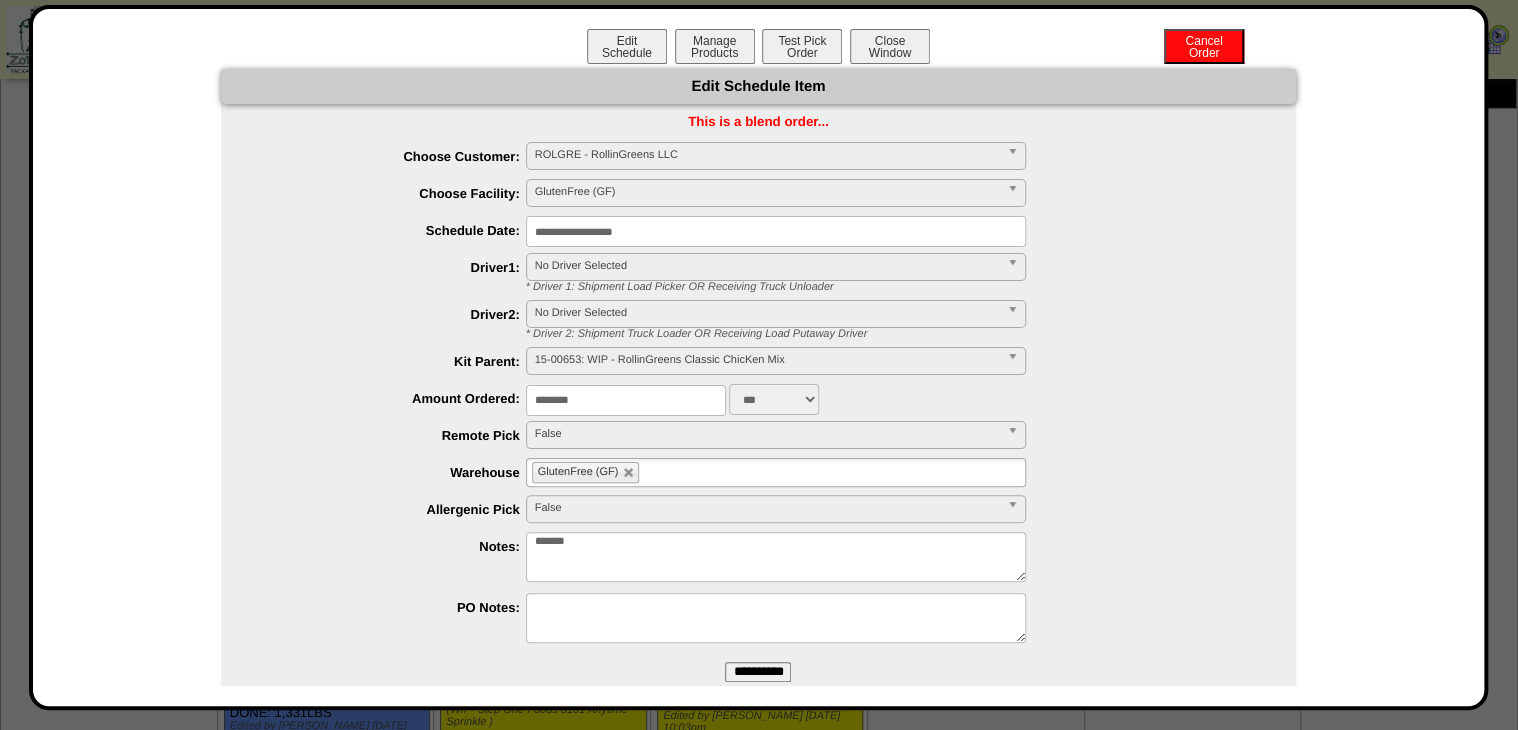 click on "********" at bounding box center [626, 400] 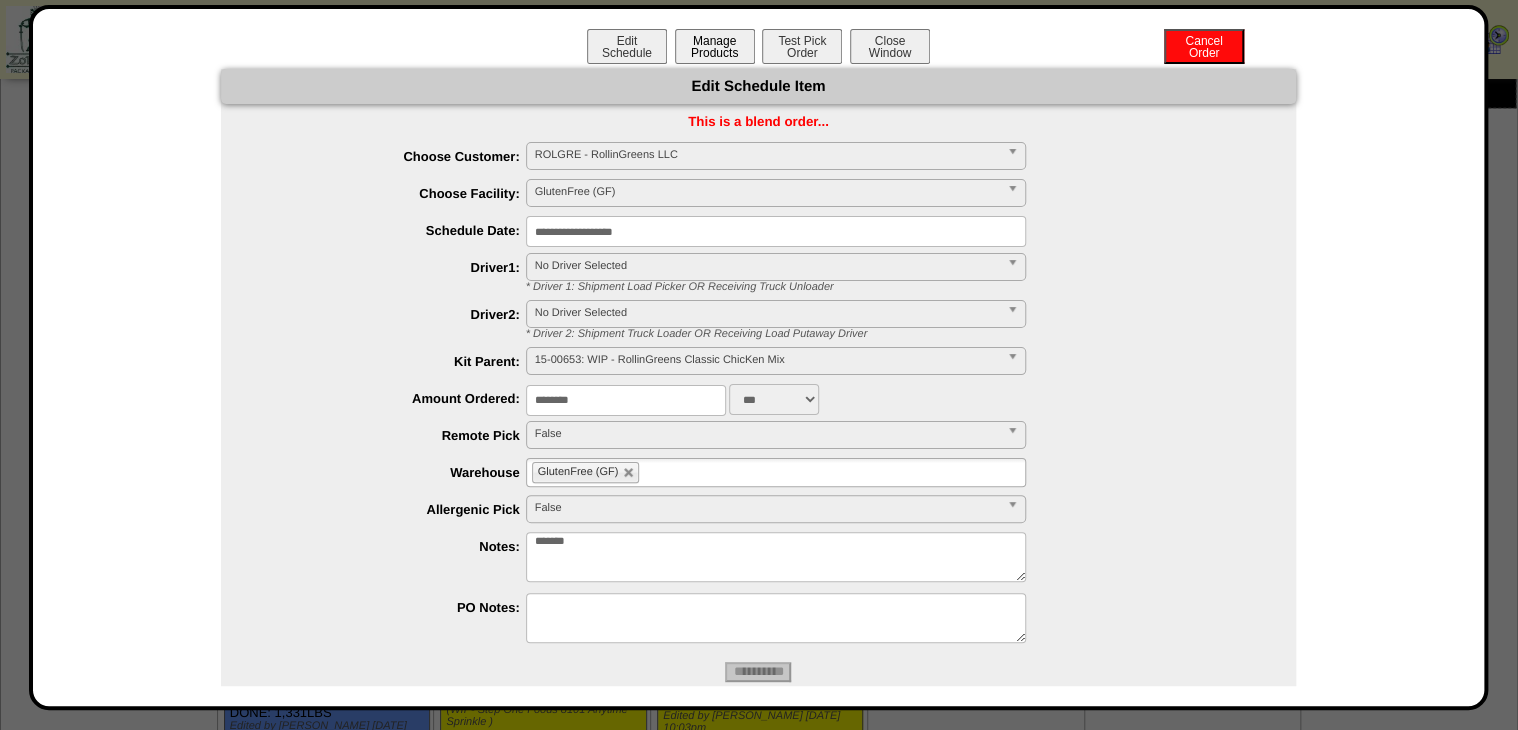 click on "Manage Products" at bounding box center [715, 46] 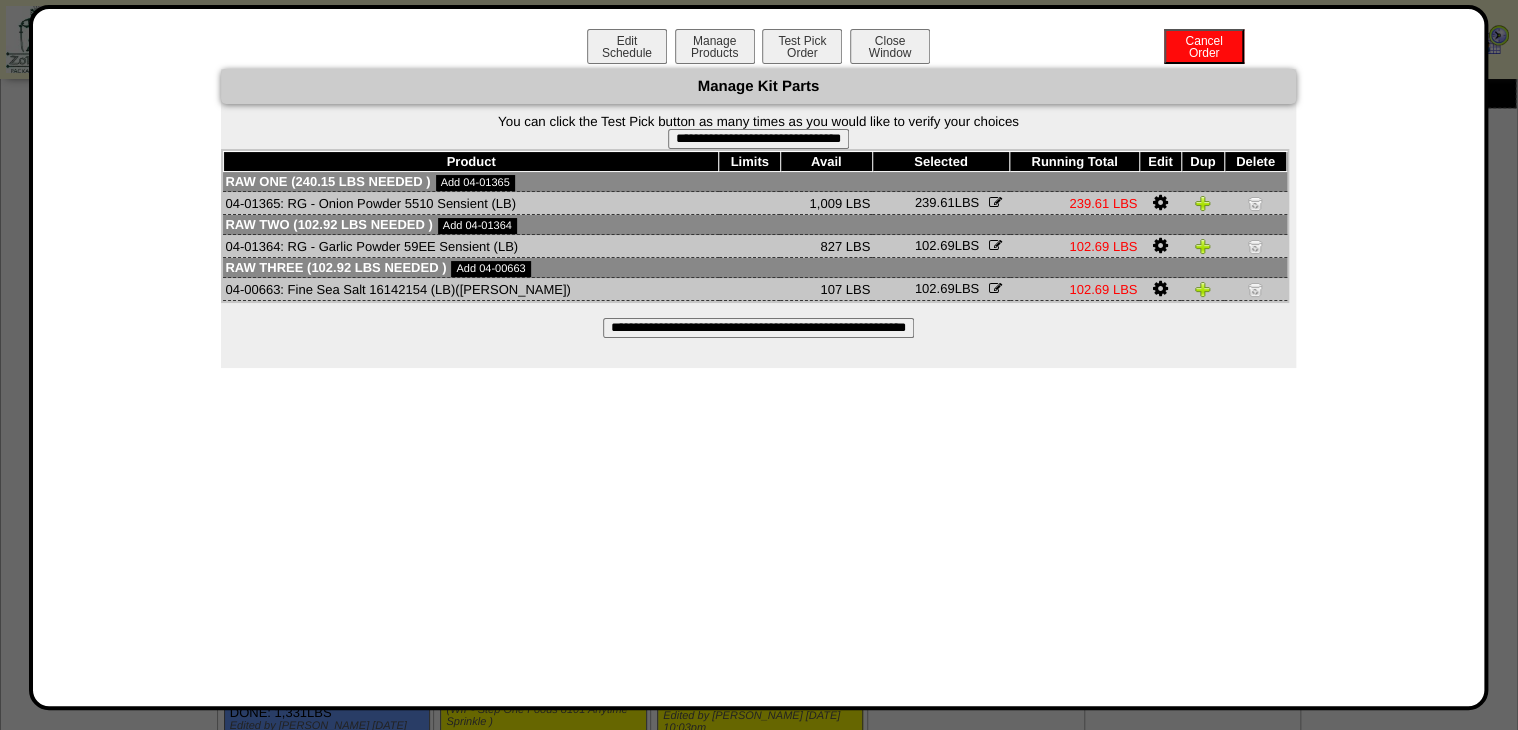 click on "**********" at bounding box center [758, 328] 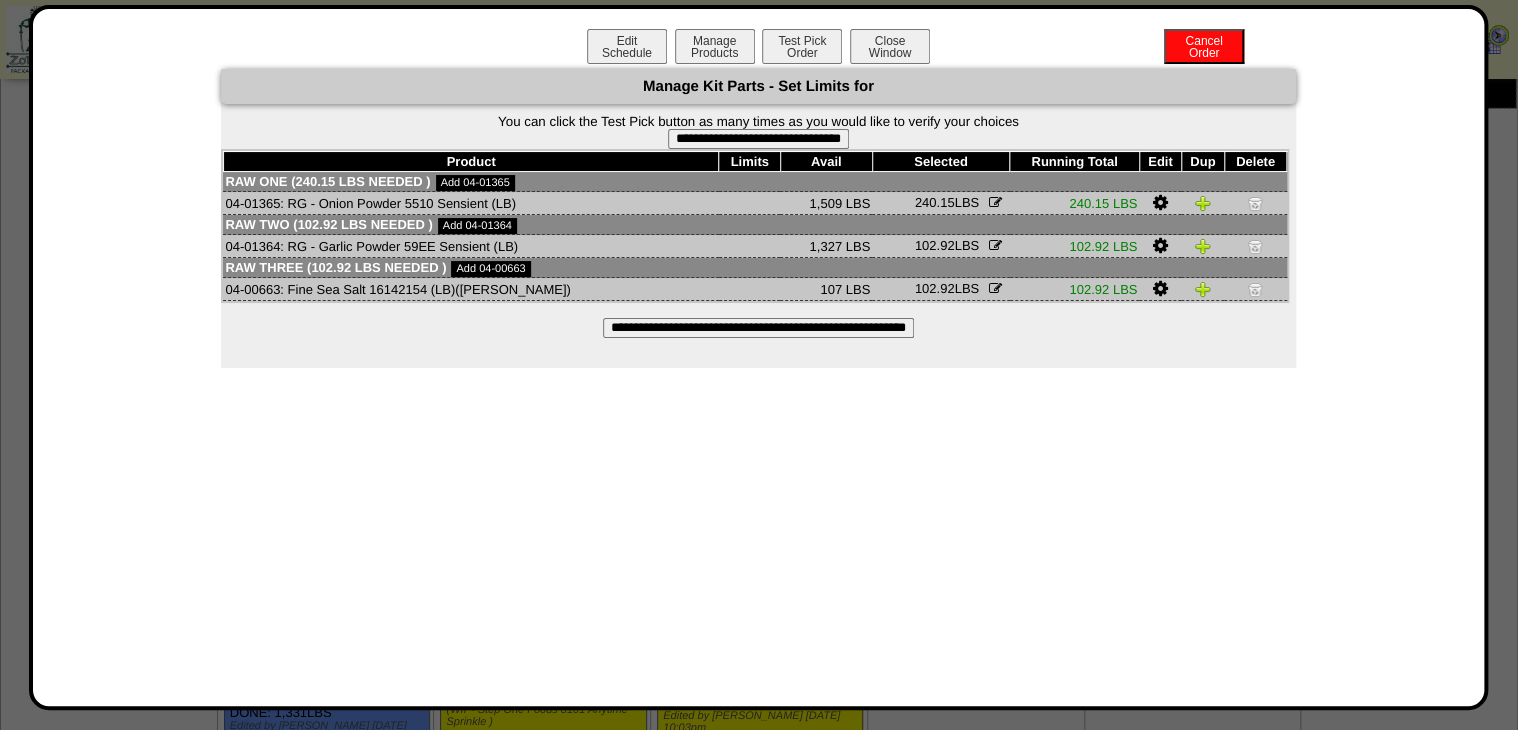click on "Avail" at bounding box center (826, 162) 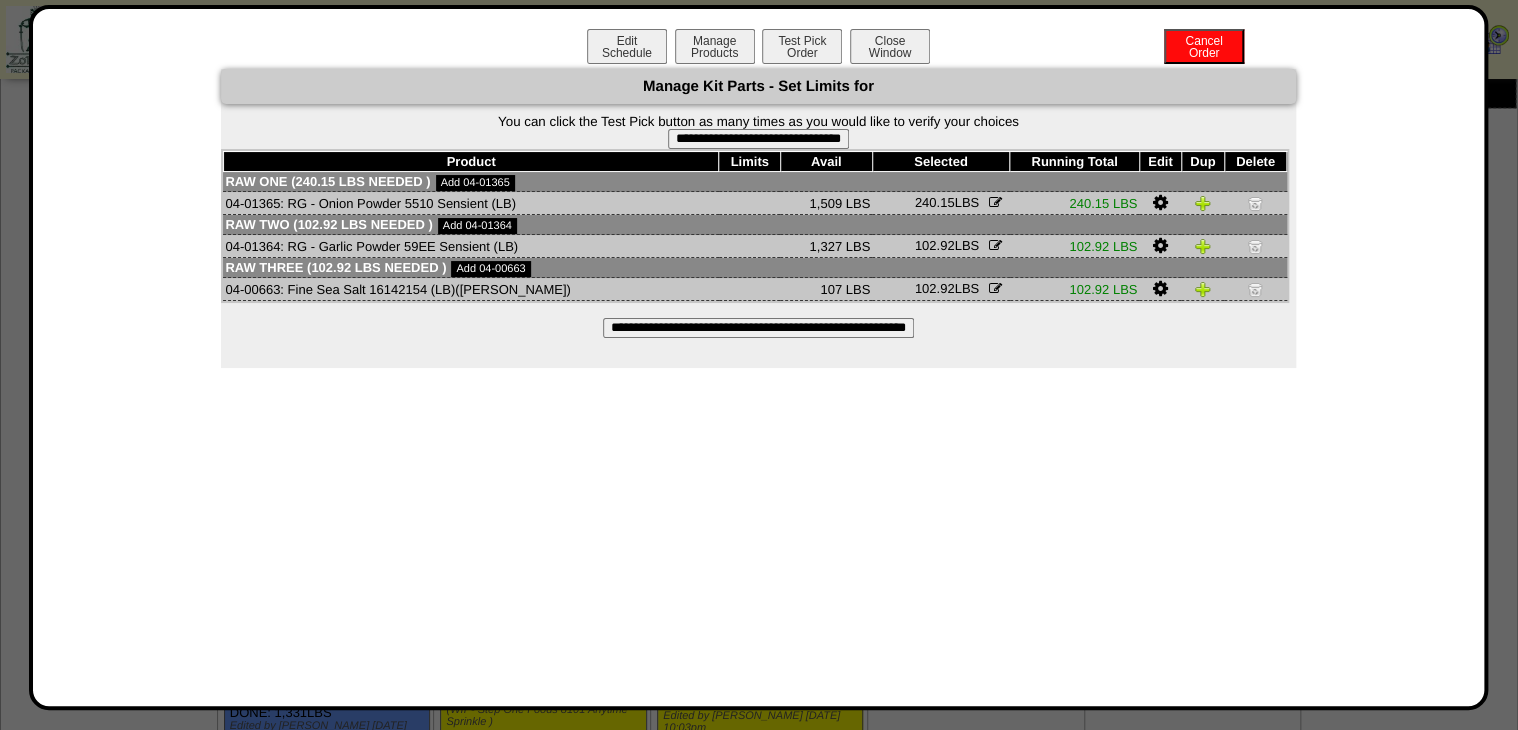 click on "**********" at bounding box center (758, 139) 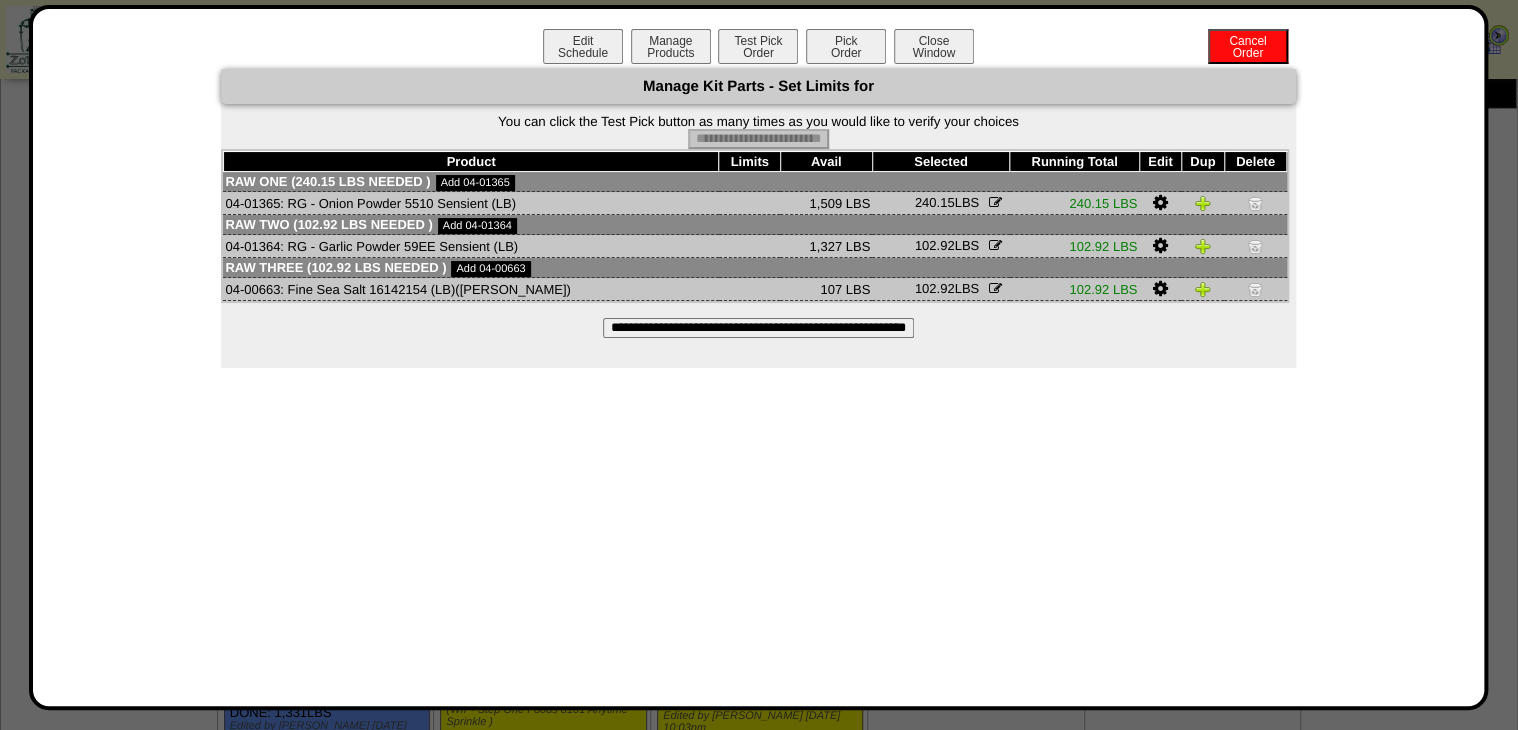 click on "Pick Order" at bounding box center [846, 46] 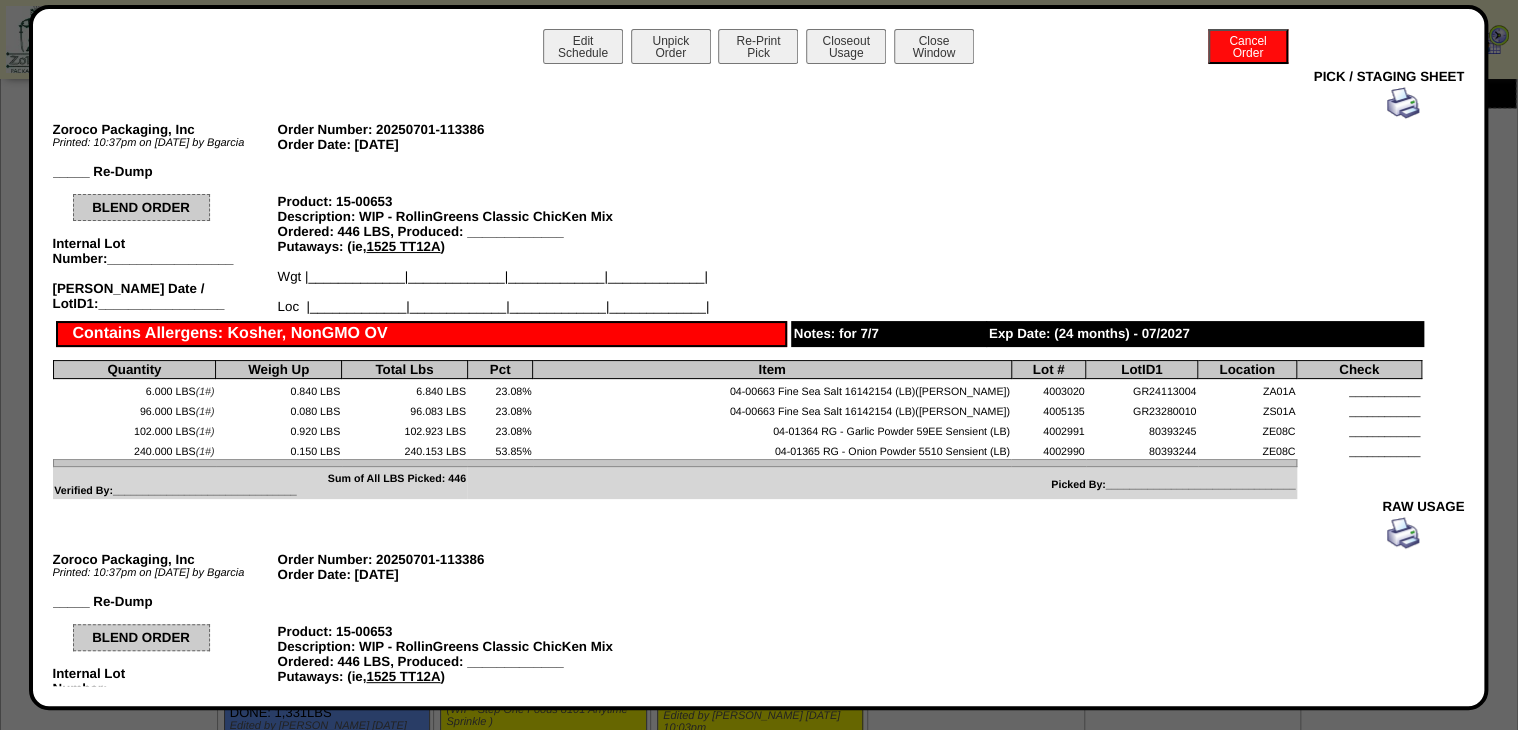click at bounding box center (1403, 103) 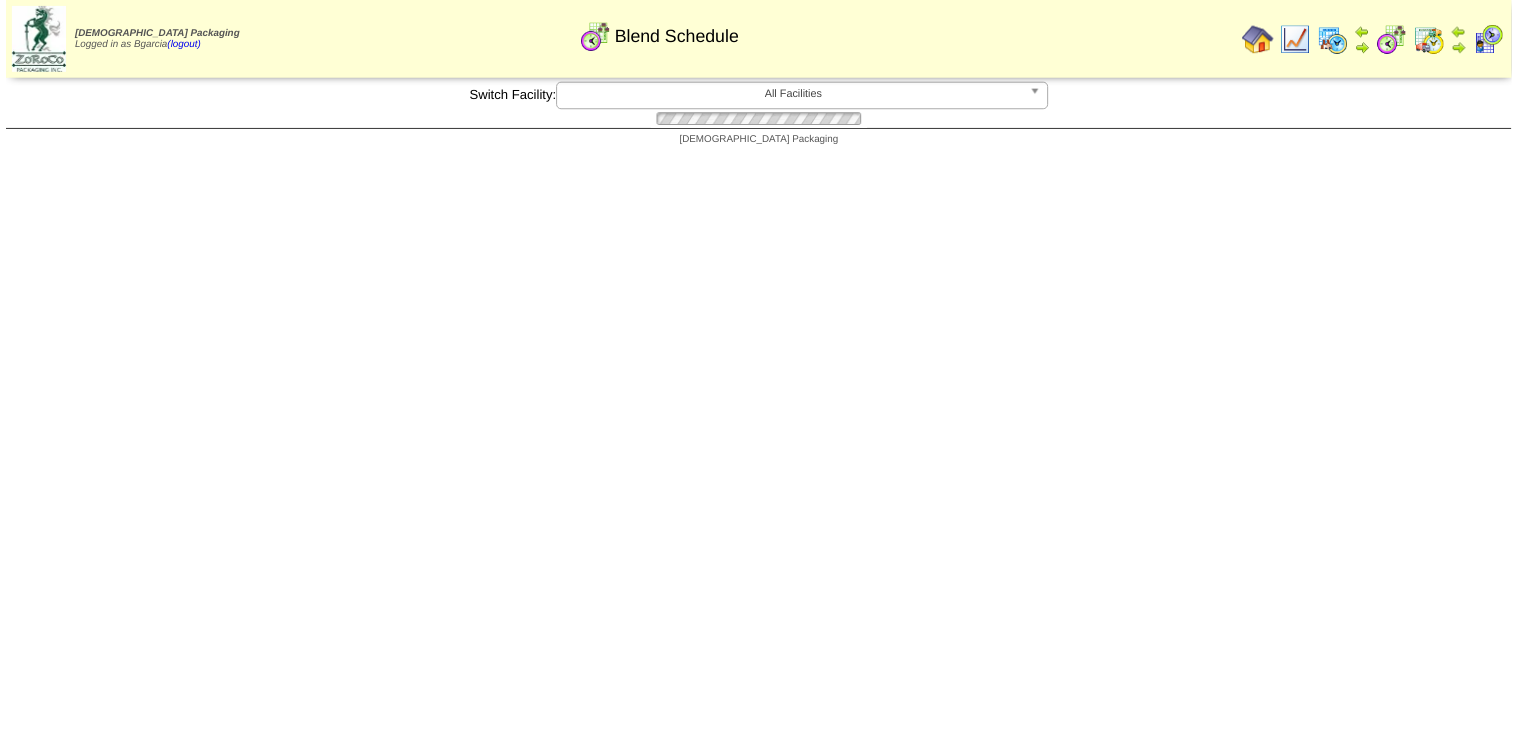 scroll, scrollTop: 960, scrollLeft: 0, axis: vertical 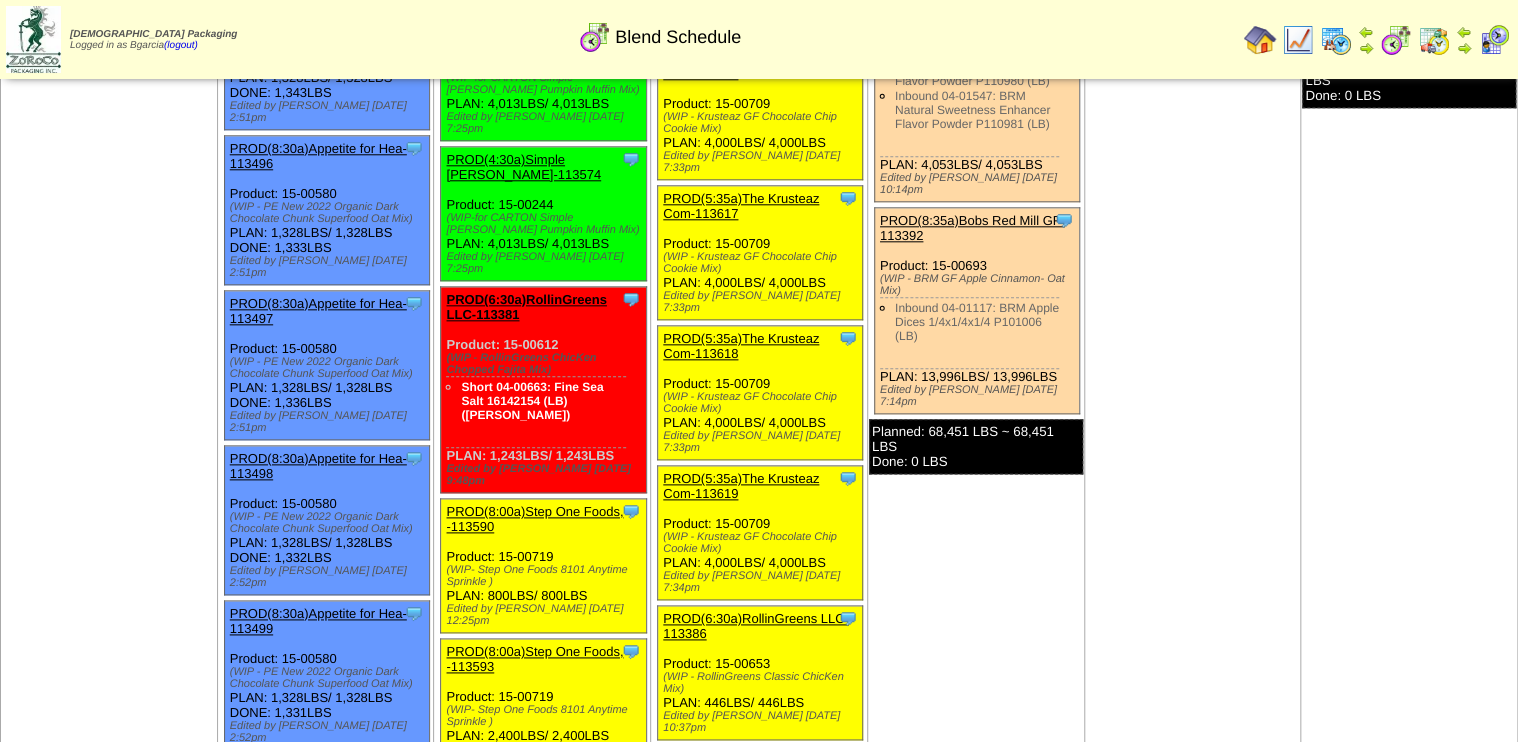 click on "PROD(6:30a)RollinGreens LLC-113386" at bounding box center (756, 626) 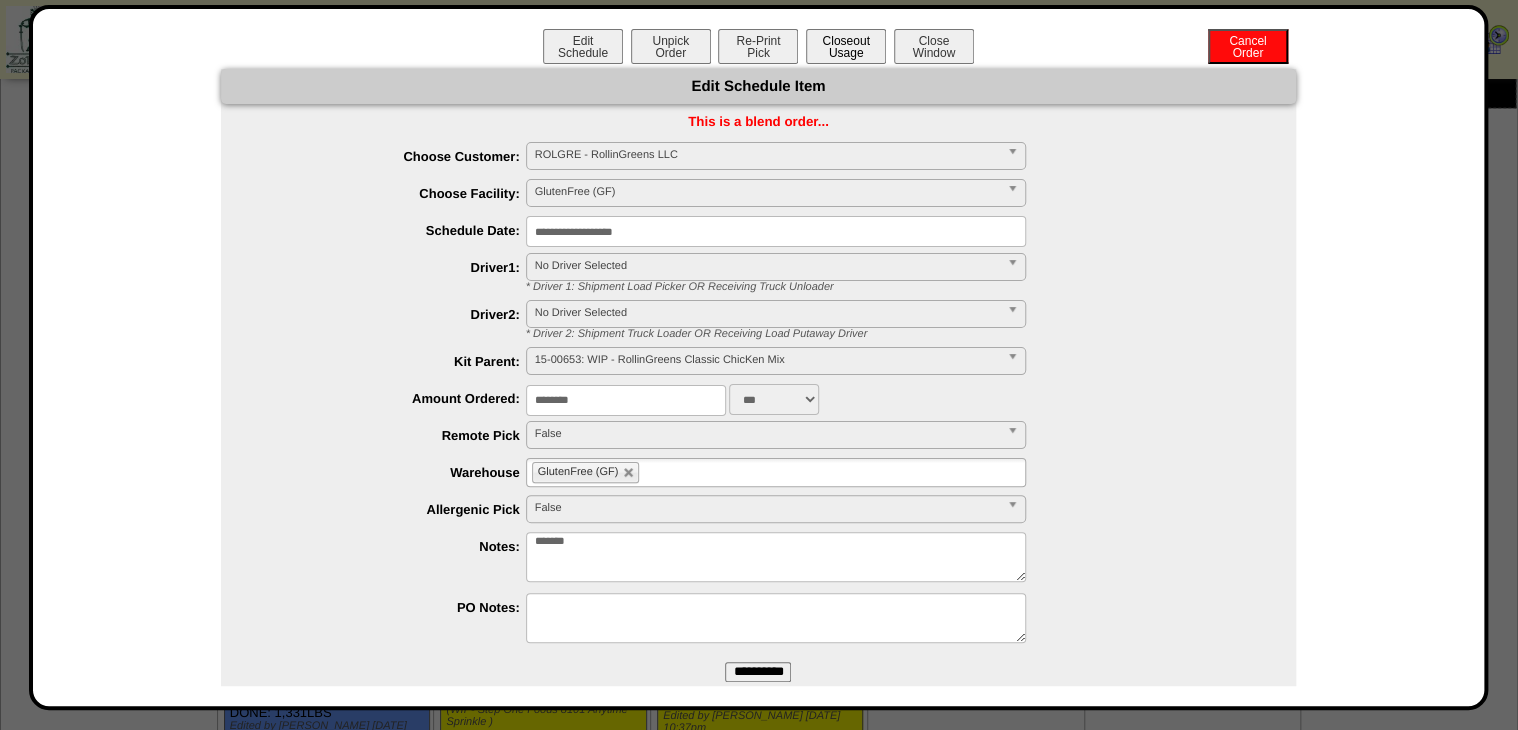 click on "Closeout Usage" at bounding box center (846, 46) 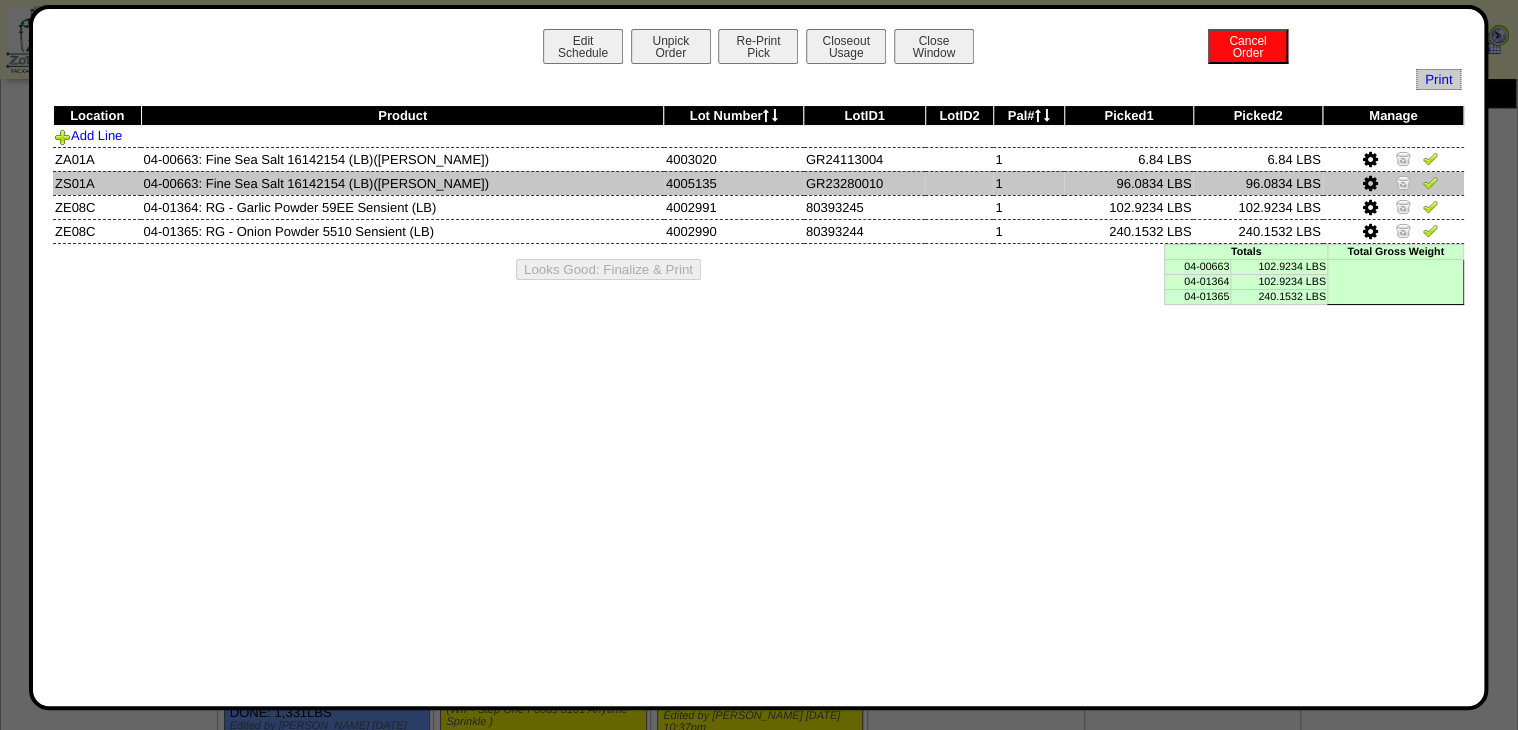 click at bounding box center (1403, 182) 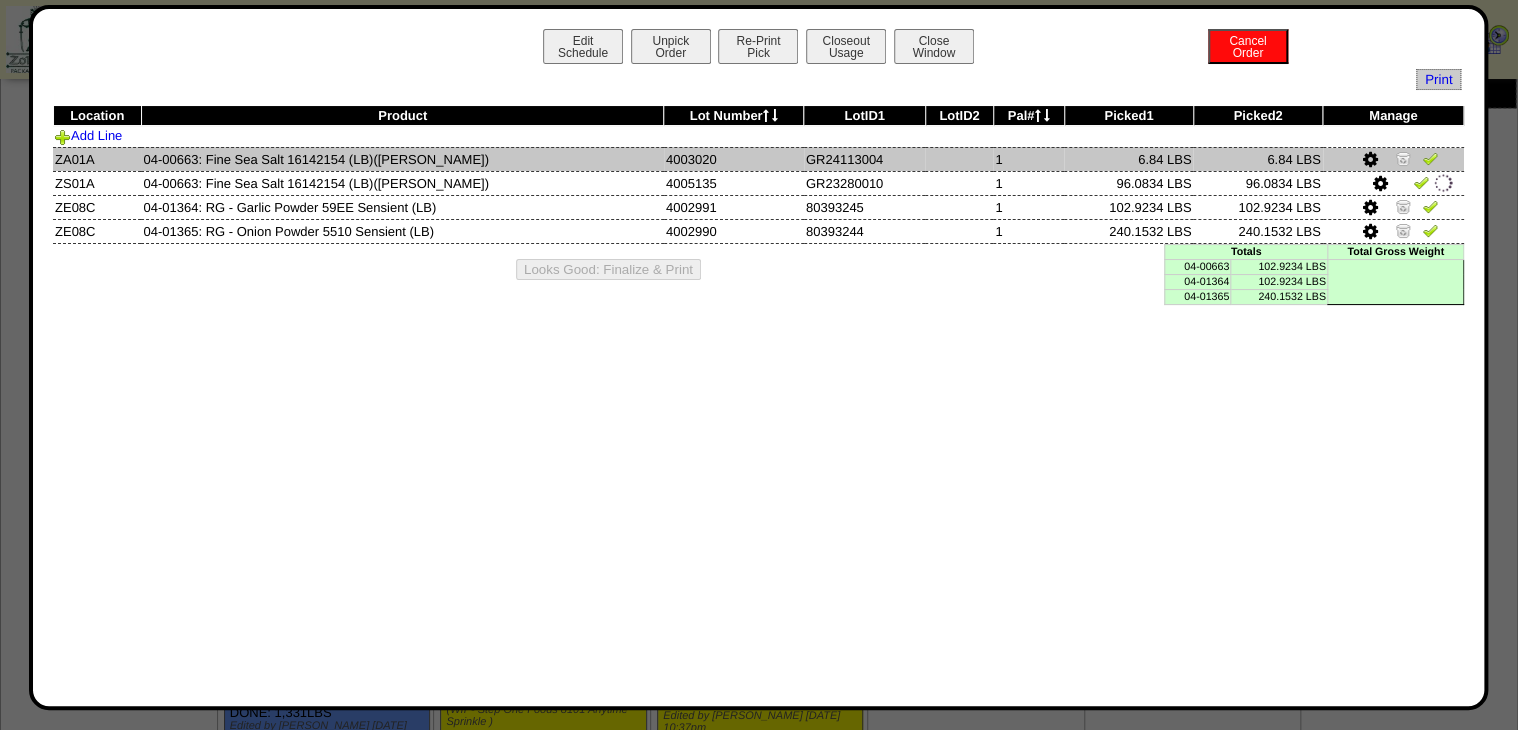 click at bounding box center (1403, 158) 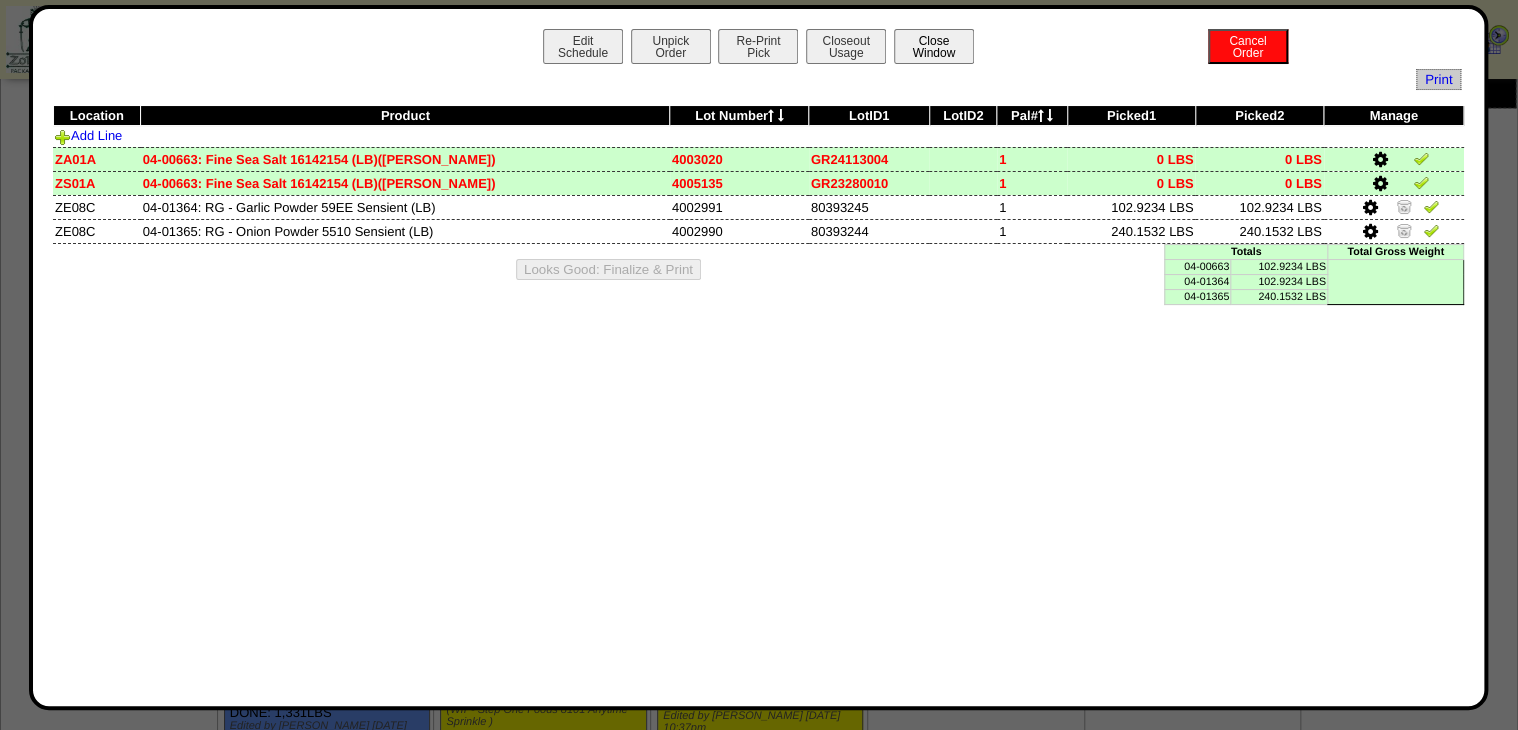 click on "Close Window" at bounding box center (934, 46) 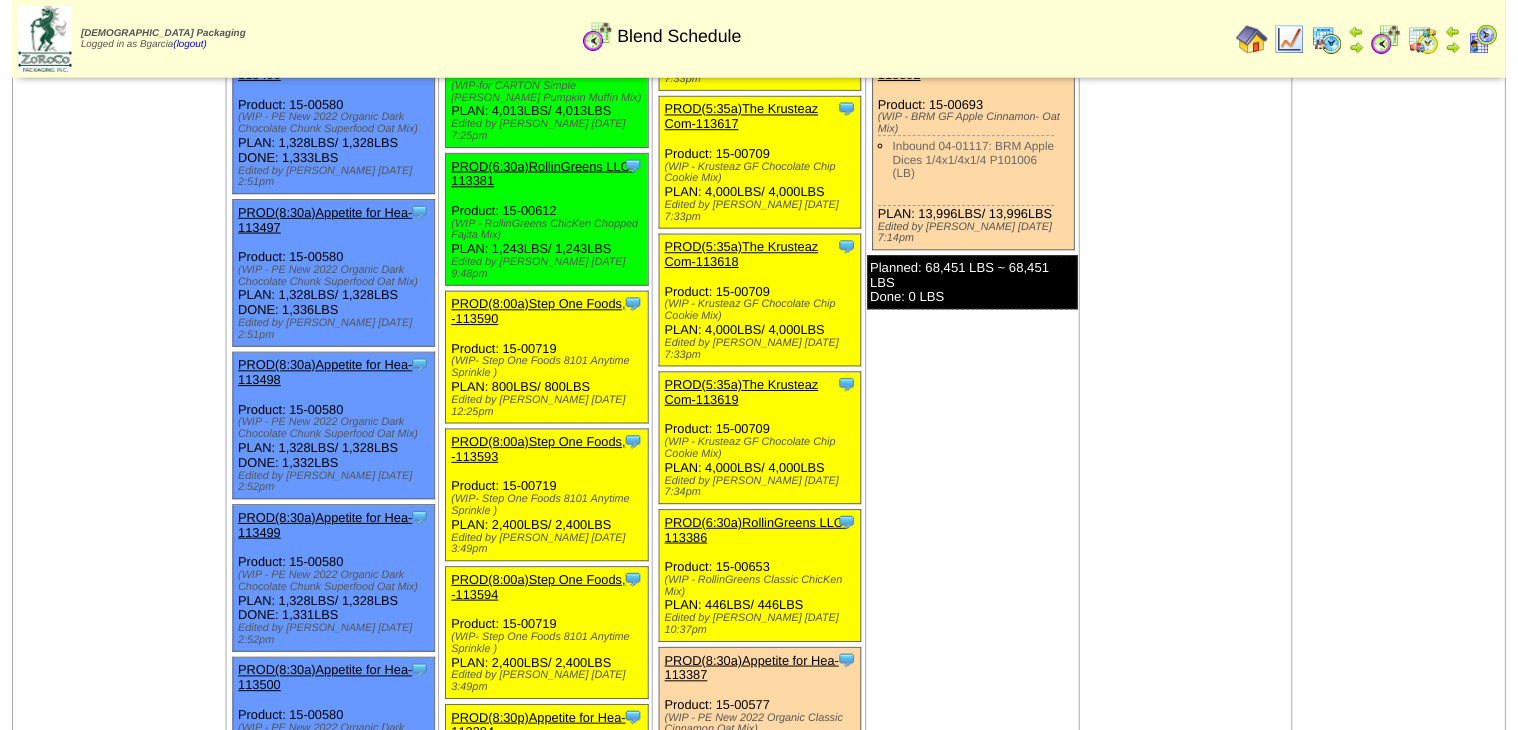 scroll, scrollTop: 800, scrollLeft: 0, axis: vertical 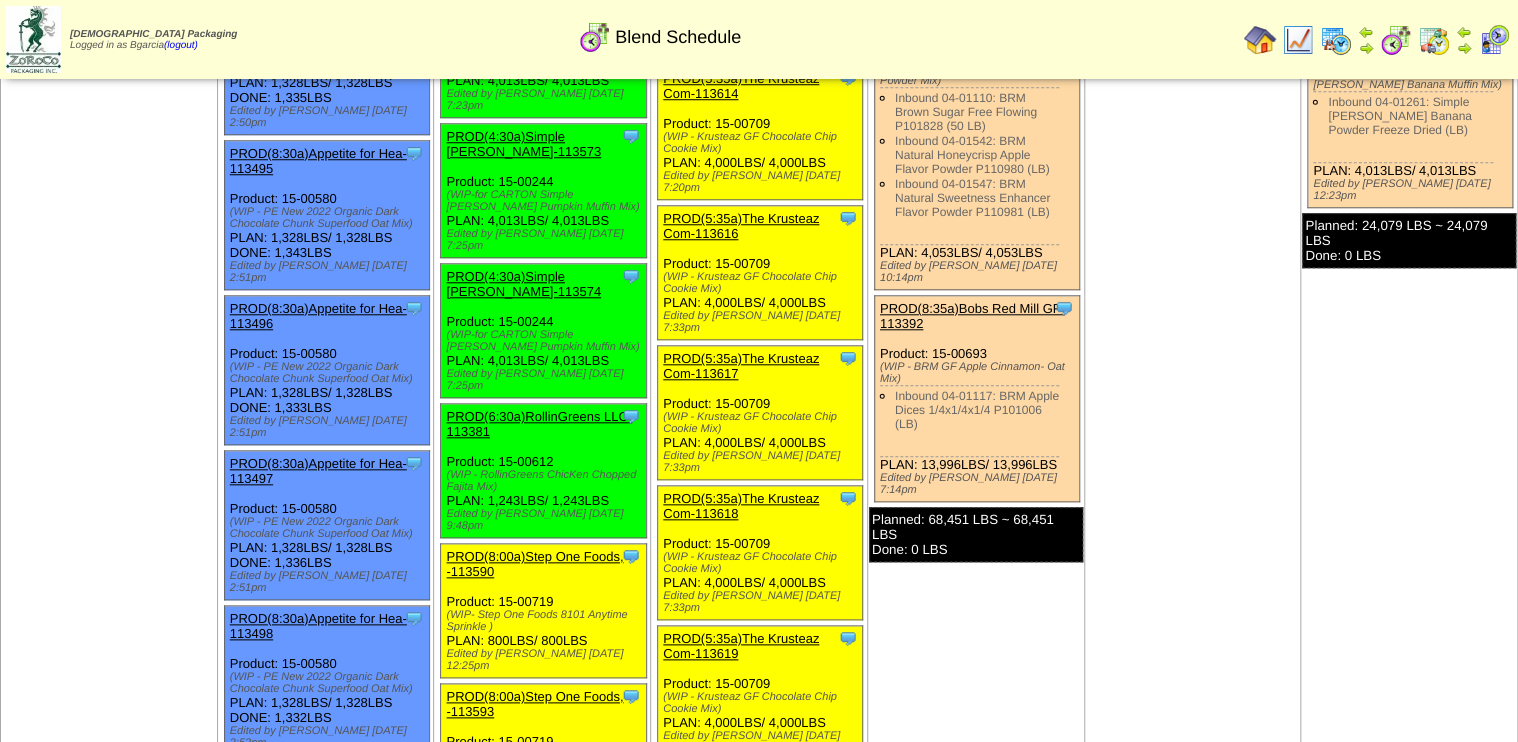 click on "PROD(6:30a)RollinGreens LLC-113381" at bounding box center [539, 424] 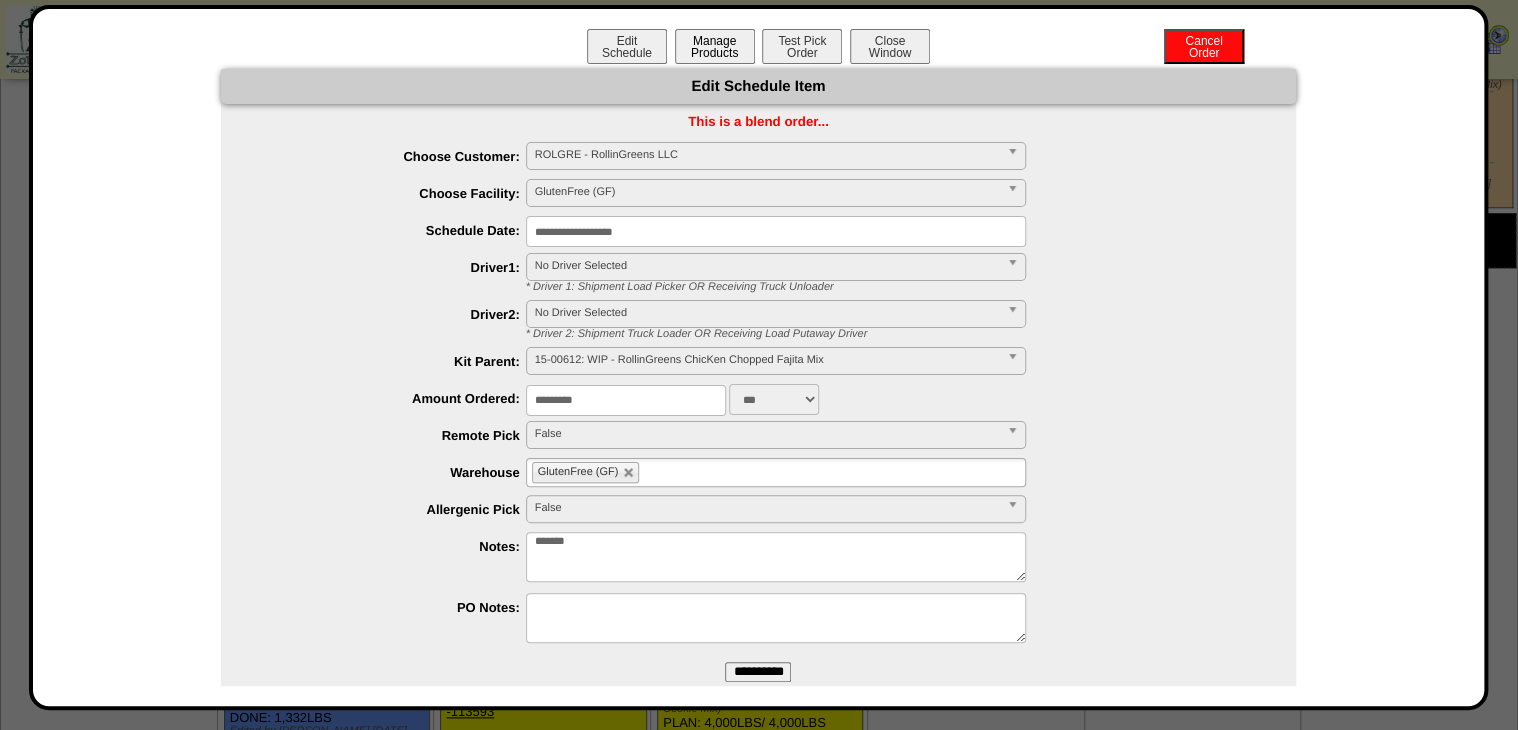 click on "Manage Products" at bounding box center [715, 46] 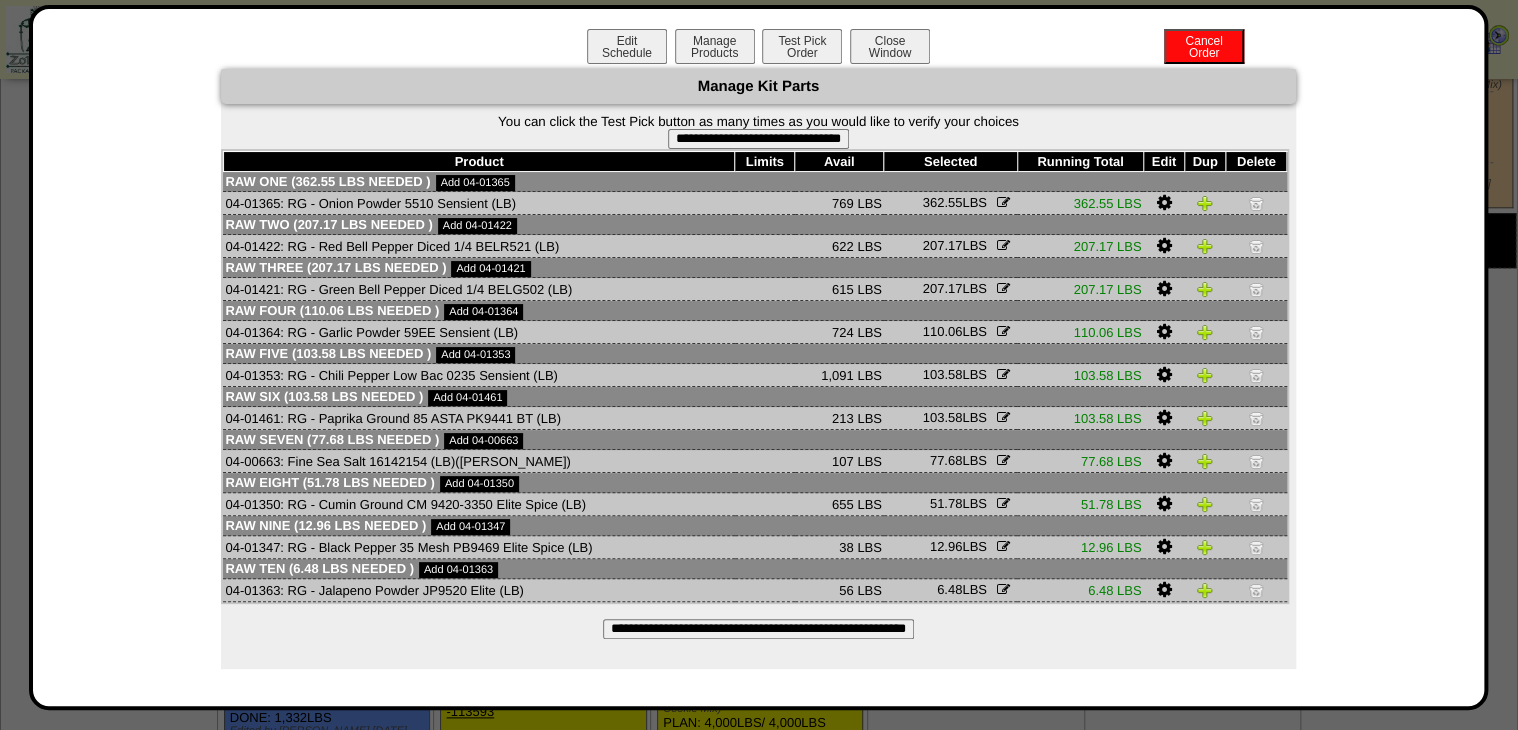 drag, startPoint x: 770, startPoint y: 140, endPoint x: 828, endPoint y: 76, distance: 86.37129 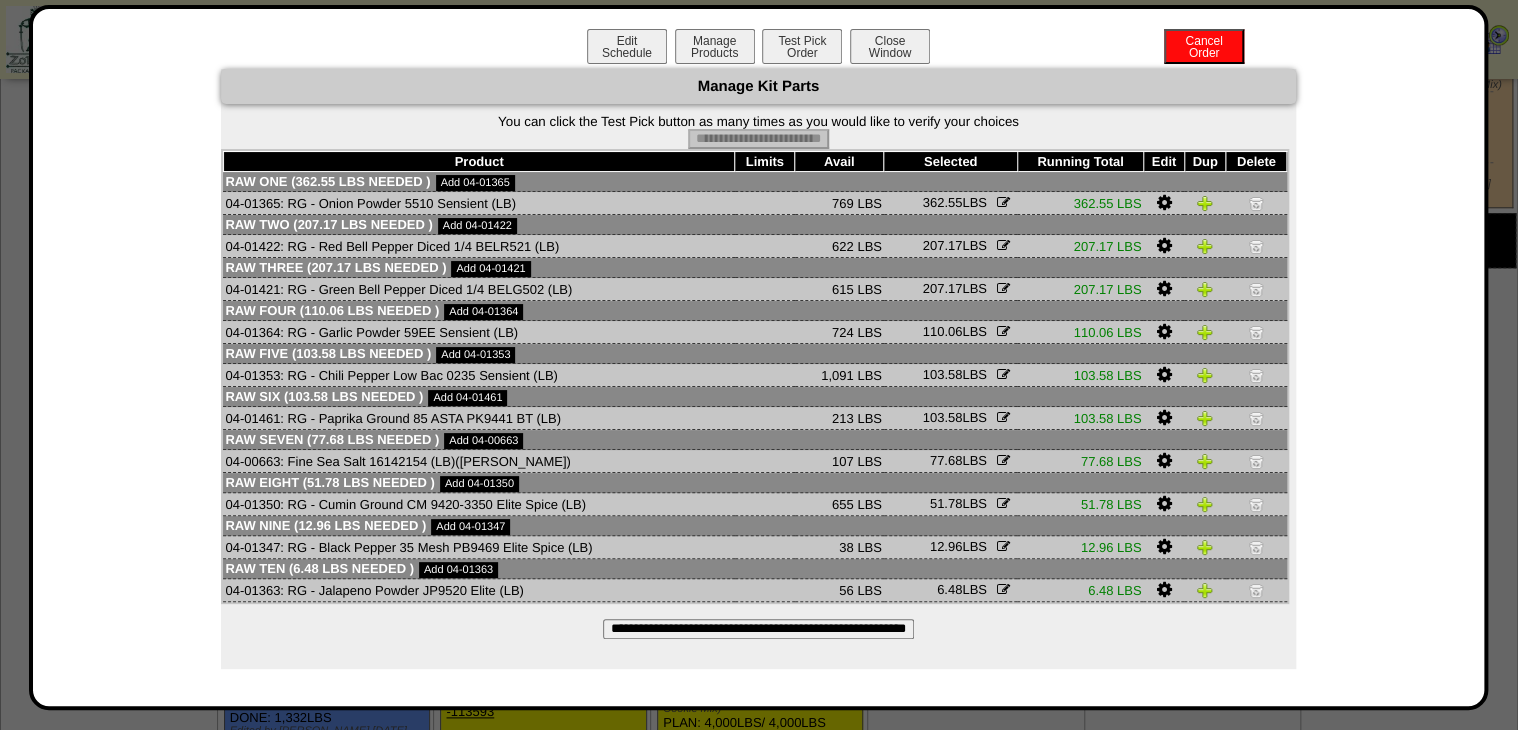 type on "**********" 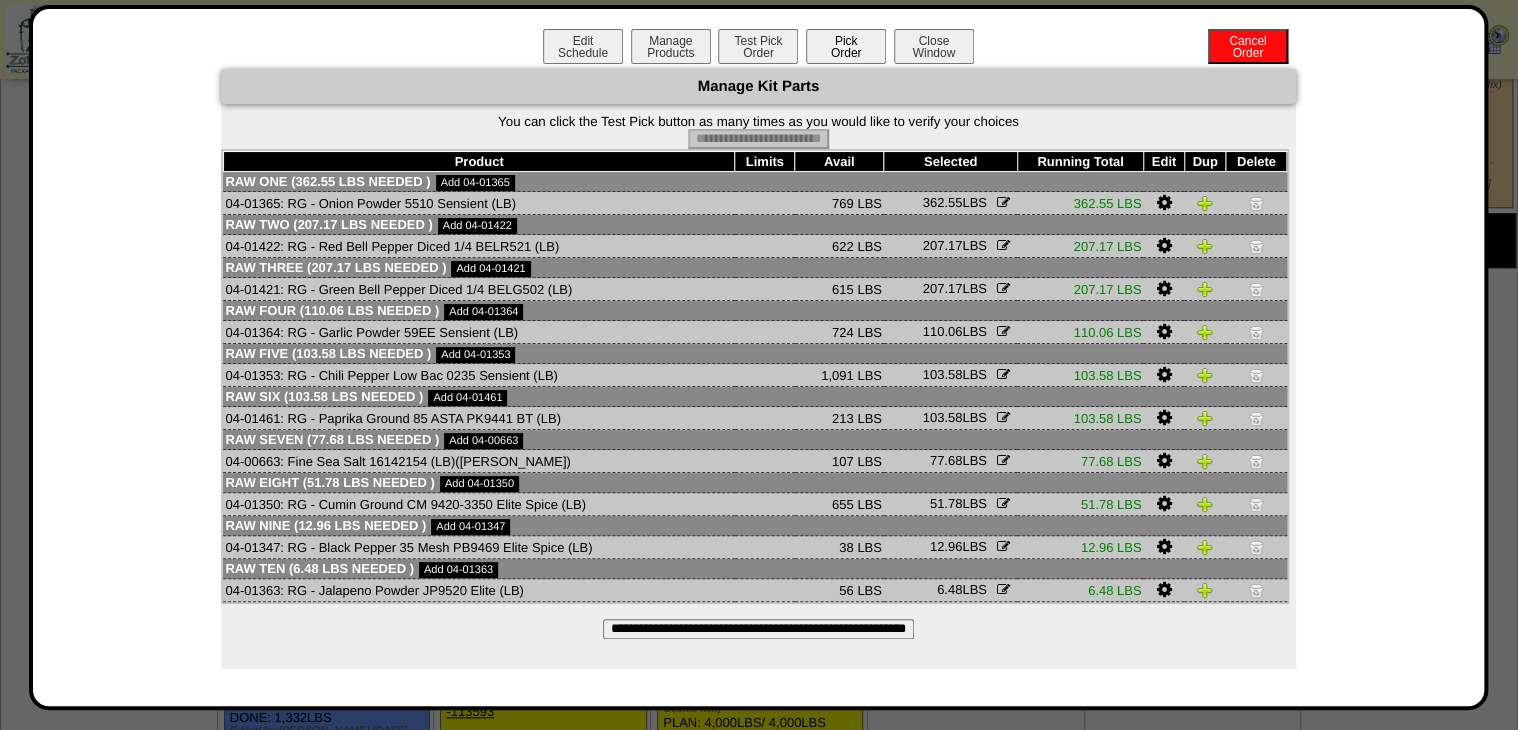 click on "Pick Order" at bounding box center (846, 46) 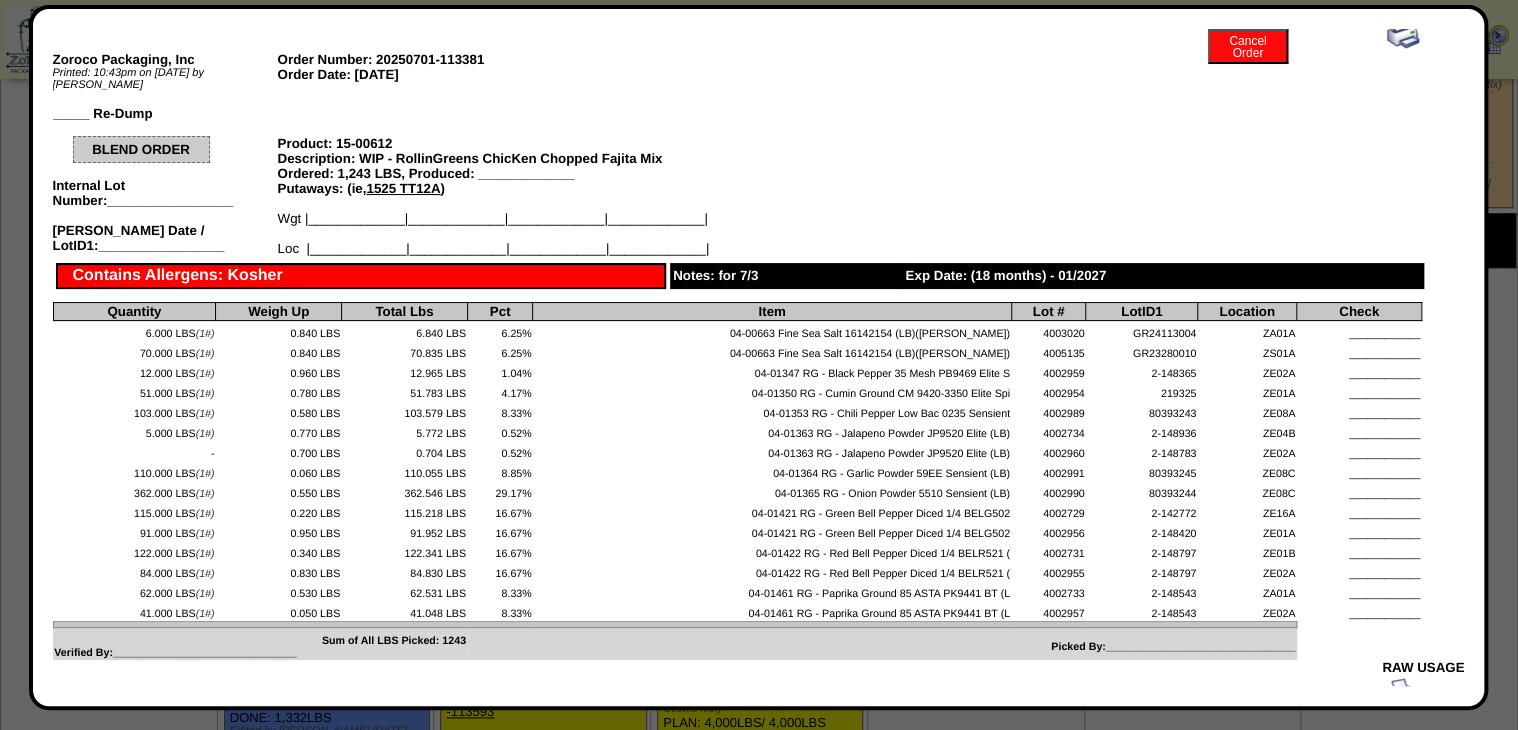 scroll, scrollTop: 0, scrollLeft: 0, axis: both 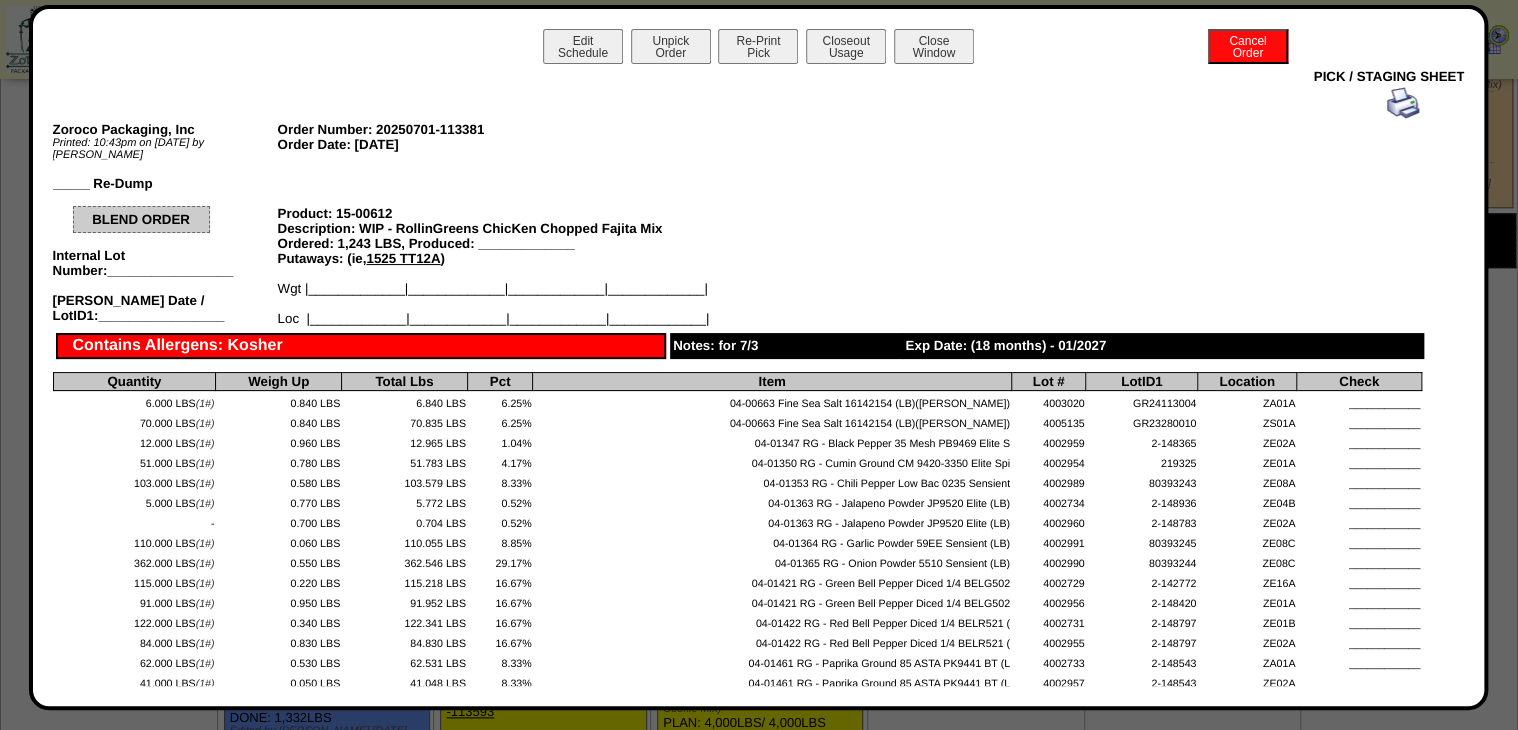 click at bounding box center (1403, 103) 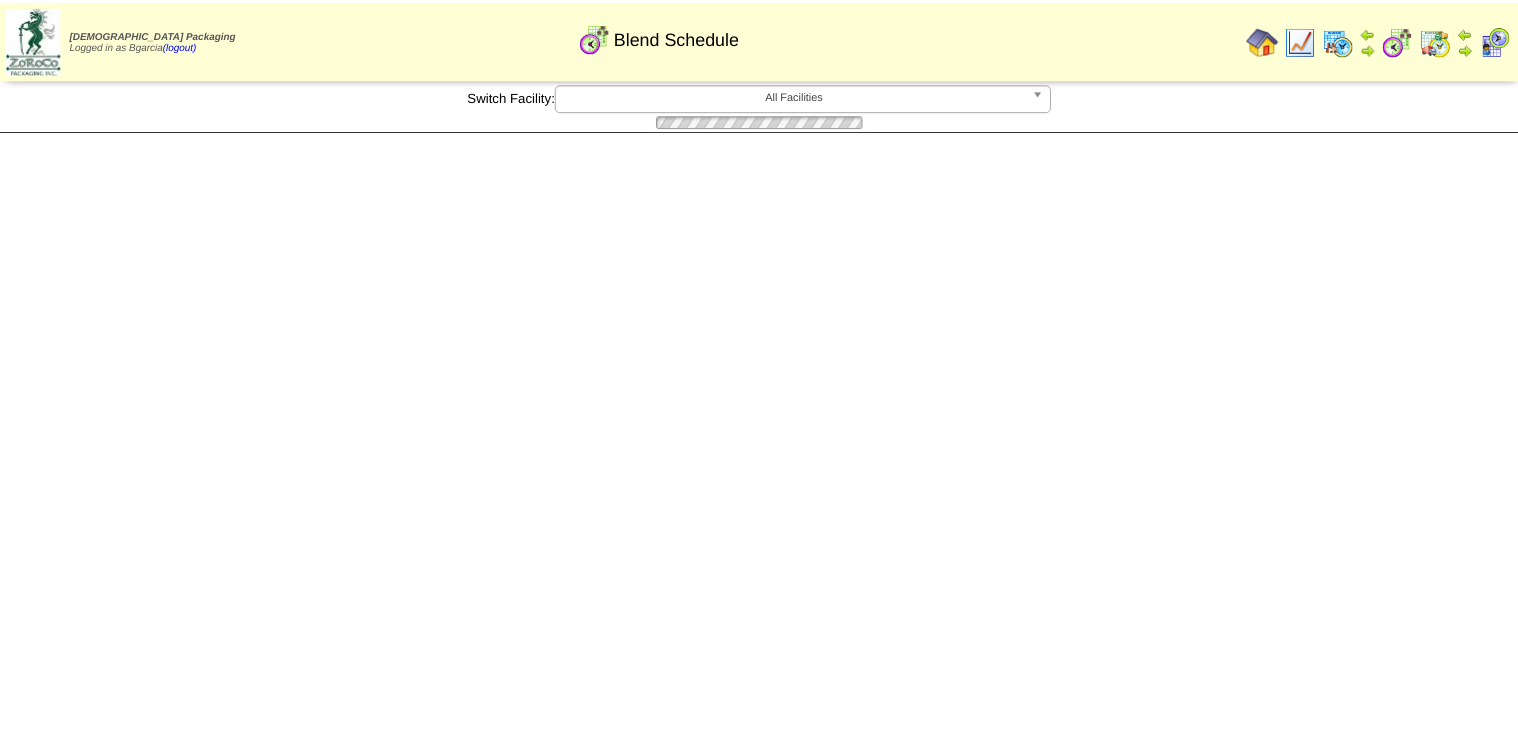 scroll, scrollTop: 800, scrollLeft: 0, axis: vertical 